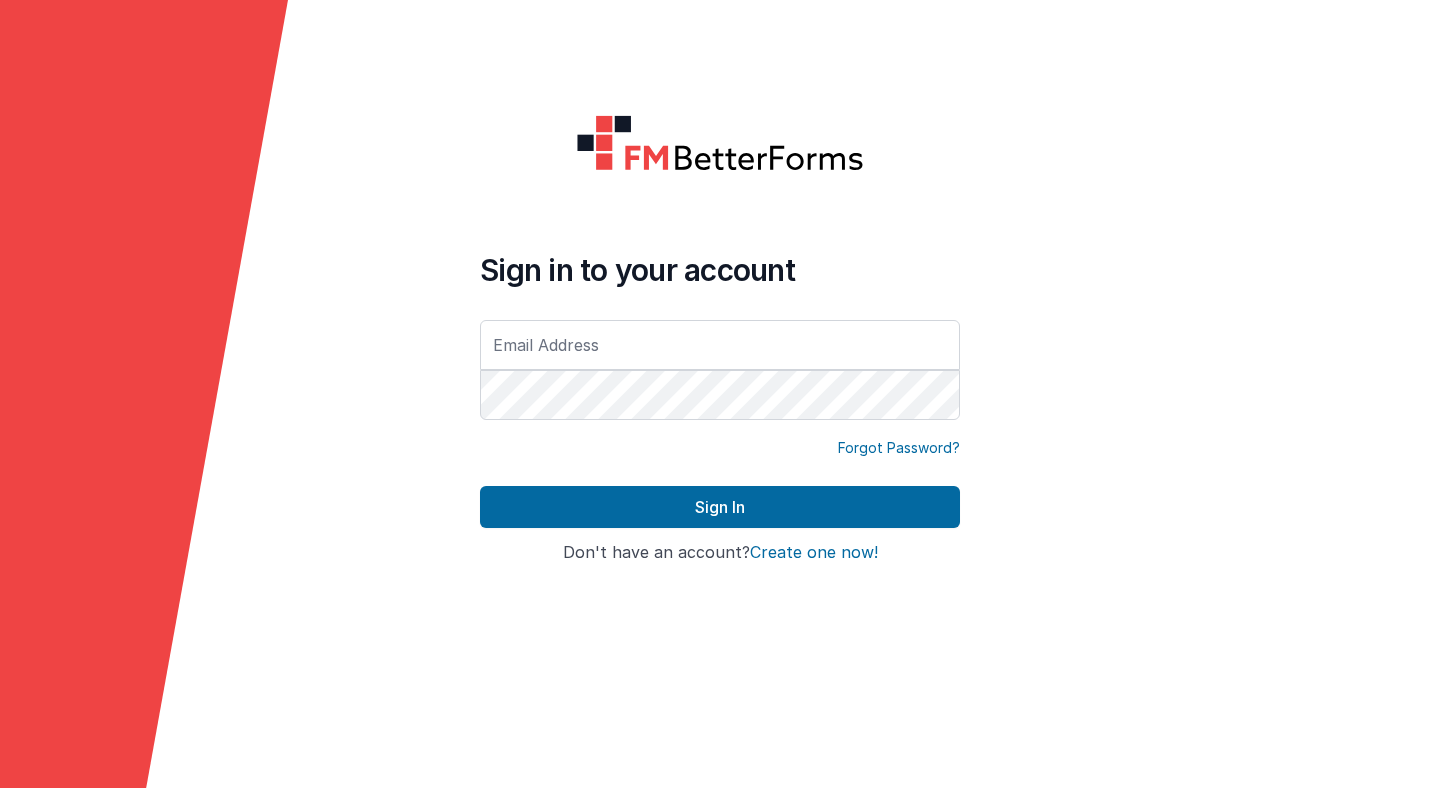 scroll, scrollTop: 0, scrollLeft: 0, axis: both 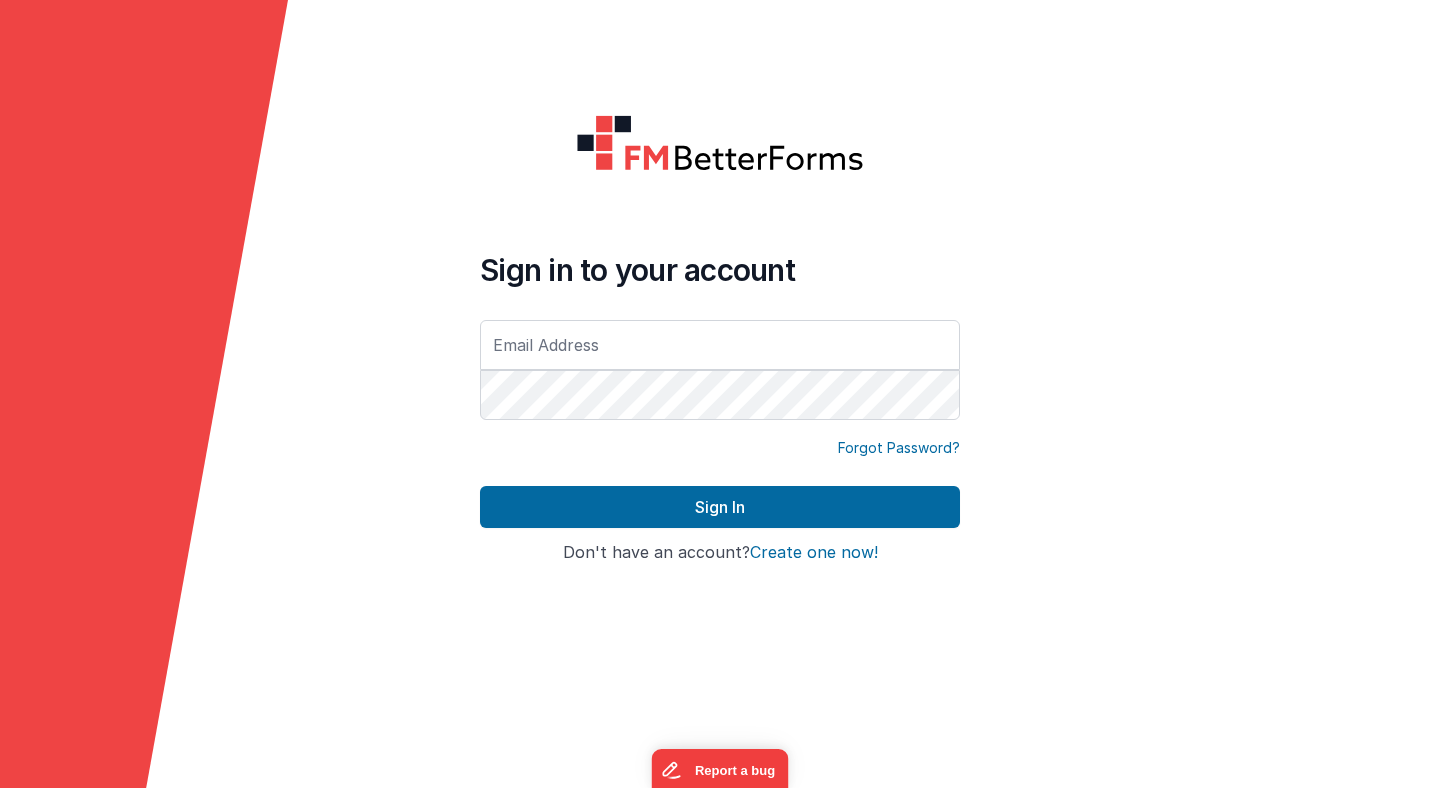 type on "[PERSON_NAME][EMAIL_ADDRESS][PERSON_NAME][DOMAIN_NAME]" 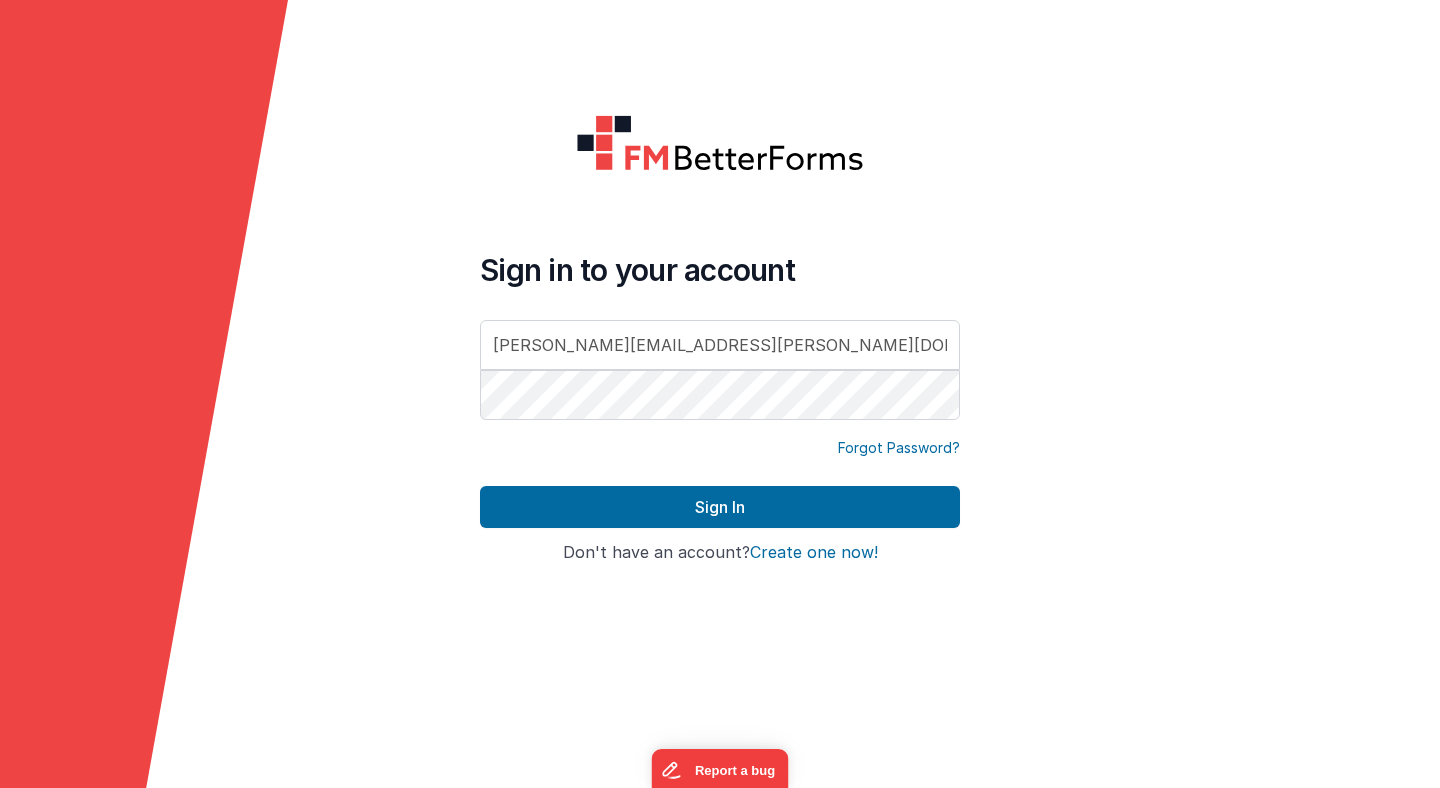click on "Sign In" at bounding box center [720, 507] 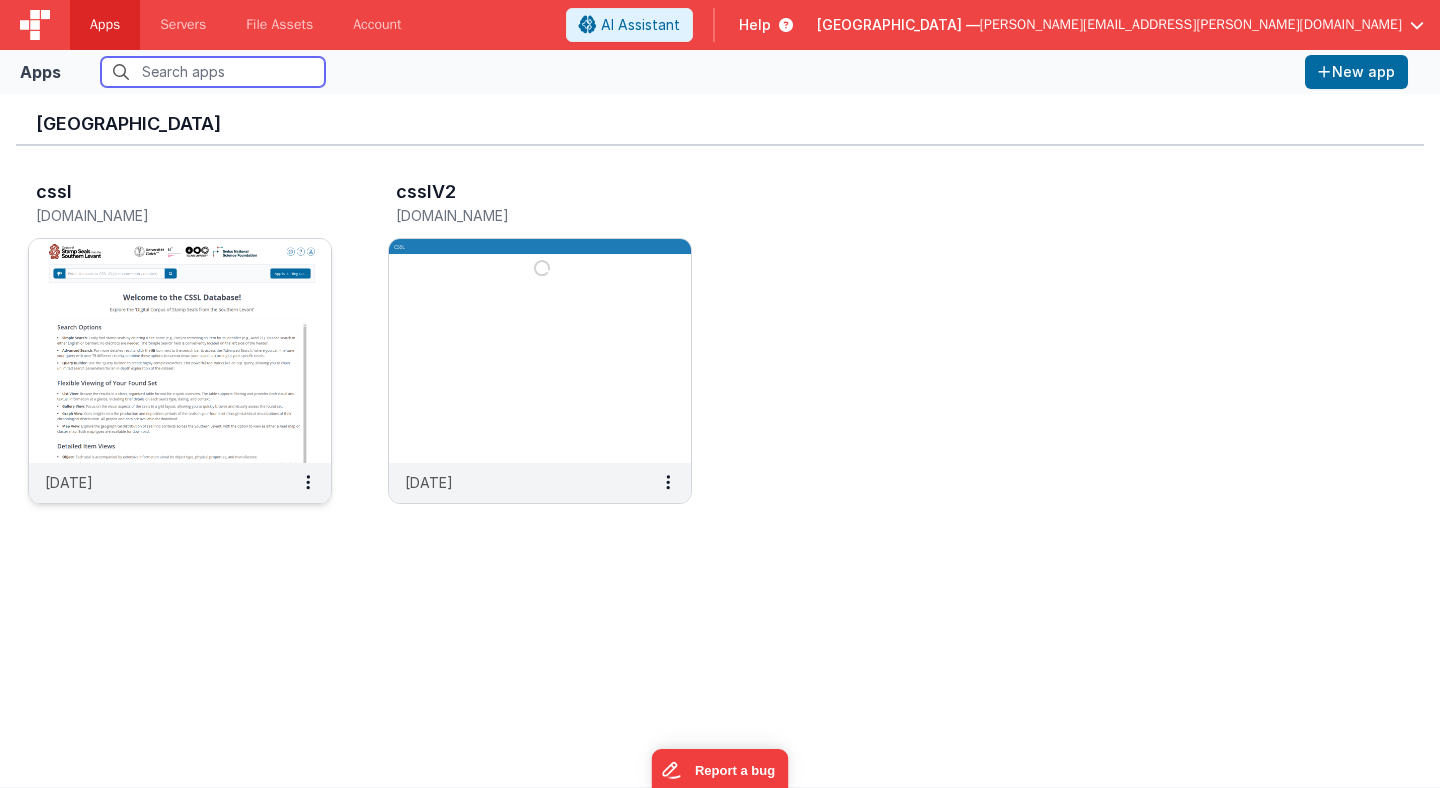 scroll, scrollTop: 0, scrollLeft: 0, axis: both 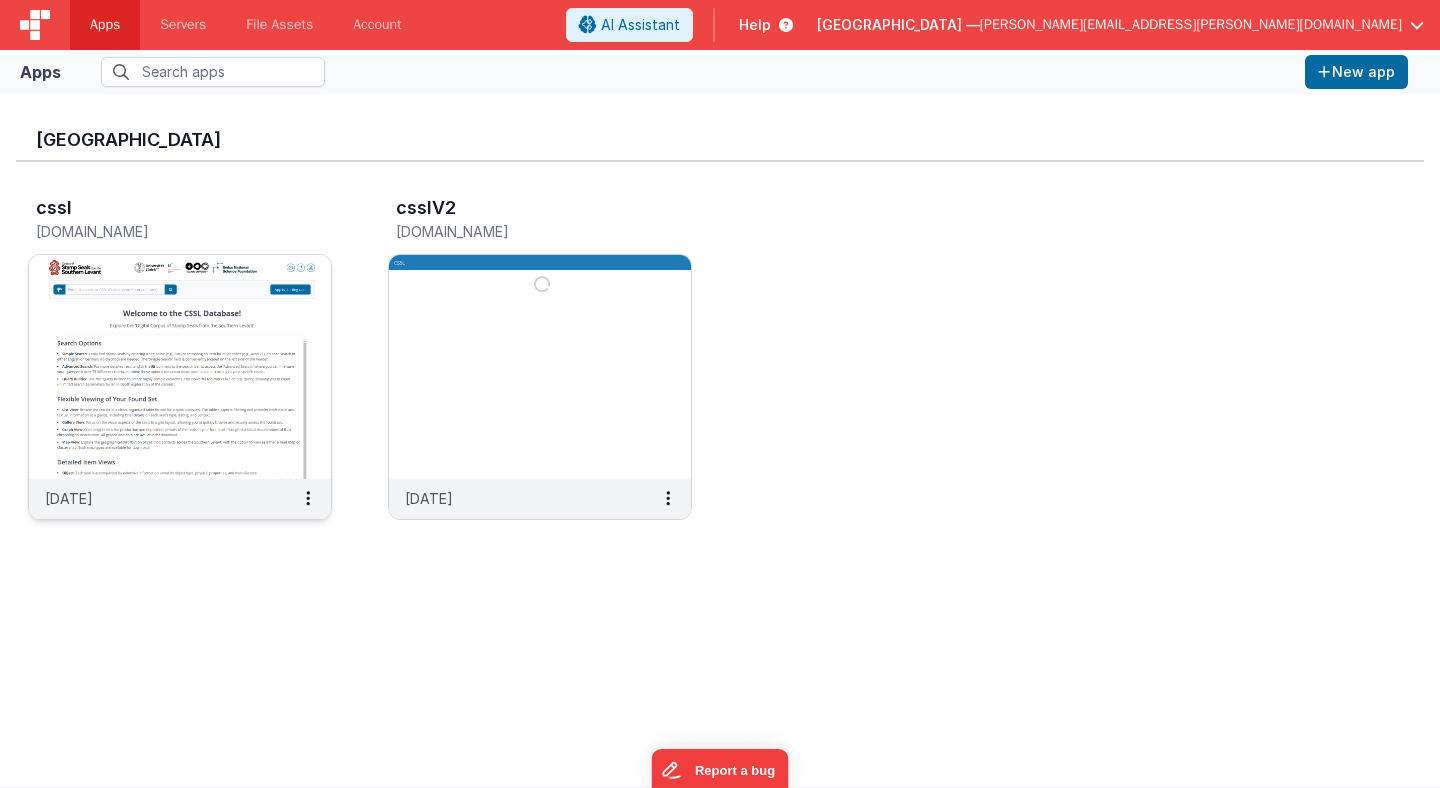 click at bounding box center (180, 367) 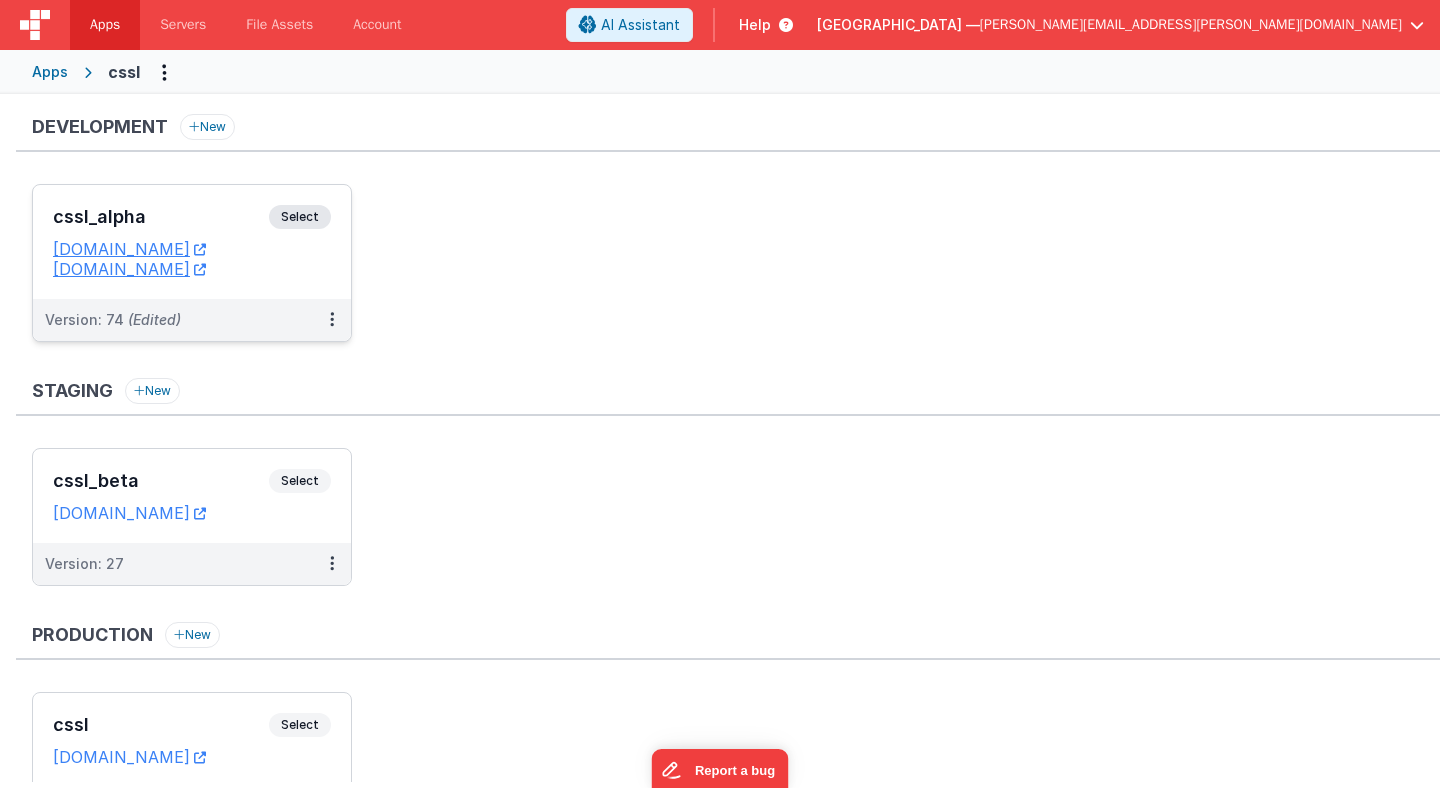 click on "Select" at bounding box center [300, 217] 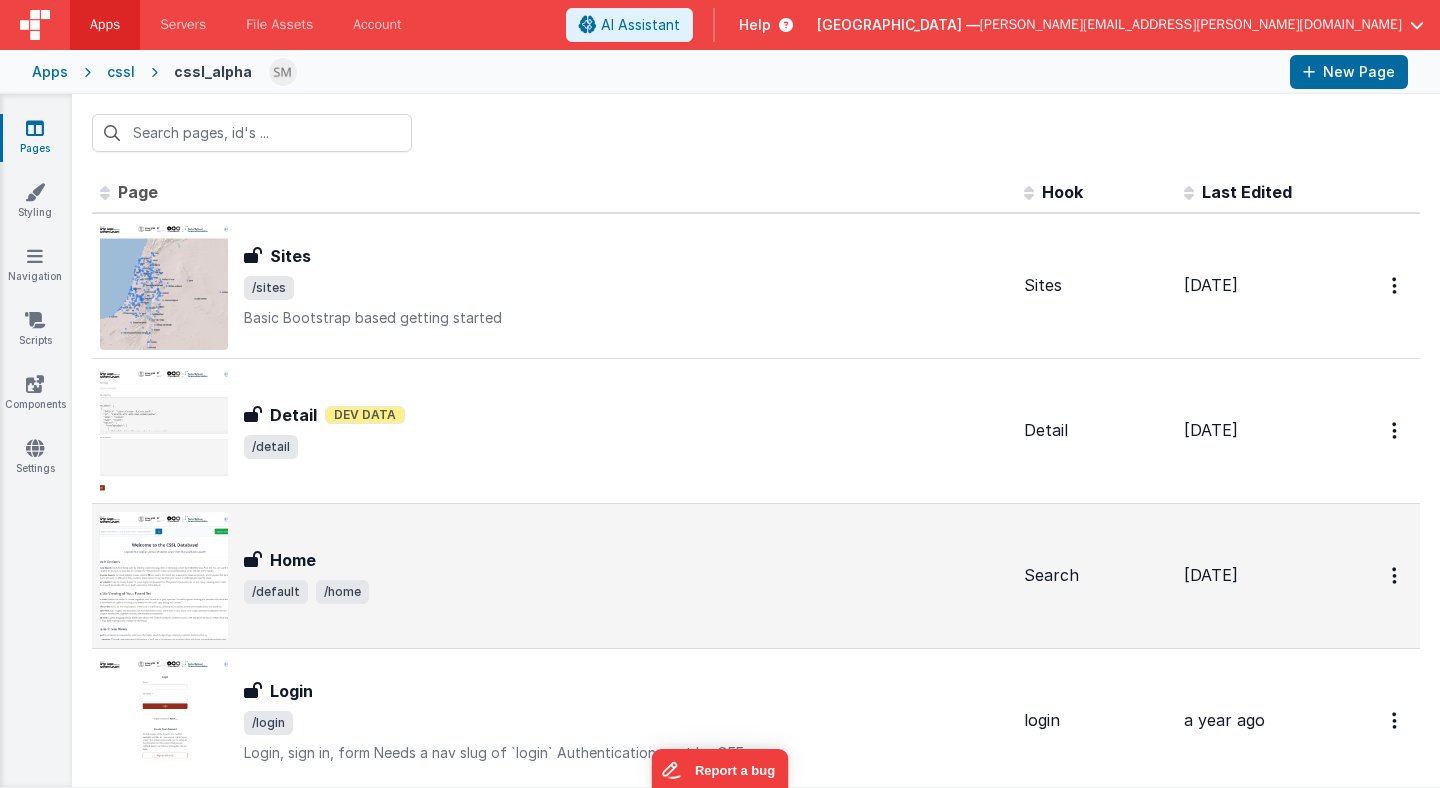 click on "Home" at bounding box center (626, 560) 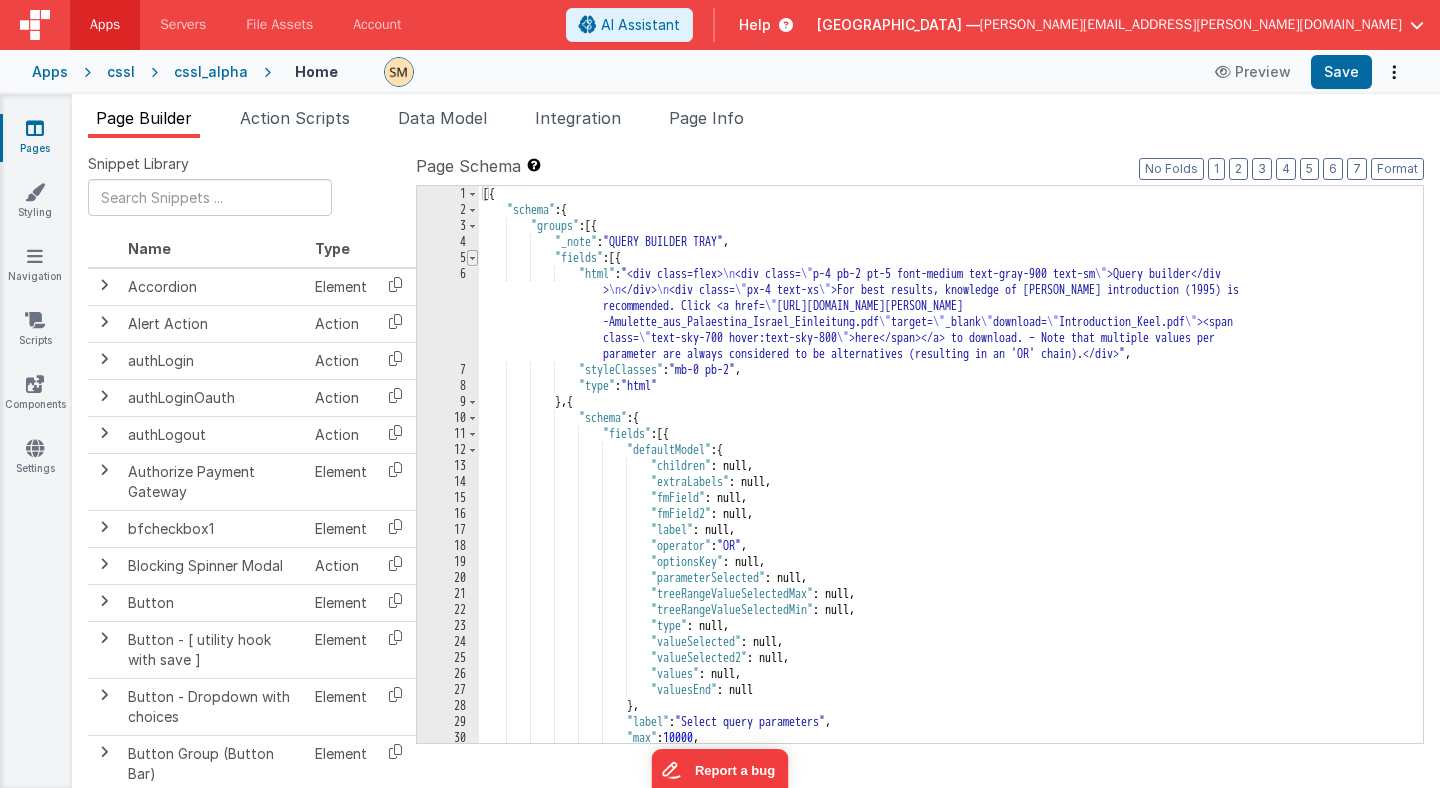click at bounding box center (472, 258) 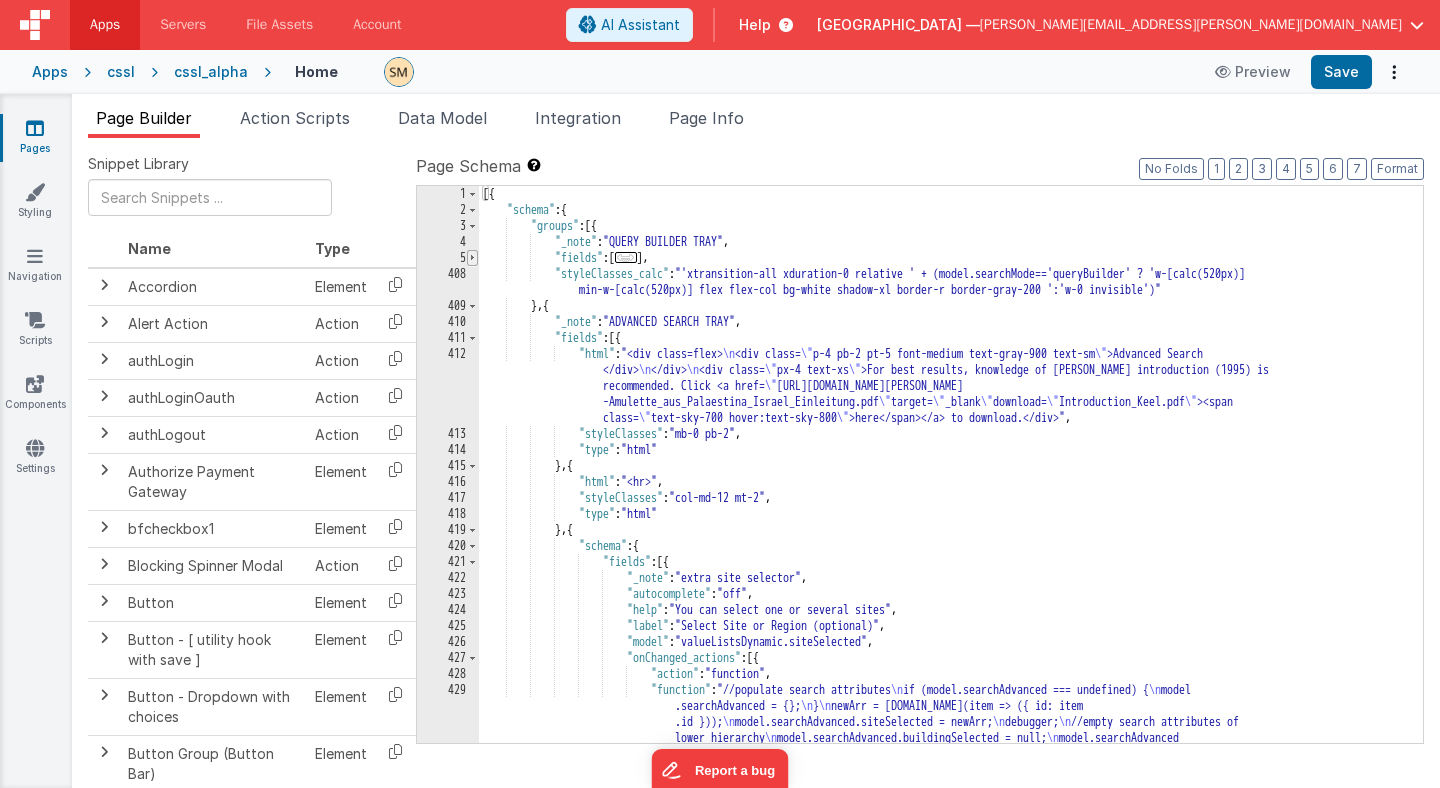 click at bounding box center (472, 258) 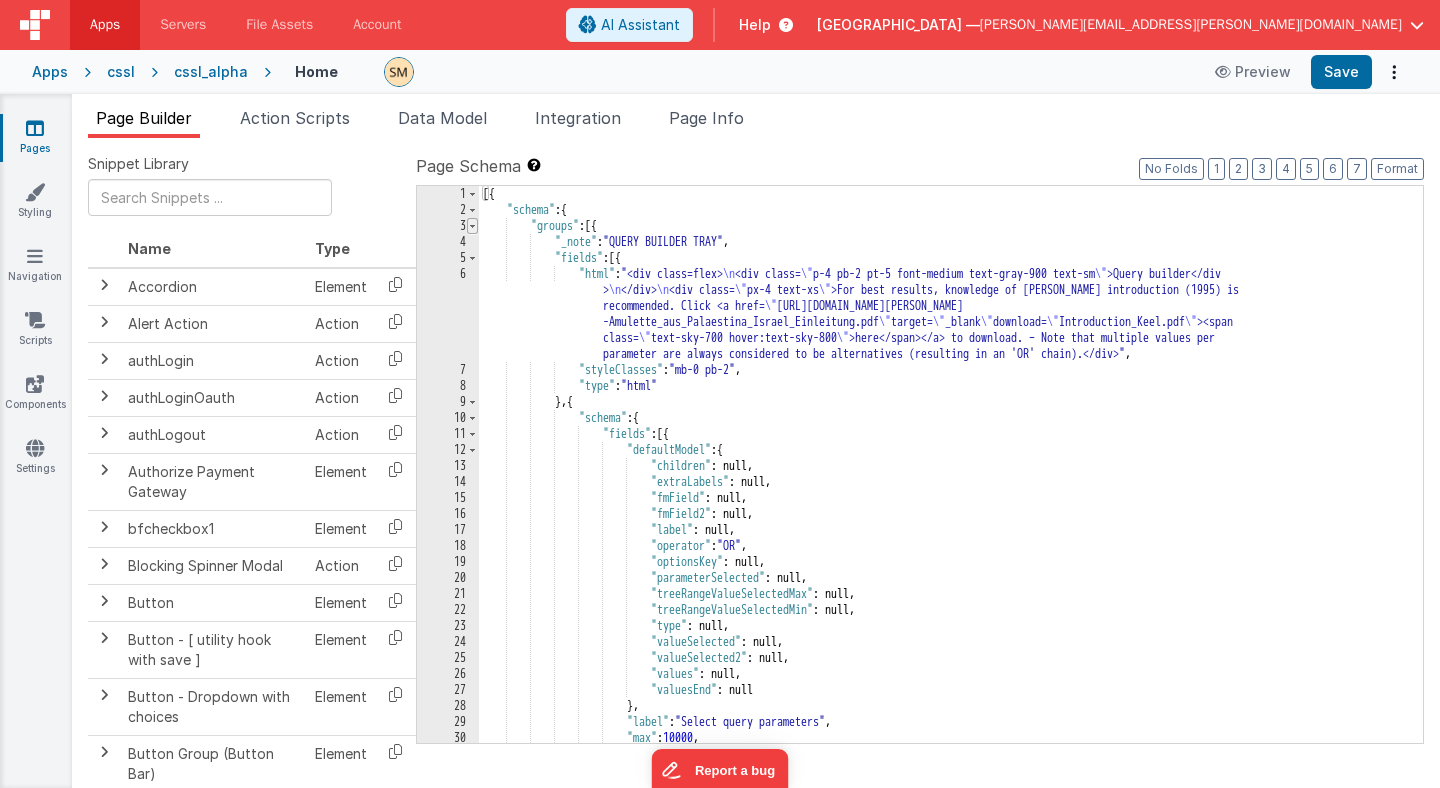 click at bounding box center [472, 226] 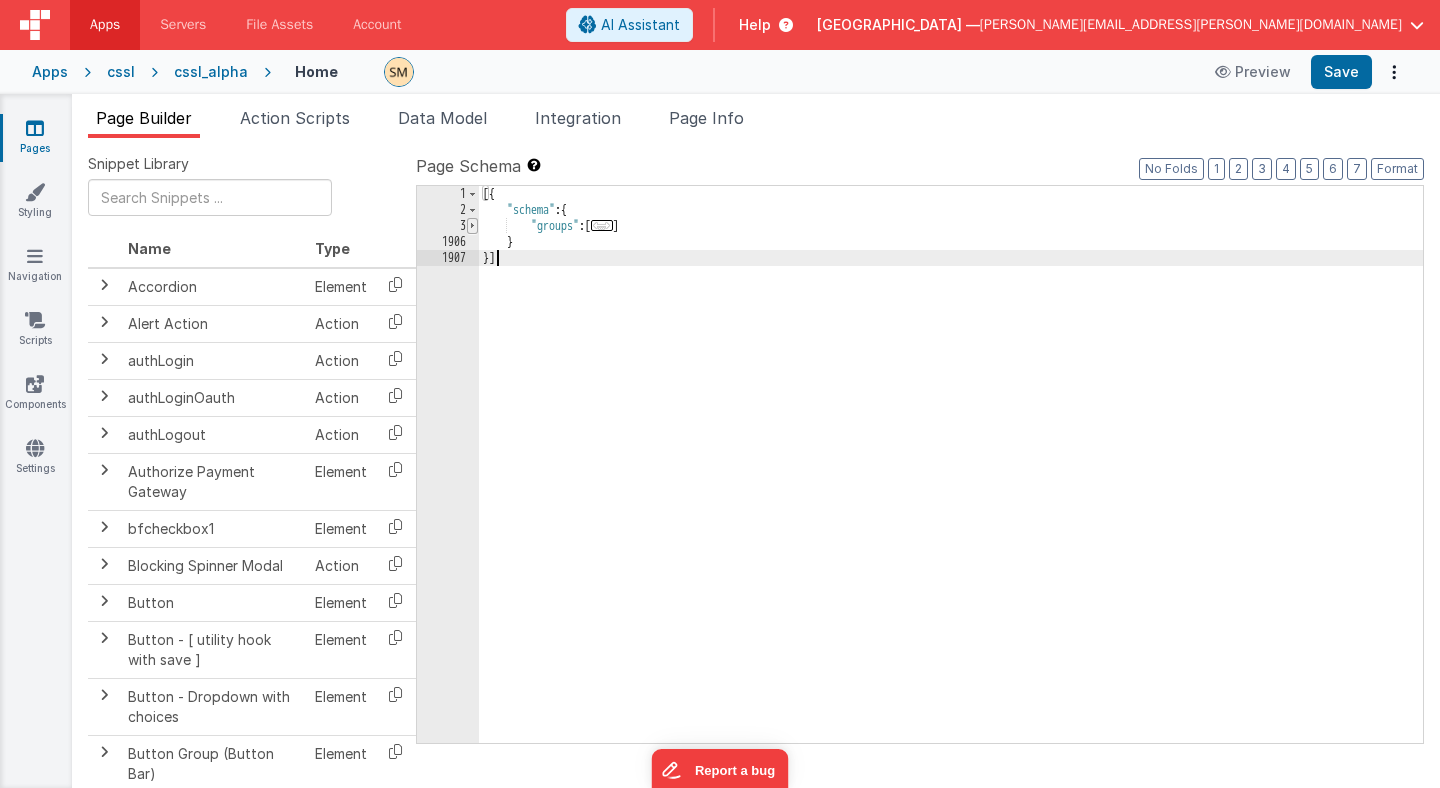 click at bounding box center (472, 226) 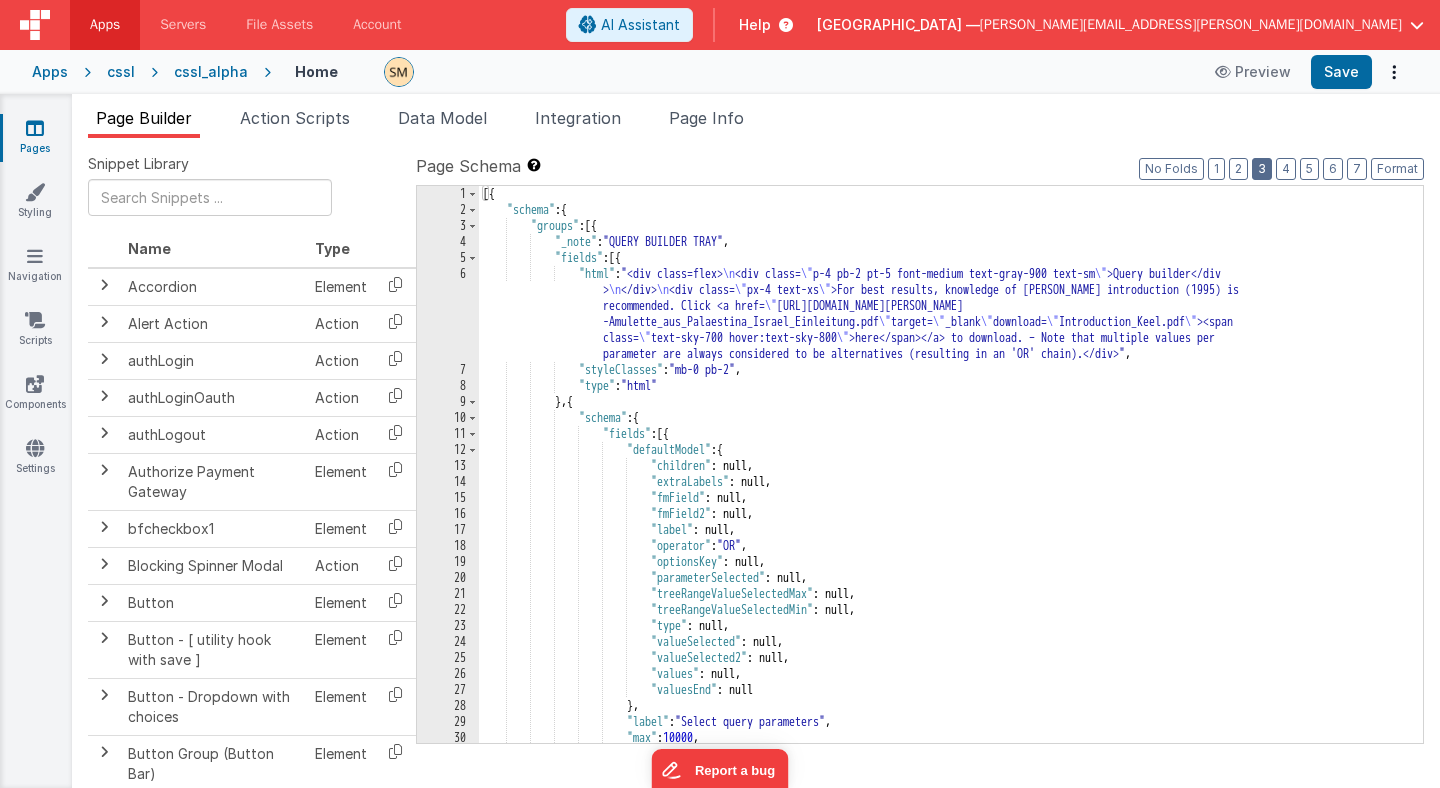 click on "3" at bounding box center [1262, 169] 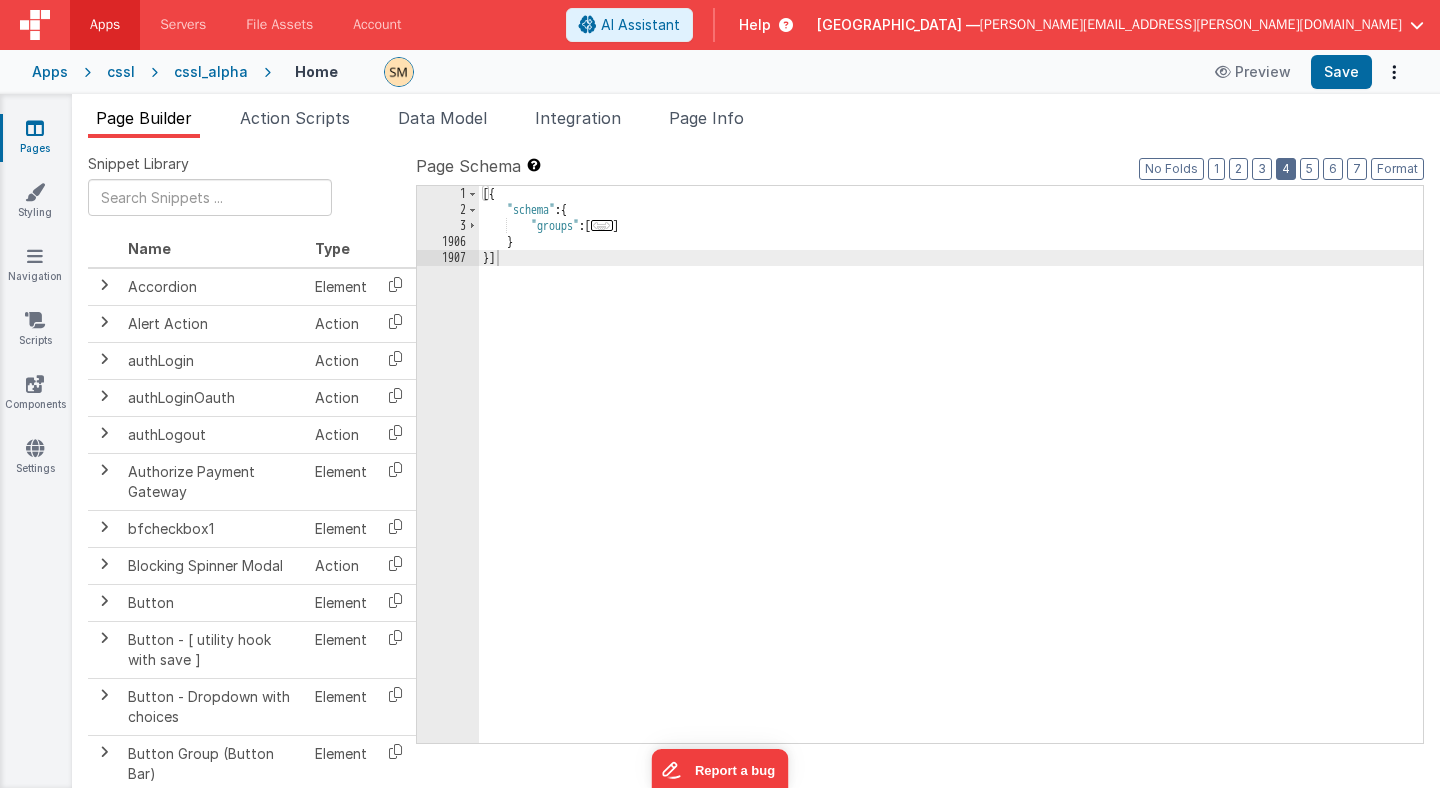 click on "4" at bounding box center (1286, 169) 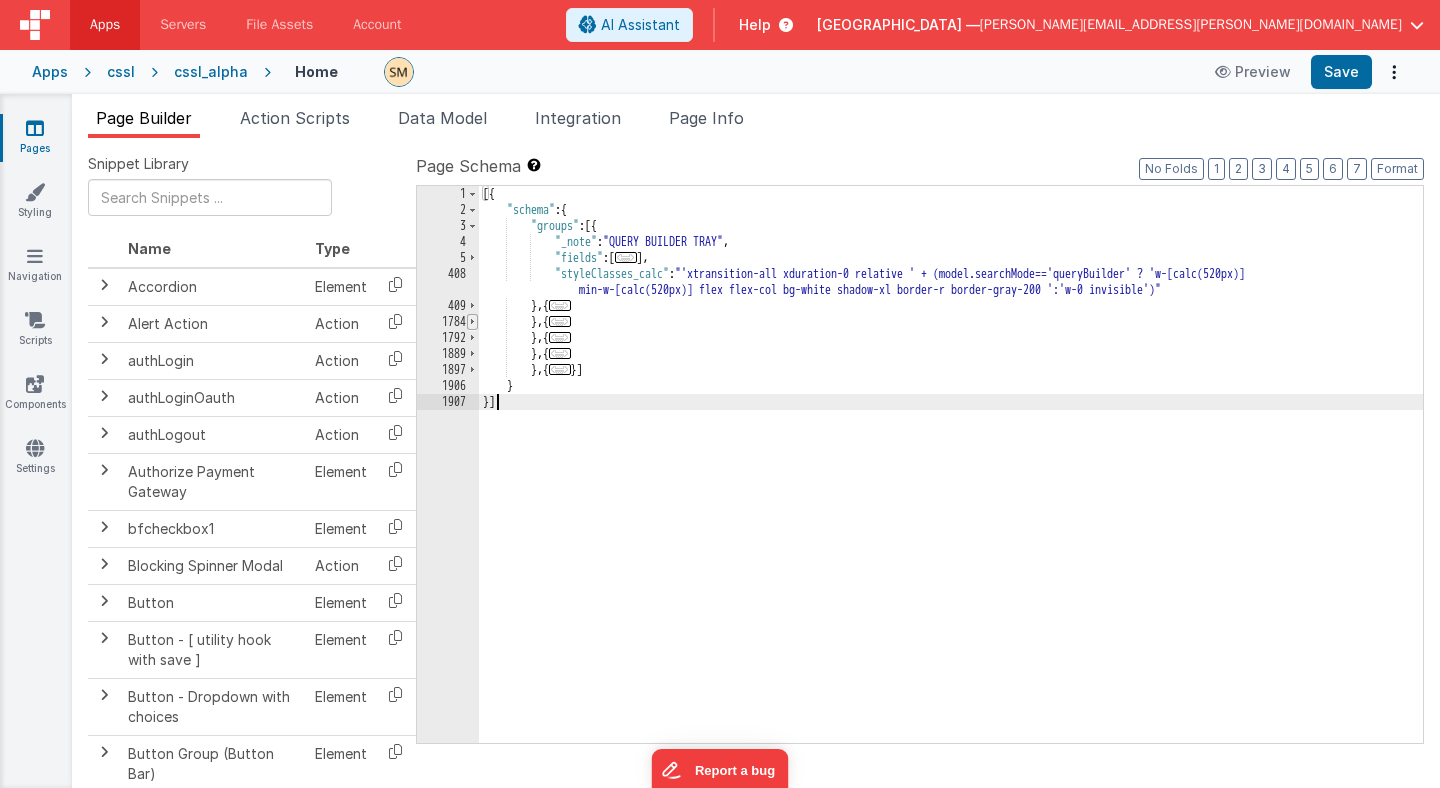 click at bounding box center (472, 322) 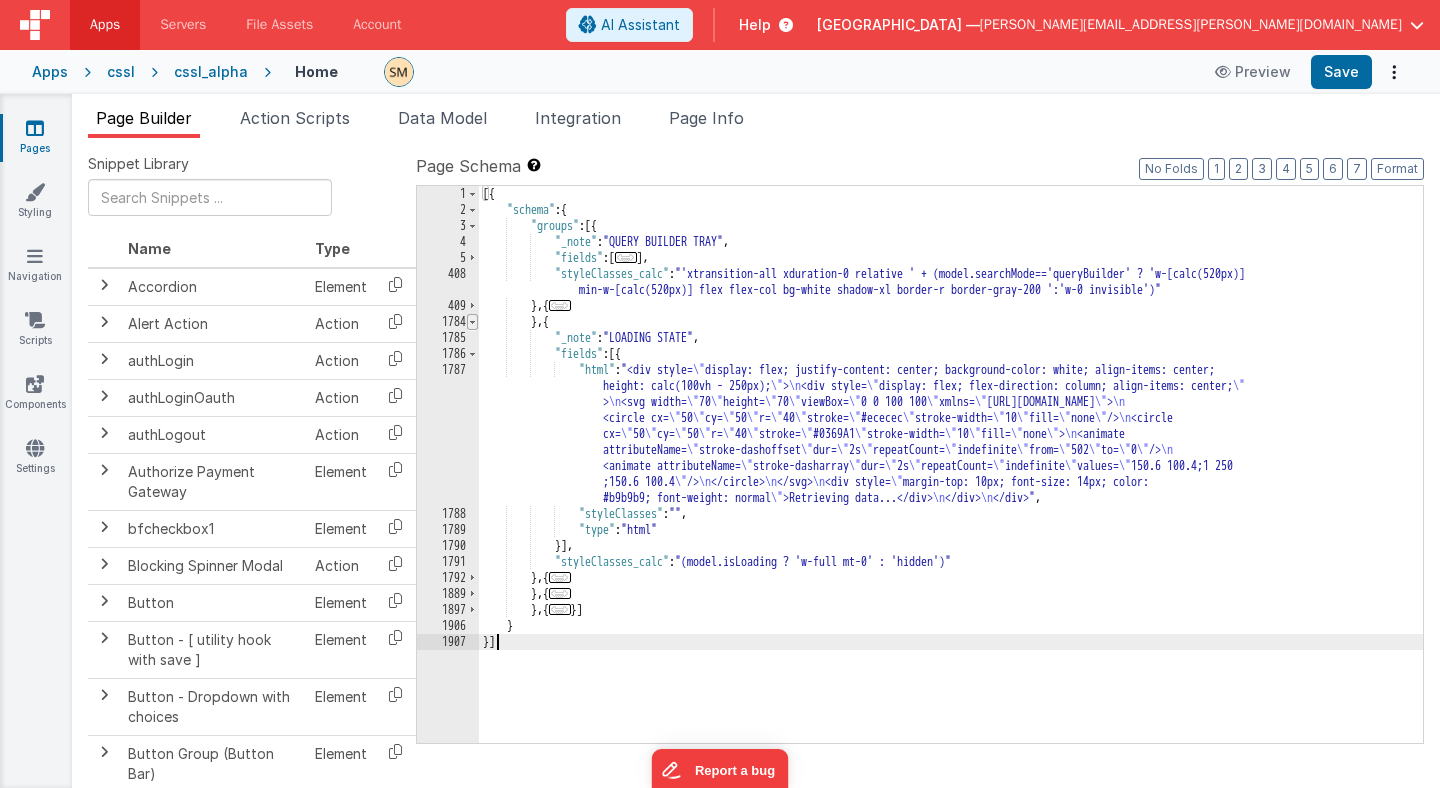 click at bounding box center (472, 322) 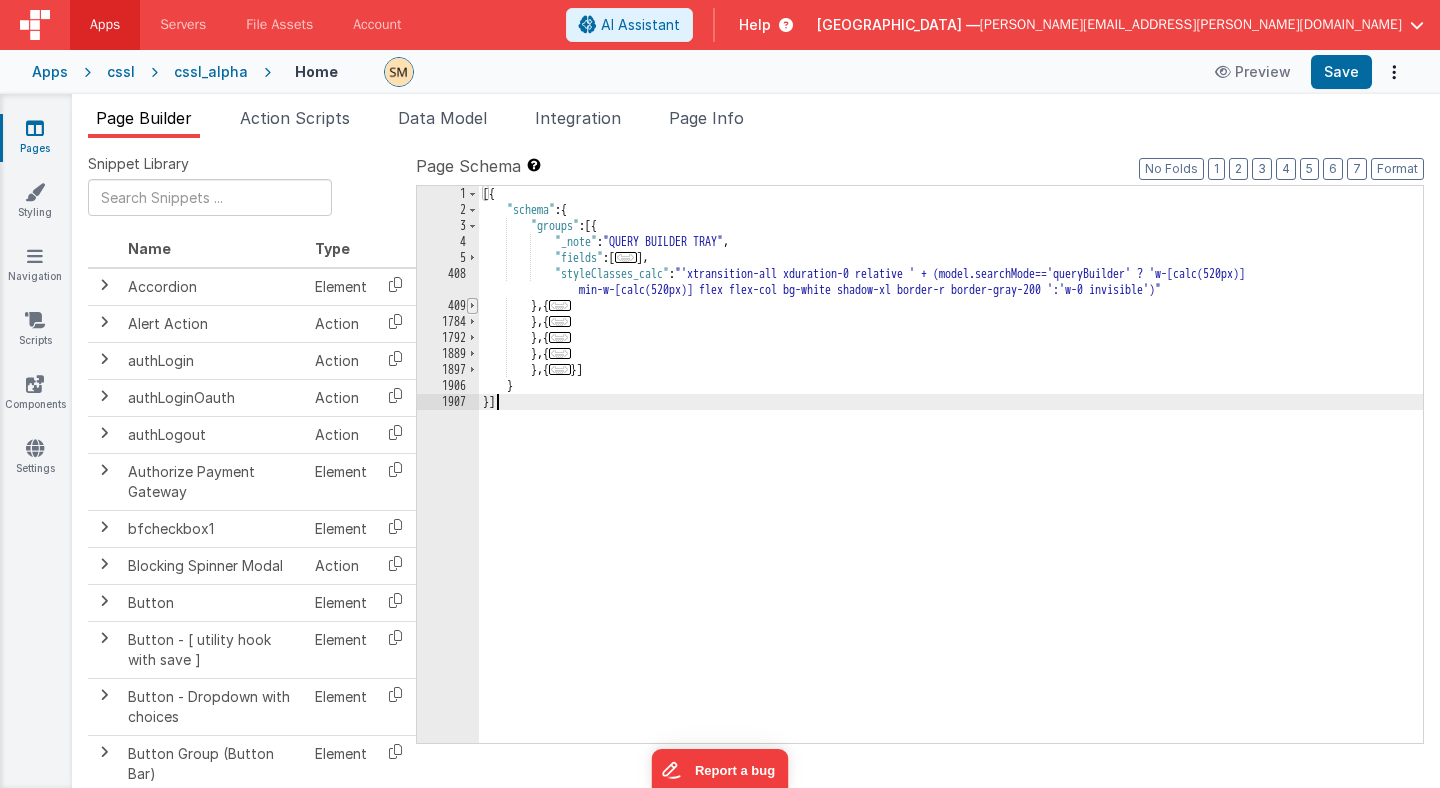 click at bounding box center [472, 306] 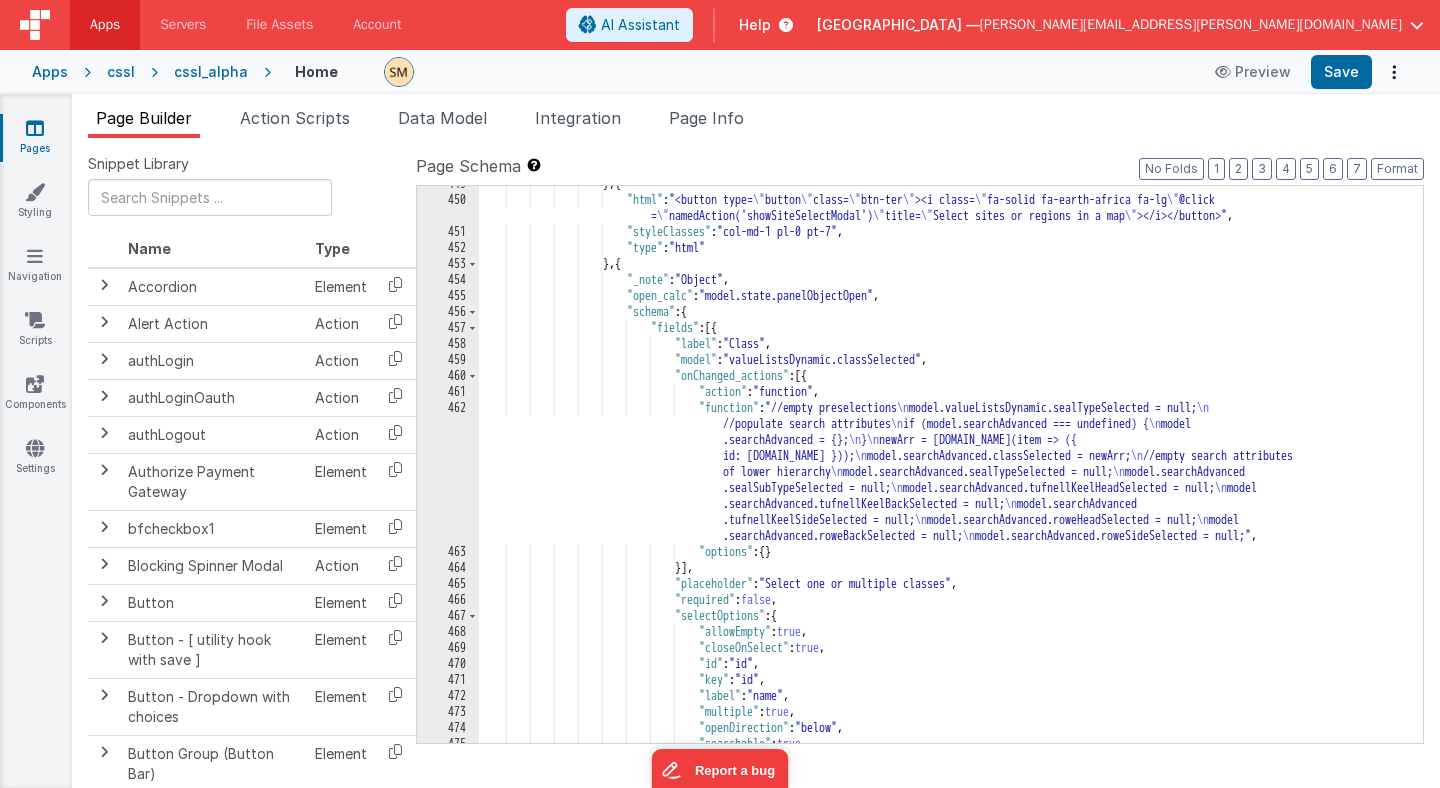 scroll, scrollTop: 883, scrollLeft: 0, axis: vertical 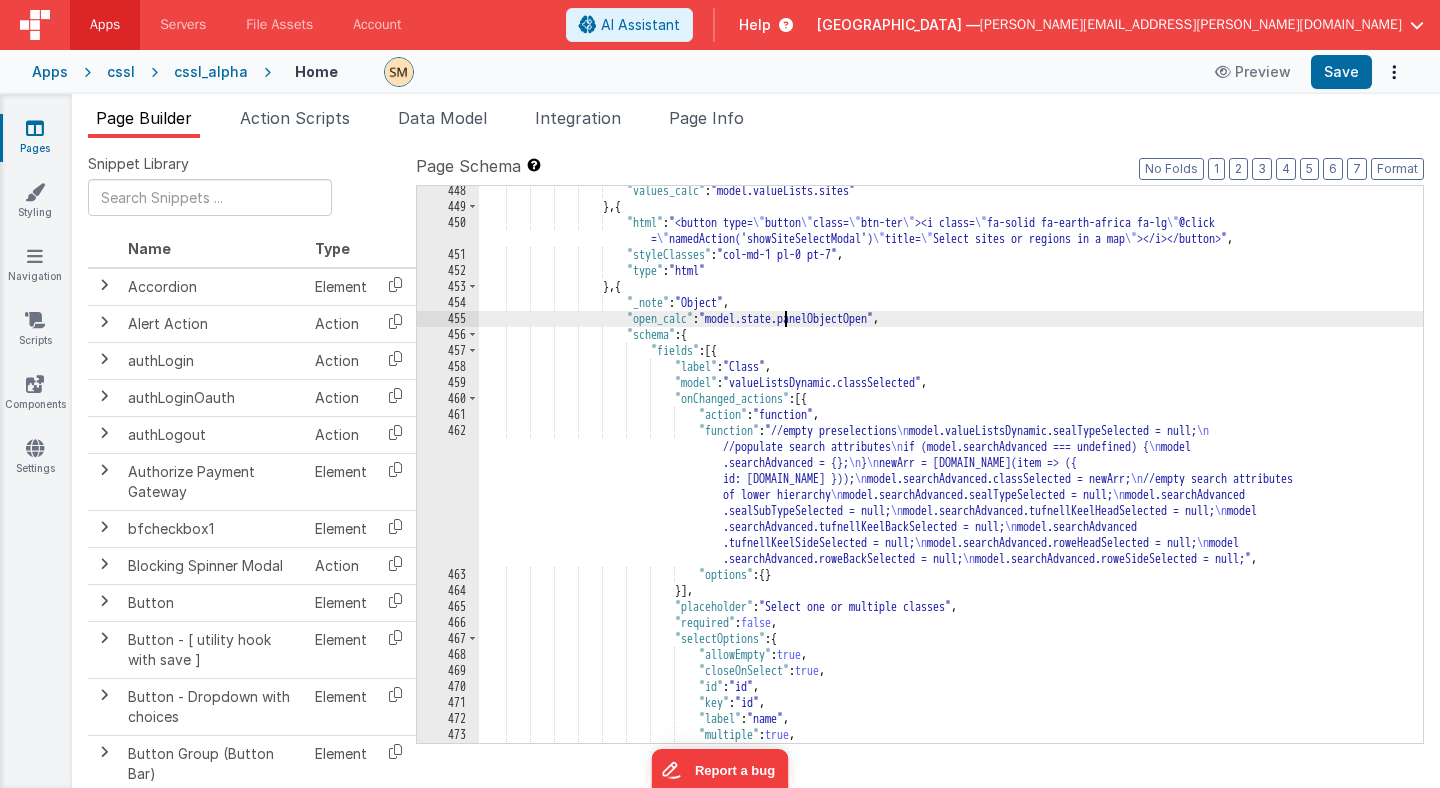 click on ""values_calc" :  "model.valueLists.sites"                          } ,  {                               "html" :  "<button type= \" button \"  class= \" btn-ter \" ><i class= \" fa-solid fa-earth-africa fa-lg \"  @click                              = \" namedAction('showSiteSelectModal') \"  title= \" Select sites or regions in a map \" ></i></button>" ,                               "styleClasses" :  "col-md-1 pl-0 pt-7" ,                               "type" :  "html"                          } ,  {                               "_note" :  "Object" ,                               "open_calc" :  "model.state.panelObjectOpen" ,                               "schema" :  {                                    "fields" :  [{                                         "label" :  "Class" ,                                         "model" :  "valueListsDynamic.classSelected" ,                                         "onChanged_actions" :  [{                     :" at bounding box center (951, 477) 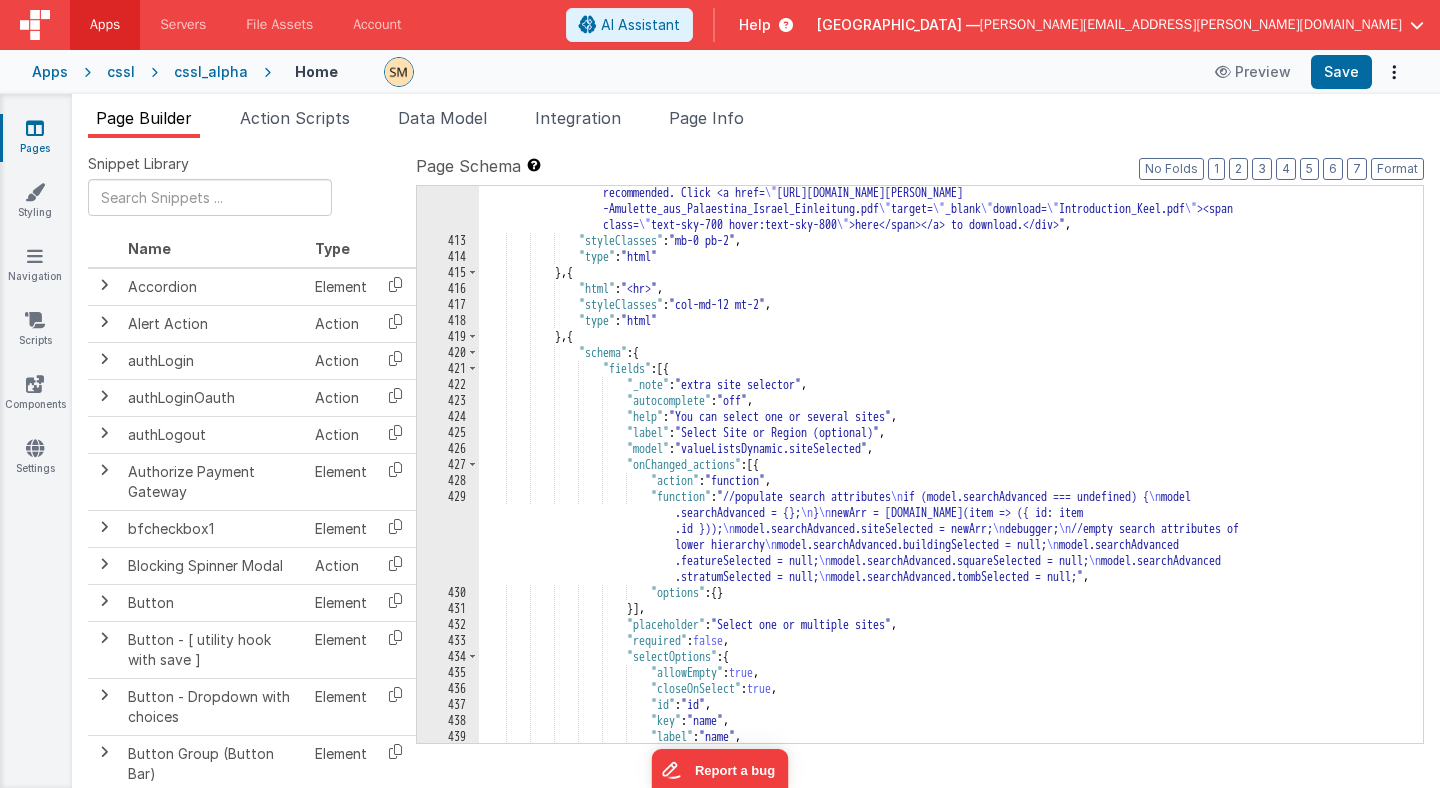 scroll, scrollTop: 190, scrollLeft: 0, axis: vertical 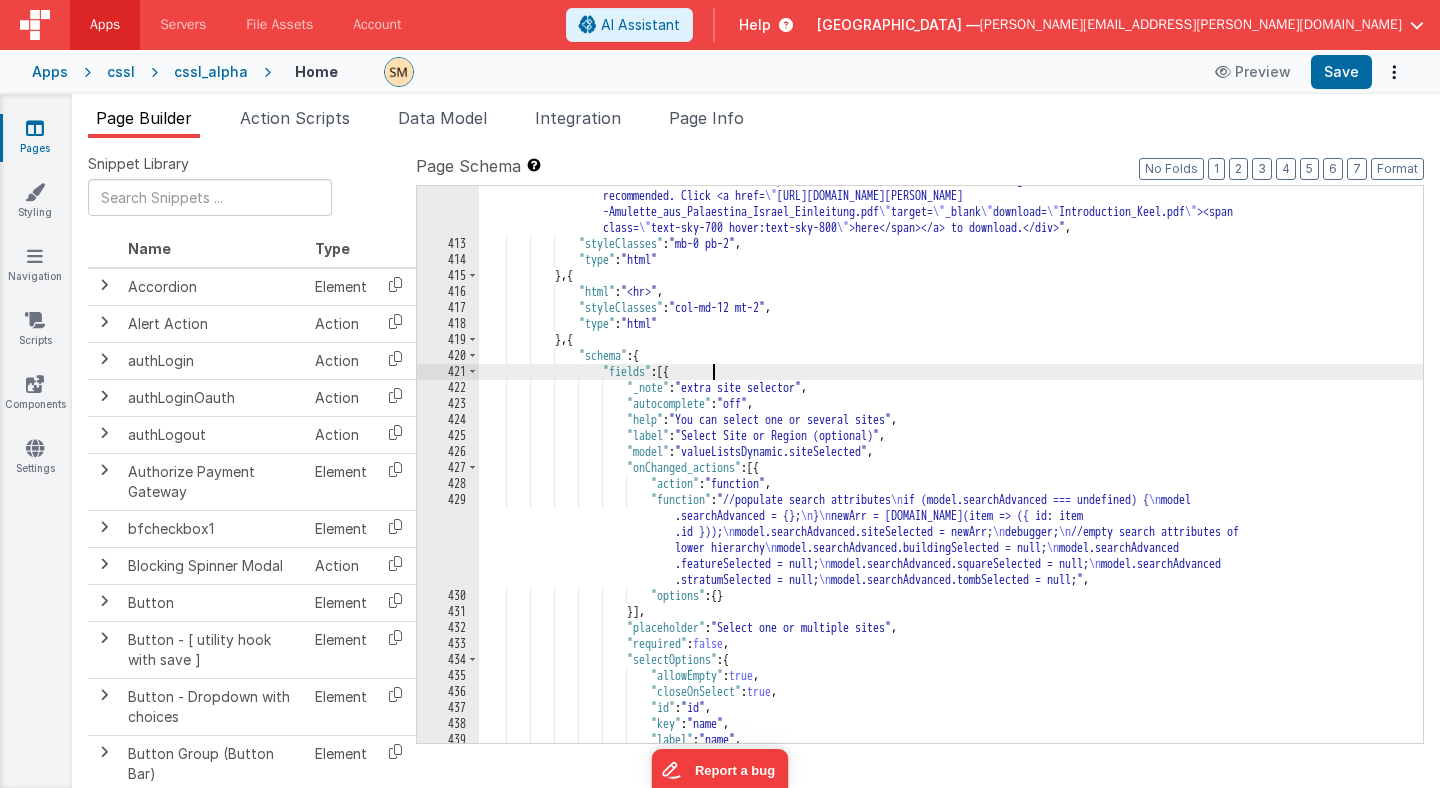 click on ""html" :  "<div class=flex> \n     <div class= \" p-4 pb-2 pt-5 font-medium text-gray-900 text-sm \" >Advanced Search                      </div> \n </div> \n <div class= \" px-4 text-xs \" >For best results, knowledge of [PERSON_NAME] introduction (1995) is                       recommended. Click <a href= \" [URL][DOMAIN_NAME][PERSON_NAME]                      -Amulette_aus_Palaestina_Israel_Einleitung.pdf \"  target= \" _blank \"  download= \" Introduction_Keel.pdf \" ><span                       class= \" text-sky-700 hover:text-sky-800 \" >here</span></a> to download.</div>" ,                     "styleClasses" :  "mb-0 pb-2" ,                     "type" :  "html"                } ,  {                     "html" :  "<hr>" ,                     "styleClasses" :  "col-md-12 mt-2" ,                     "type" :  "html"                } ,  {                     :  { :" at bounding box center [951, 482] 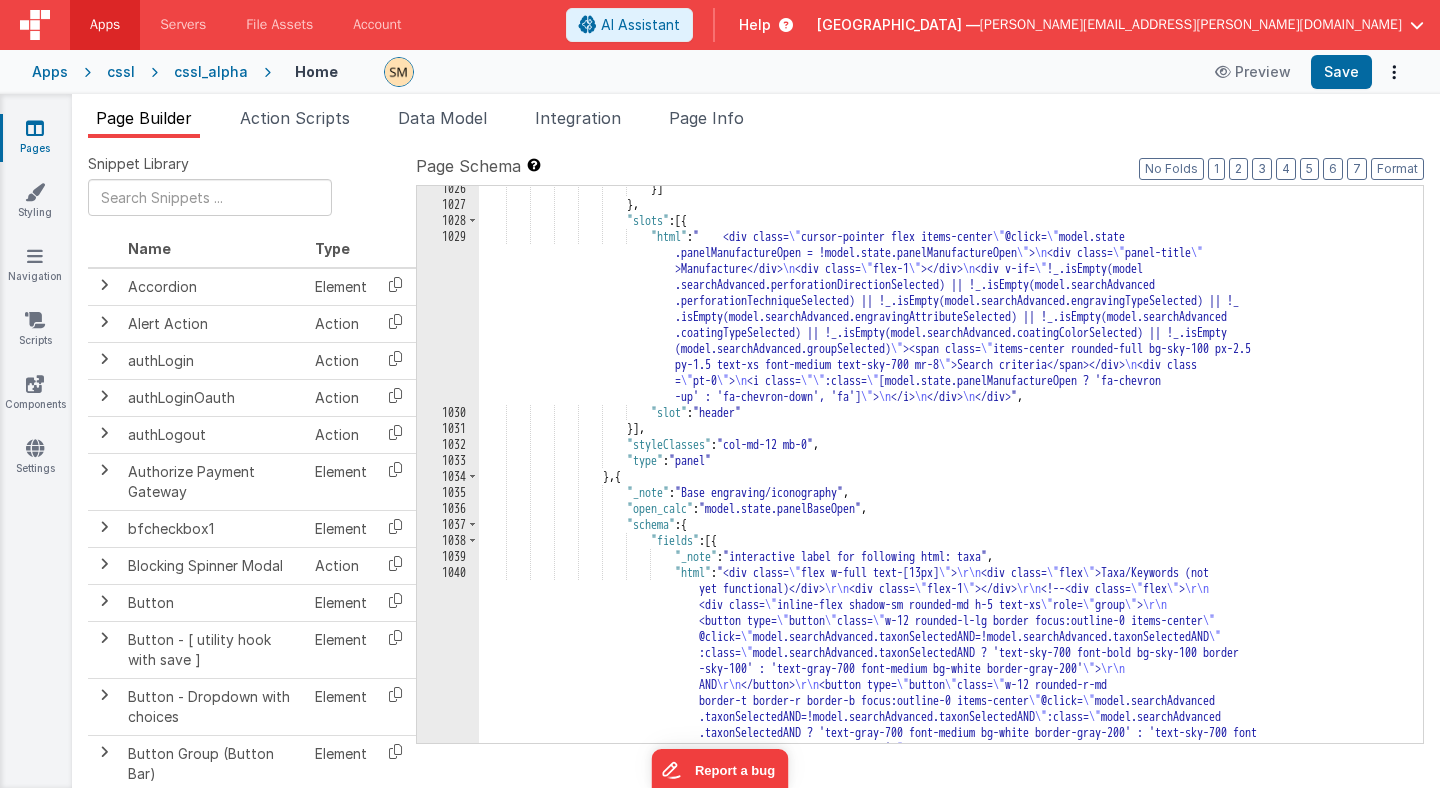 scroll, scrollTop: 10701, scrollLeft: 0, axis: vertical 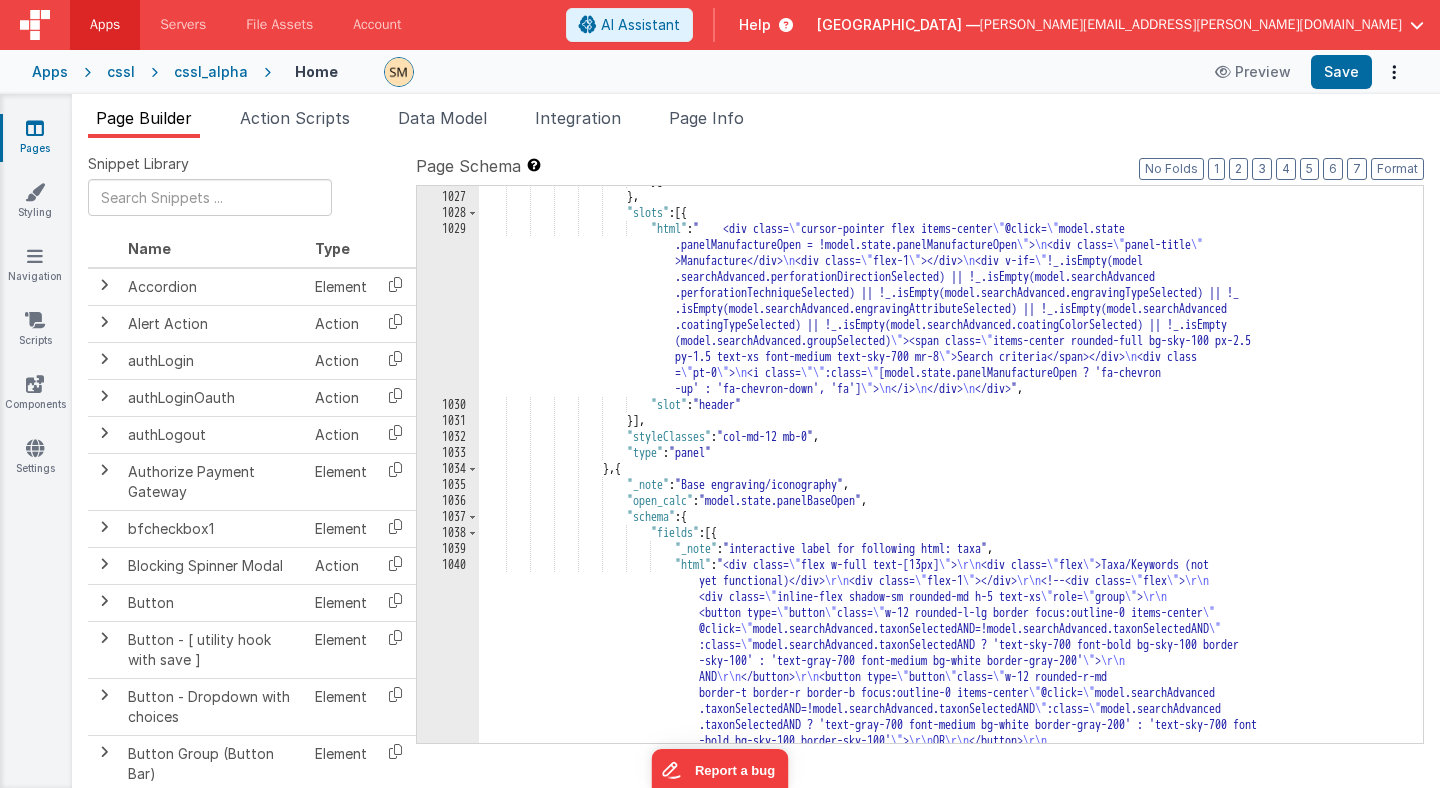 click on "}]                               } ,                               "slots" :  [{                                    "html" :  "    <div class= \" cursor-pointer flex items-center \"  @click= \" model.state                                  .panelManufactureOpen = !model.state.panelManufactureOpen \" > \n         <div class= \" panel-title \"                                  >Manufacture</div> \n         <div class= \" flex-1 \" ></div> \n         <div v-if= \" !_.isEmpty(model                                  .searchAdvanced.perforationDirectionSelected) || !_.isEmpty(model.searchAdvanced                                  .perforationTechniqueSelected) || !_.isEmpty(model.searchAdvanced.engravingTypeSelected) || !_                                                                   \" \" \"" at bounding box center [951, 563] 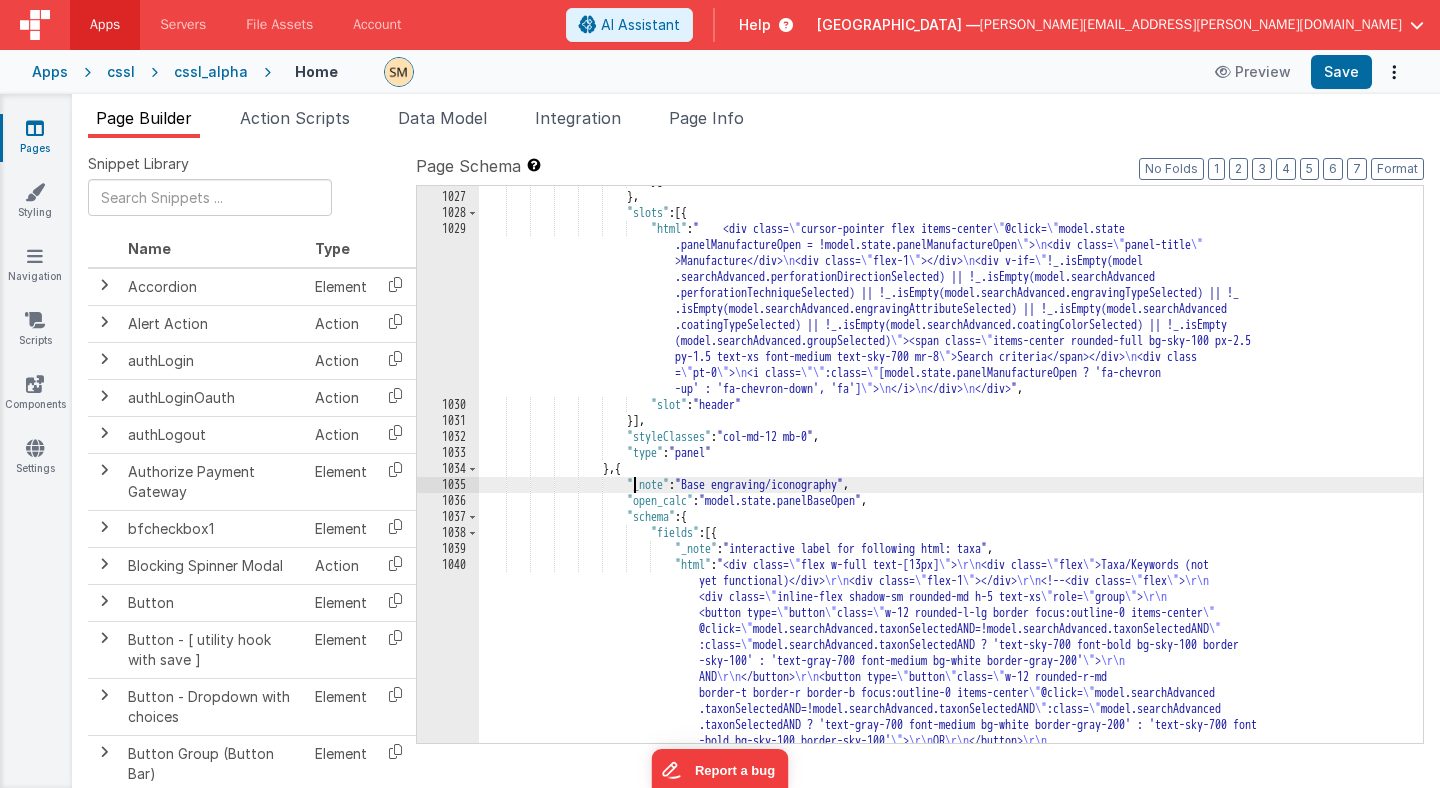 click on "}]                               } ,                               "slots" :  [{                                    "html" :  "    <div class= \" cursor-pointer flex items-center \"  @click= \" model.state                                  .panelManufactureOpen = !model.state.panelManufactureOpen \" > \n         <div class= \" panel-title \"                                  >Manufacture</div> \n         <div class= \" flex-1 \" ></div> \n         <div v-if= \" !_.isEmpty(model                                  .searchAdvanced.perforationDirectionSelected) || !_.isEmpty(model.searchAdvanced                                  .perforationTechniqueSelected) || !_.isEmpty(model.searchAdvanced.engravingTypeSelected) || !_                                                                   \" \" \"" at bounding box center [951, 563] 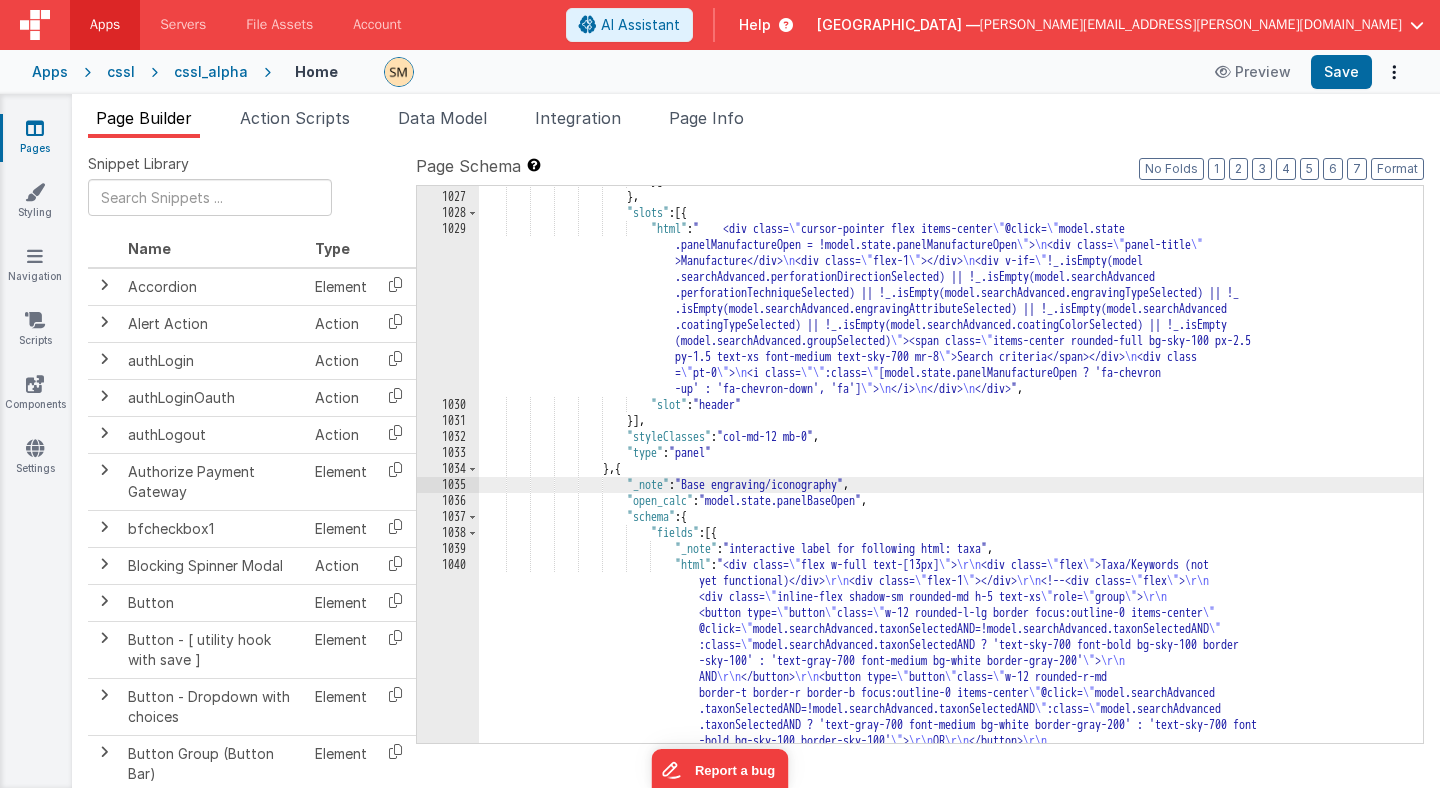 click on "}]                               } ,                               "slots" :  [{                                    "html" :  "    <div class= \" cursor-pointer flex items-center \"  @click= \" model.state                                  .panelManufactureOpen = !model.state.panelManufactureOpen \" > \n         <div class= \" panel-title \"                                  >Manufacture</div> \n         <div class= \" flex-1 \" ></div> \n         <div v-if= \" !_.isEmpty(model                                  .searchAdvanced.perforationDirectionSelected) || !_.isEmpty(model.searchAdvanced                                  .perforationTechniqueSelected) || !_.isEmpty(model.searchAdvanced.engravingTypeSelected) || !_                                                                   \" \" \"" at bounding box center (951, 563) 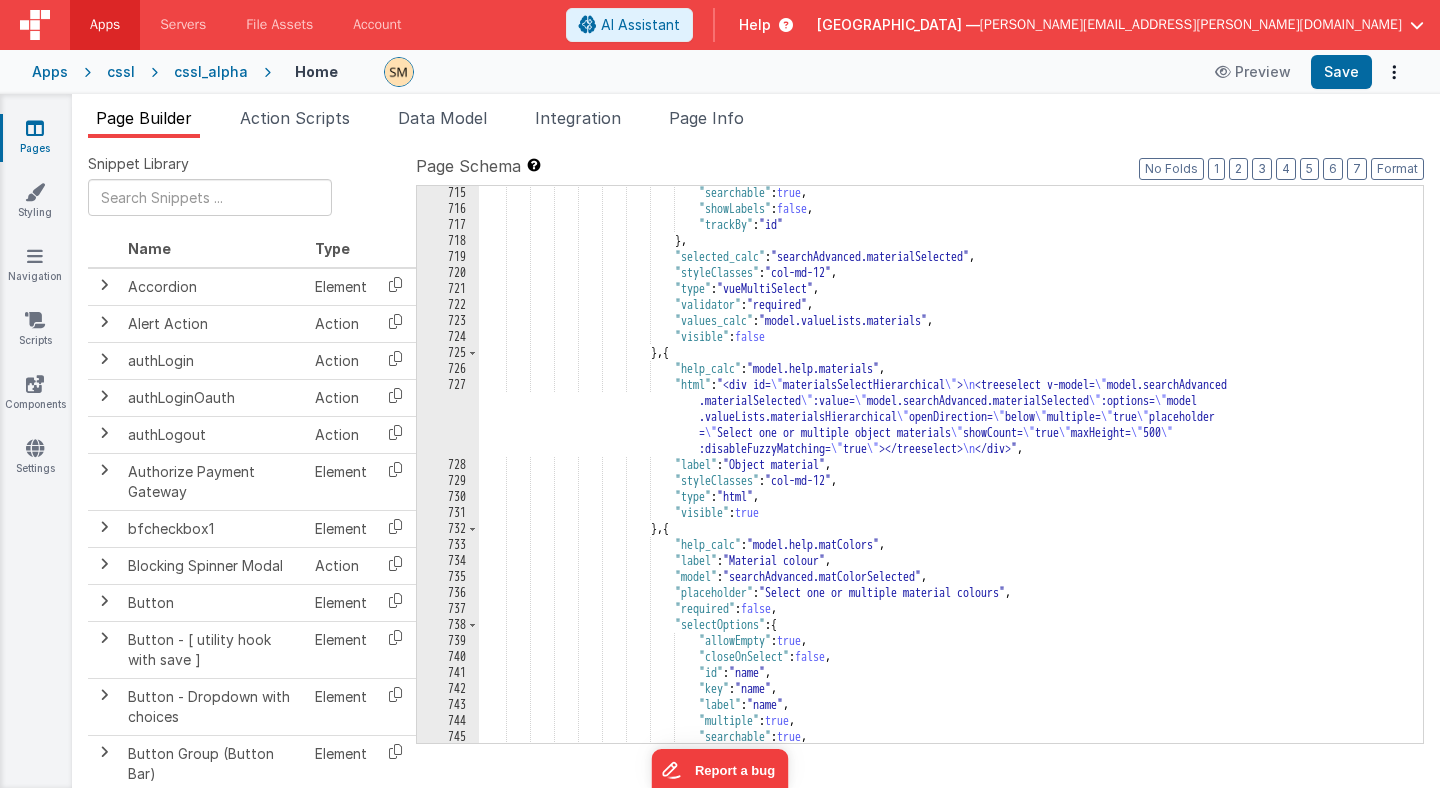 scroll, scrollTop: 5476, scrollLeft: 0, axis: vertical 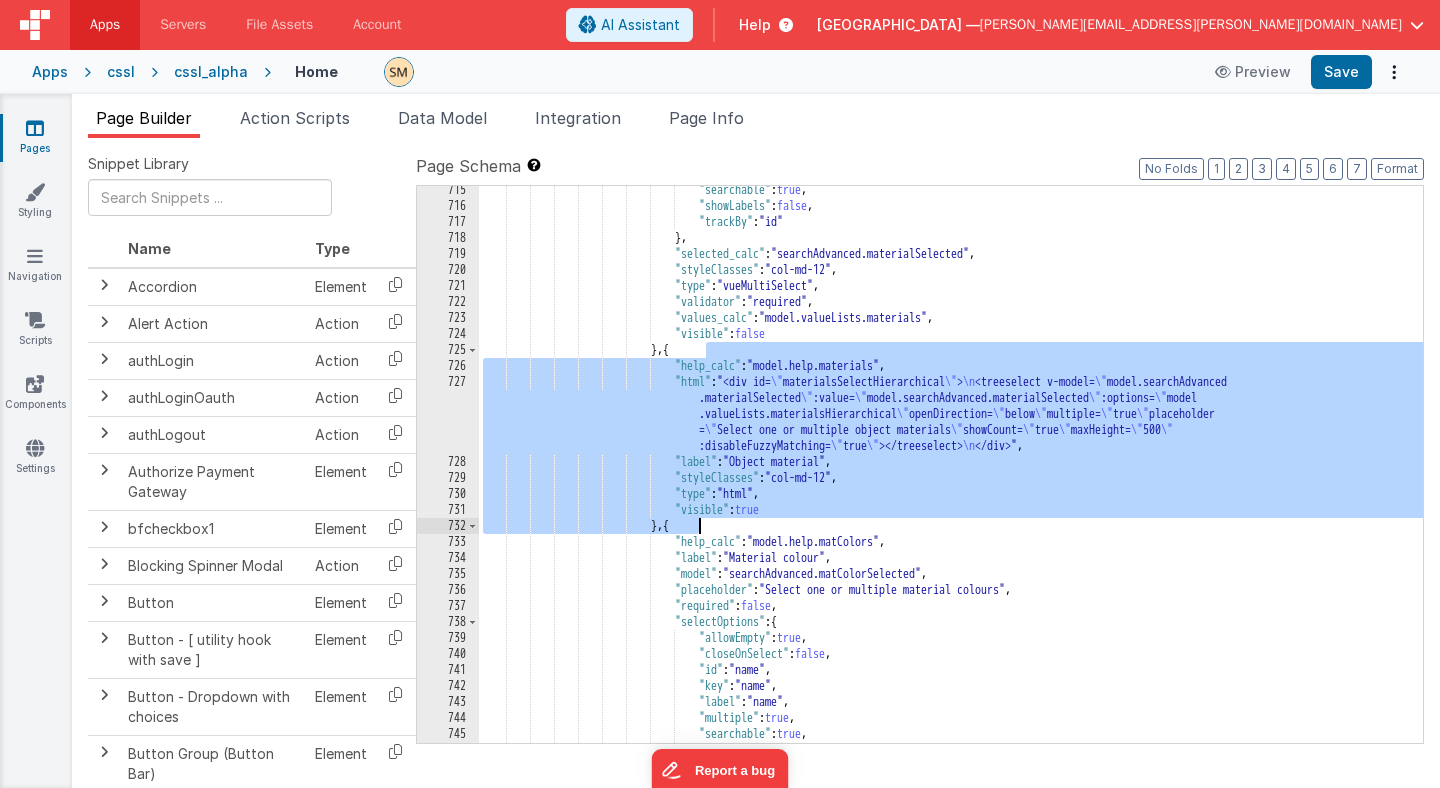 drag, startPoint x: 704, startPoint y: 349, endPoint x: 696, endPoint y: 525, distance: 176.18172 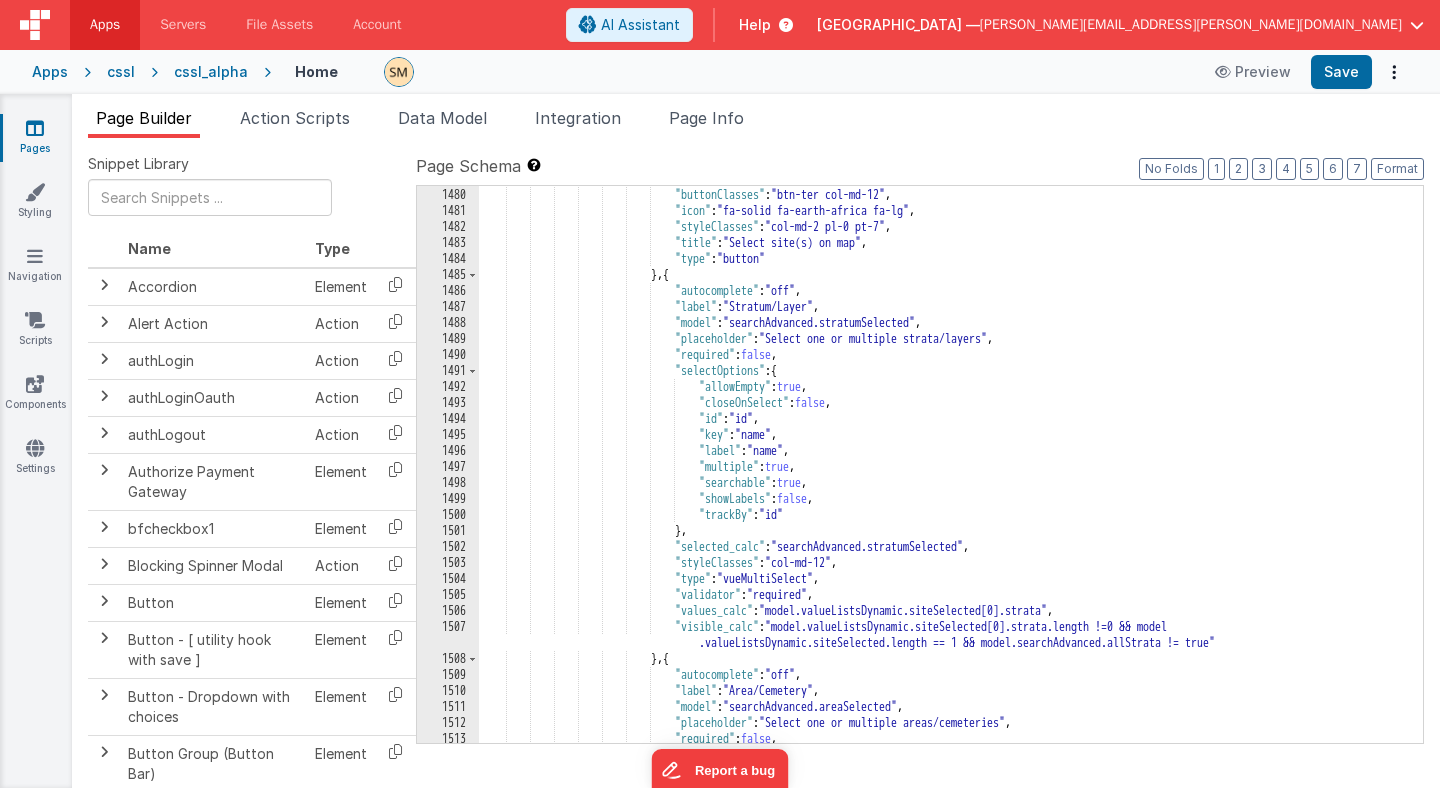 scroll, scrollTop: 20319, scrollLeft: 0, axis: vertical 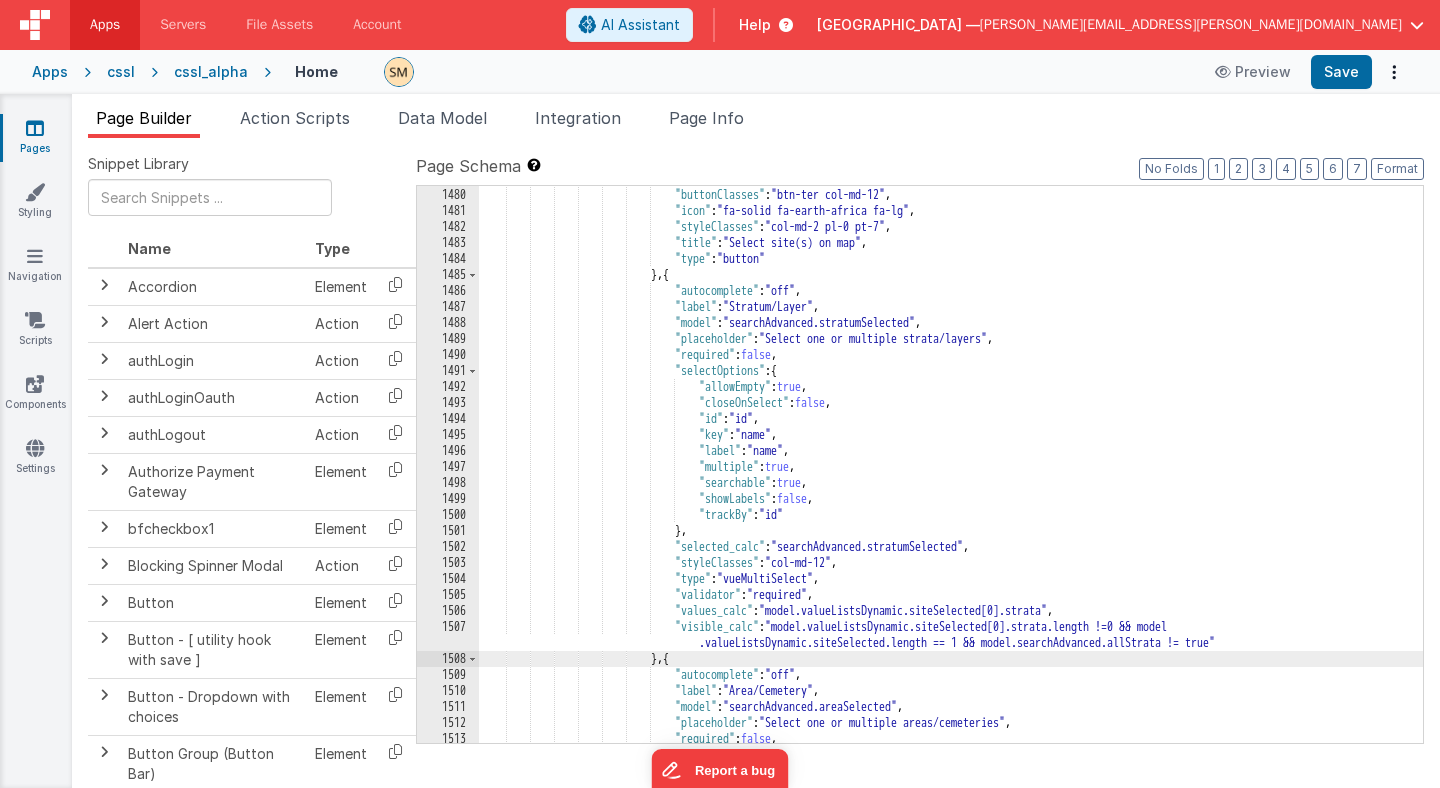 paste 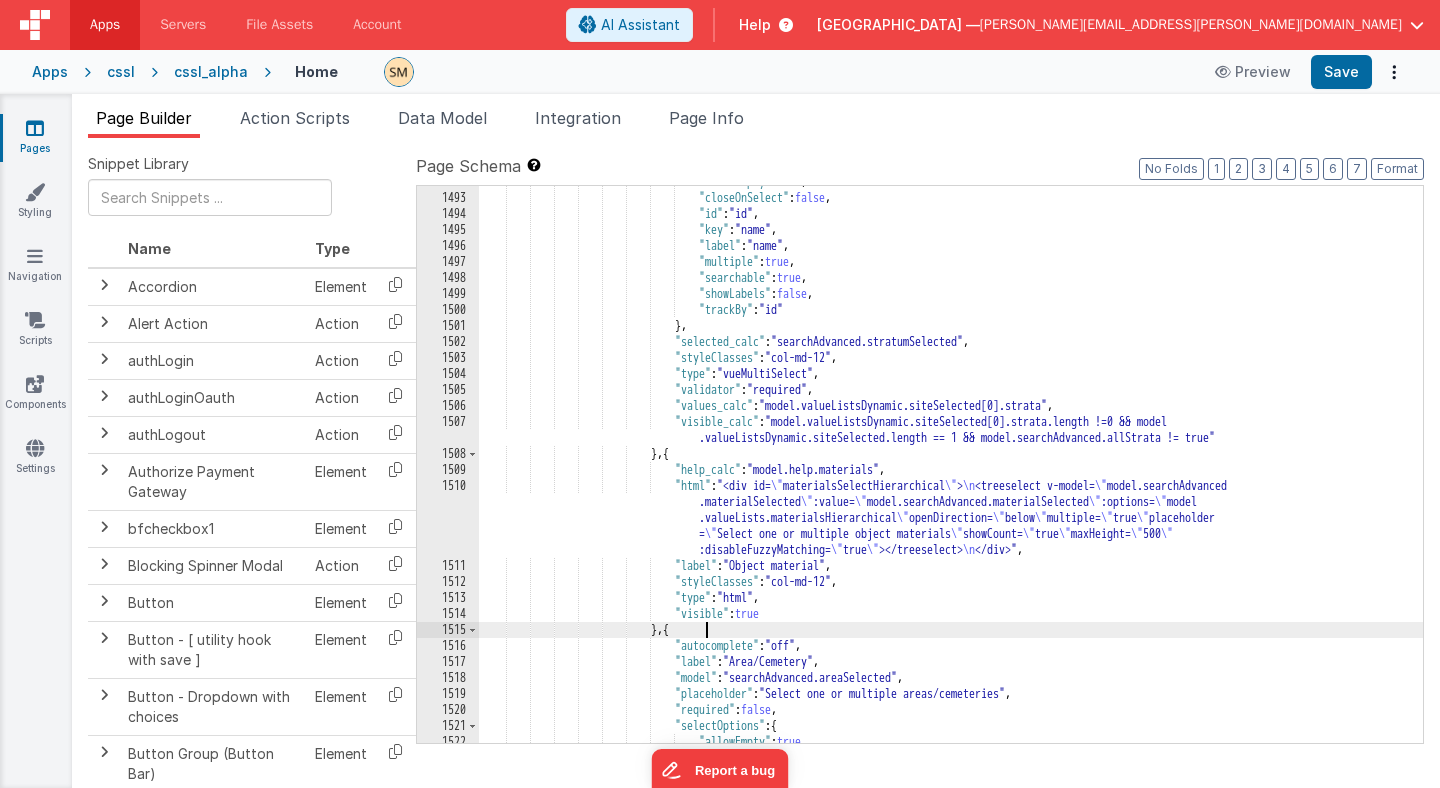 scroll, scrollTop: 20527, scrollLeft: 0, axis: vertical 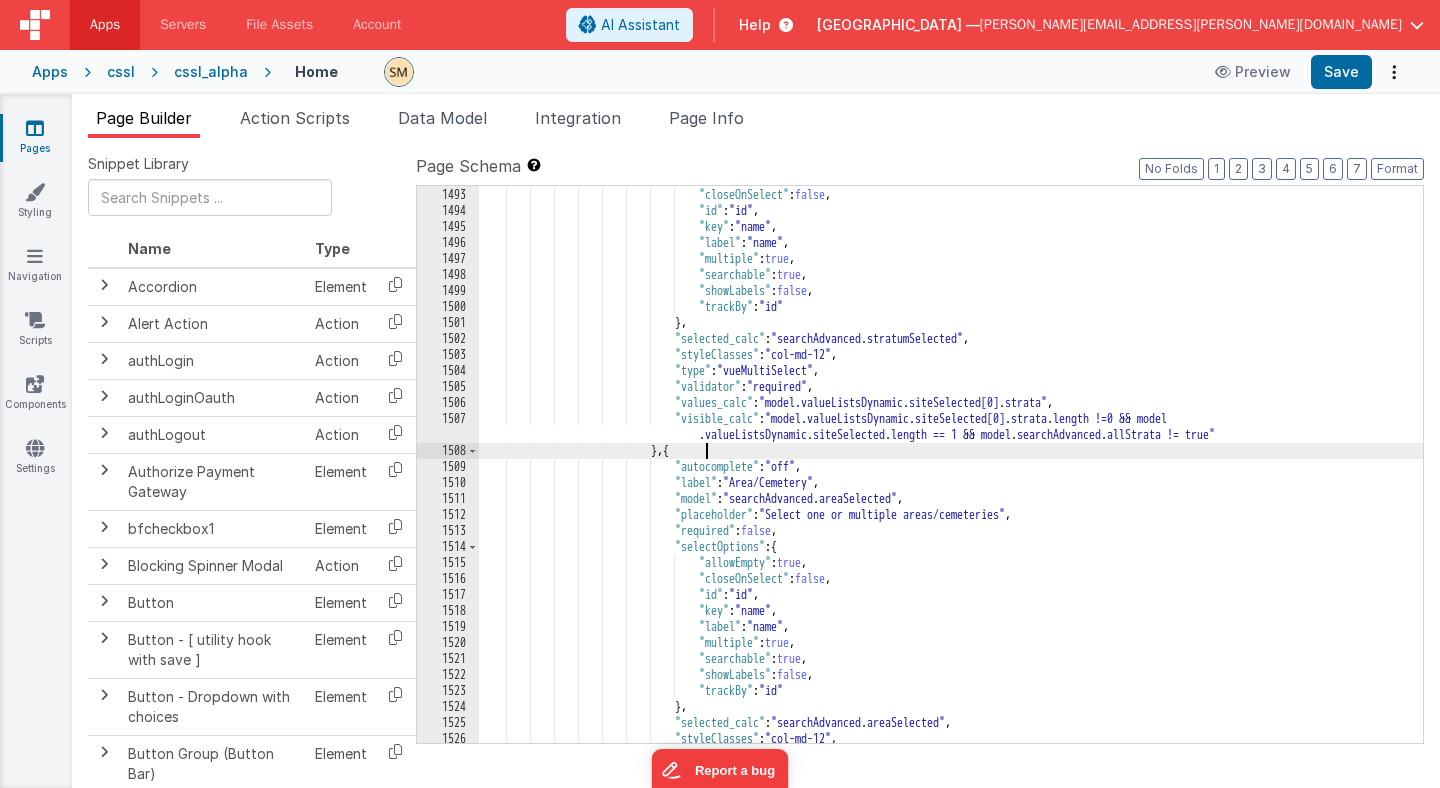paste 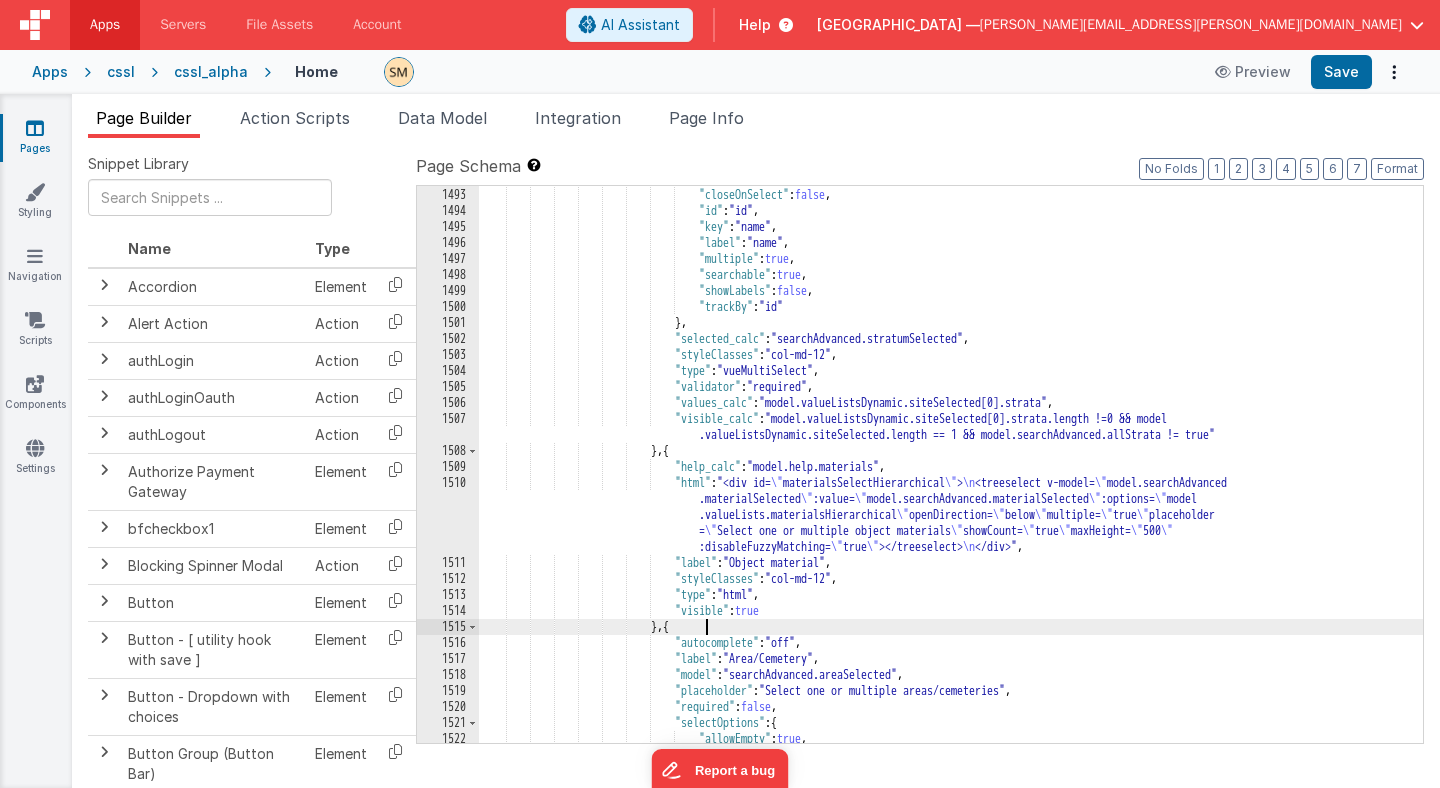 click on ""allowEmpty" :  true ,                                              "closeOnSelect" :  false ,                                              "id" :  "id" ,                                              "key" :  "name" ,                                              "label" :  "name" ,                                              "multiple" :  true ,                                              "searchable" :  true ,                                              "showLabels" :  false ,                                              "trackBy" :  "id"                                         } ,                                         "selected_calc" :  "searchAdvanced.stratumSelected" ,                                         "styleClasses" :  "col-md-12" ,                                         "type" :  "vueMultiSelect" ,                                         "validator" :  "required" ,                                         "values_calc" :  ," at bounding box center [951, 465] 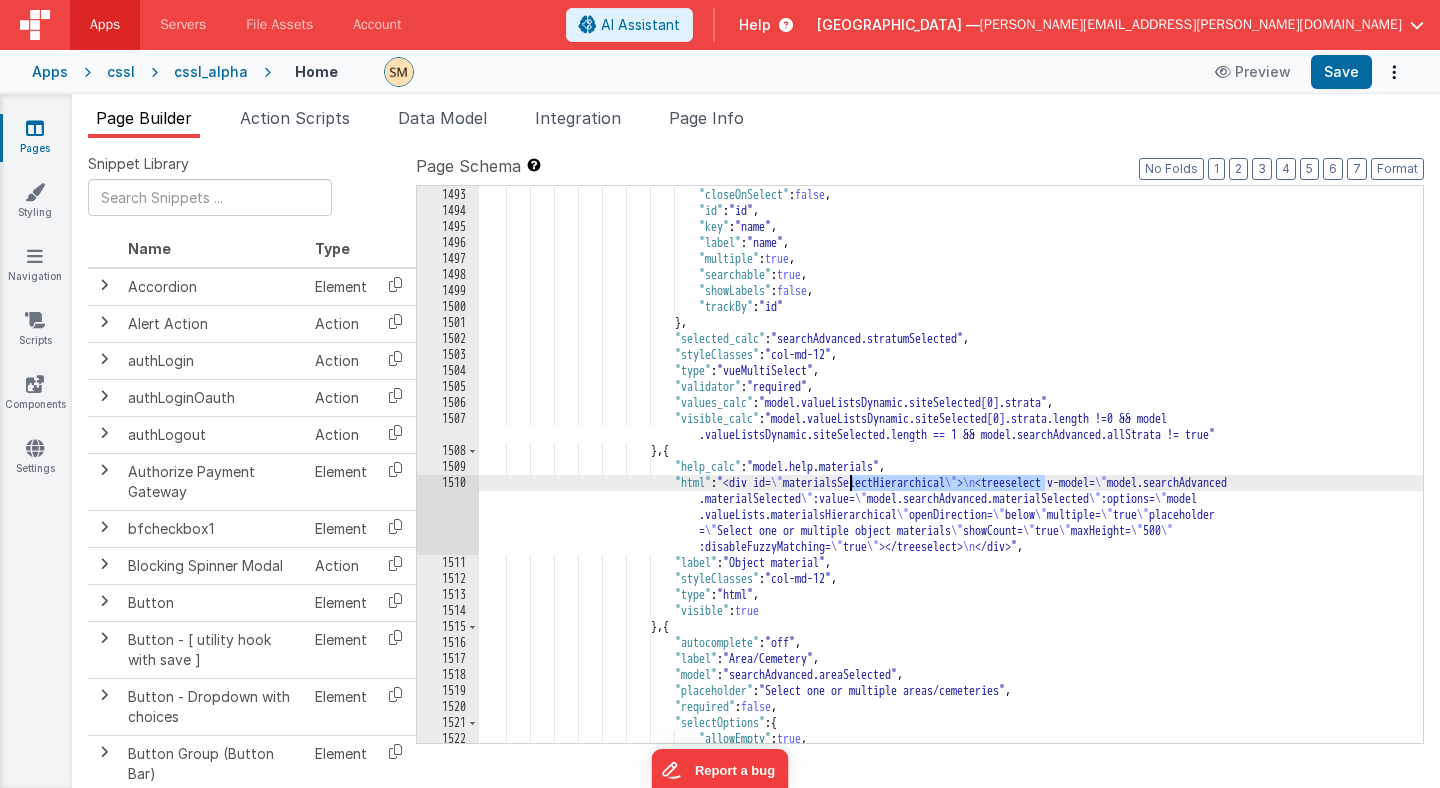 click on ""allowEmpty" :  true ,                                              "closeOnSelect" :  false ,                                              "id" :  "id" ,                                              "key" :  "name" ,                                              "label" :  "name" ,                                              "multiple" :  true ,                                              "searchable" :  true ,                                              "showLabels" :  false ,                                              "trackBy" :  "id"                                         } ,                                         "selected_calc" :  "searchAdvanced.stratumSelected" ,                                         "styleClasses" :  "col-md-12" ,                                         "type" :  "vueMultiSelect" ,                                         "validator" :  "required" ,                                         "values_calc" :  ," at bounding box center [951, 465] 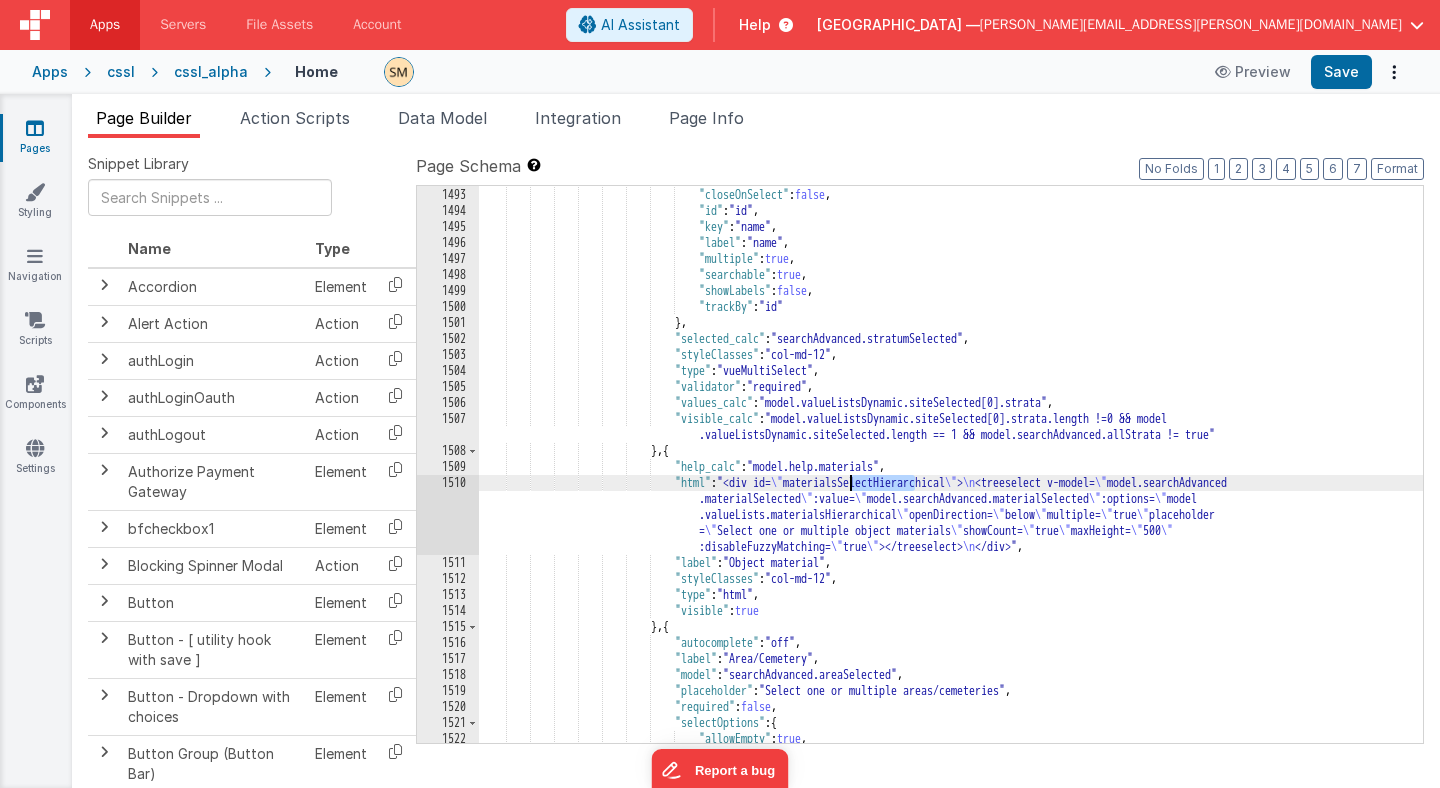 drag, startPoint x: 912, startPoint y: 483, endPoint x: 849, endPoint y: 485, distance: 63.03174 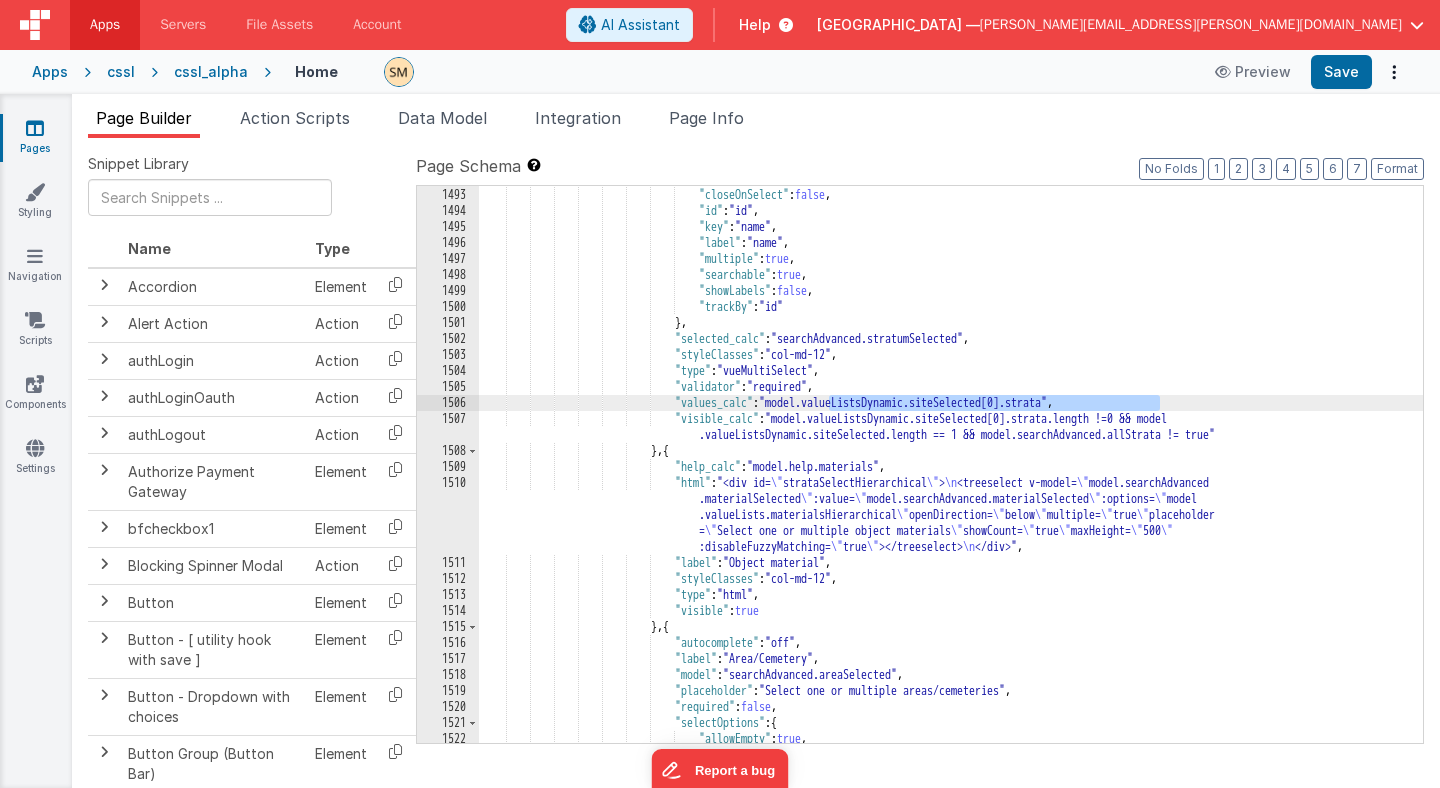 drag, startPoint x: 832, startPoint y: 401, endPoint x: 1162, endPoint y: 400, distance: 330.00153 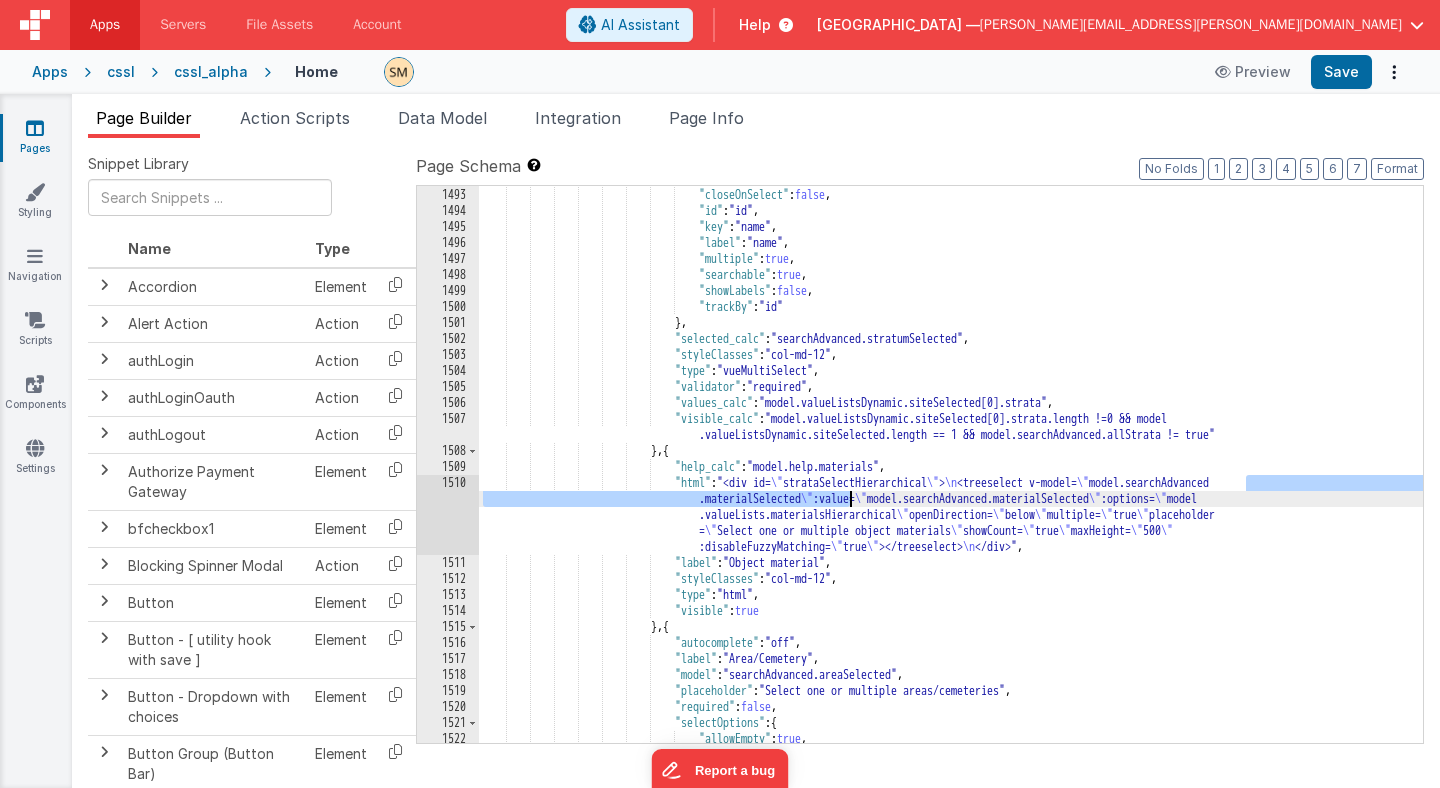 drag, startPoint x: 1247, startPoint y: 484, endPoint x: 852, endPoint y: 494, distance: 395.12656 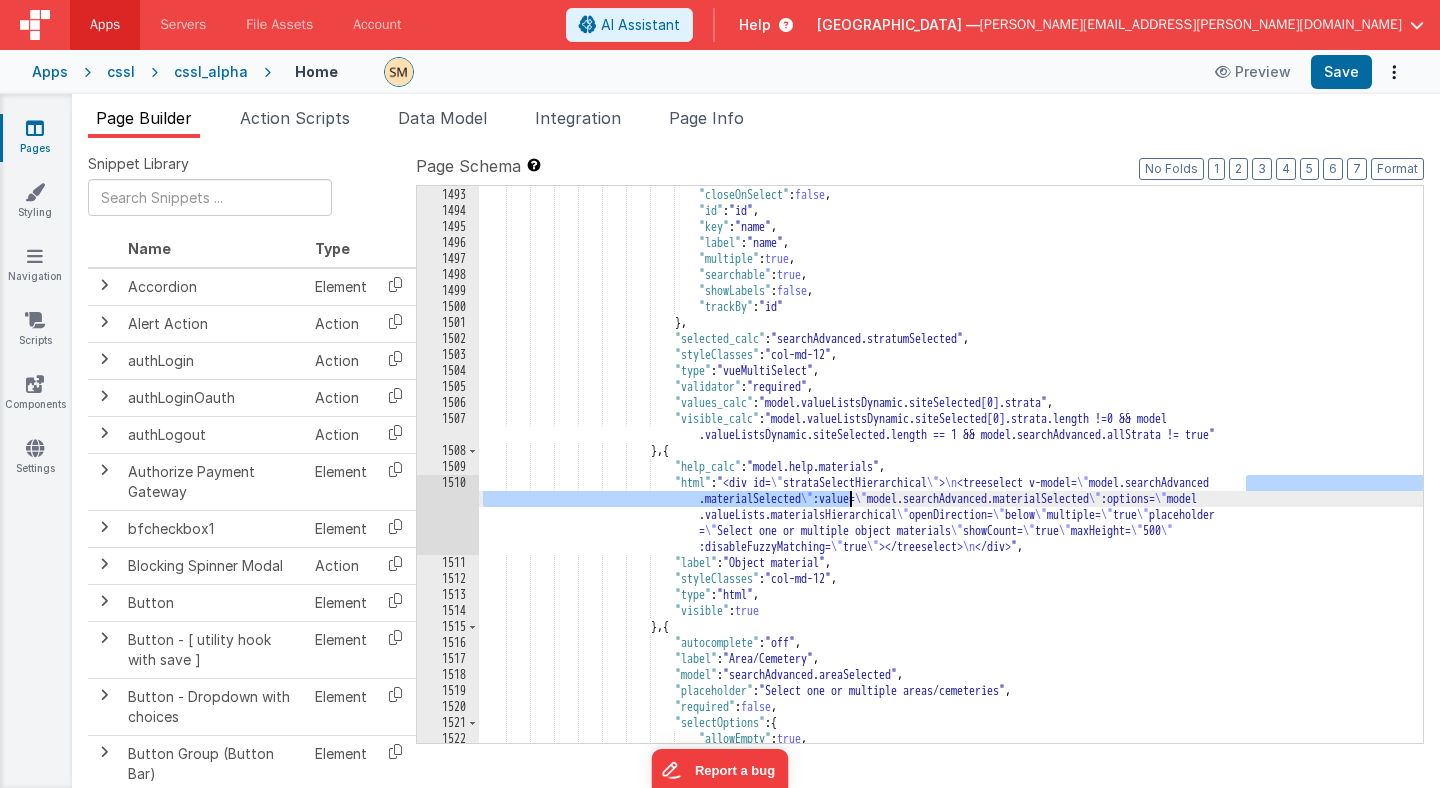 click on ""allowEmpty" :  true ,                                              "closeOnSelect" :  false ,                                              "id" :  "id" ,                                              "key" :  "name" ,                                              "label" :  "name" ,                                              "multiple" :  true ,                                              "searchable" :  true ,                                              "showLabels" :  false ,                                              "trackBy" :  "id"                                         } ,                                         "selected_calc" :  "searchAdvanced.stratumSelected" ,                                         "styleClasses" :  "col-md-12" ,                                         "type" :  "vueMultiSelect" ,                                         "validator" :  "required" ,                                         "values_calc" :  ," at bounding box center (951, 464) 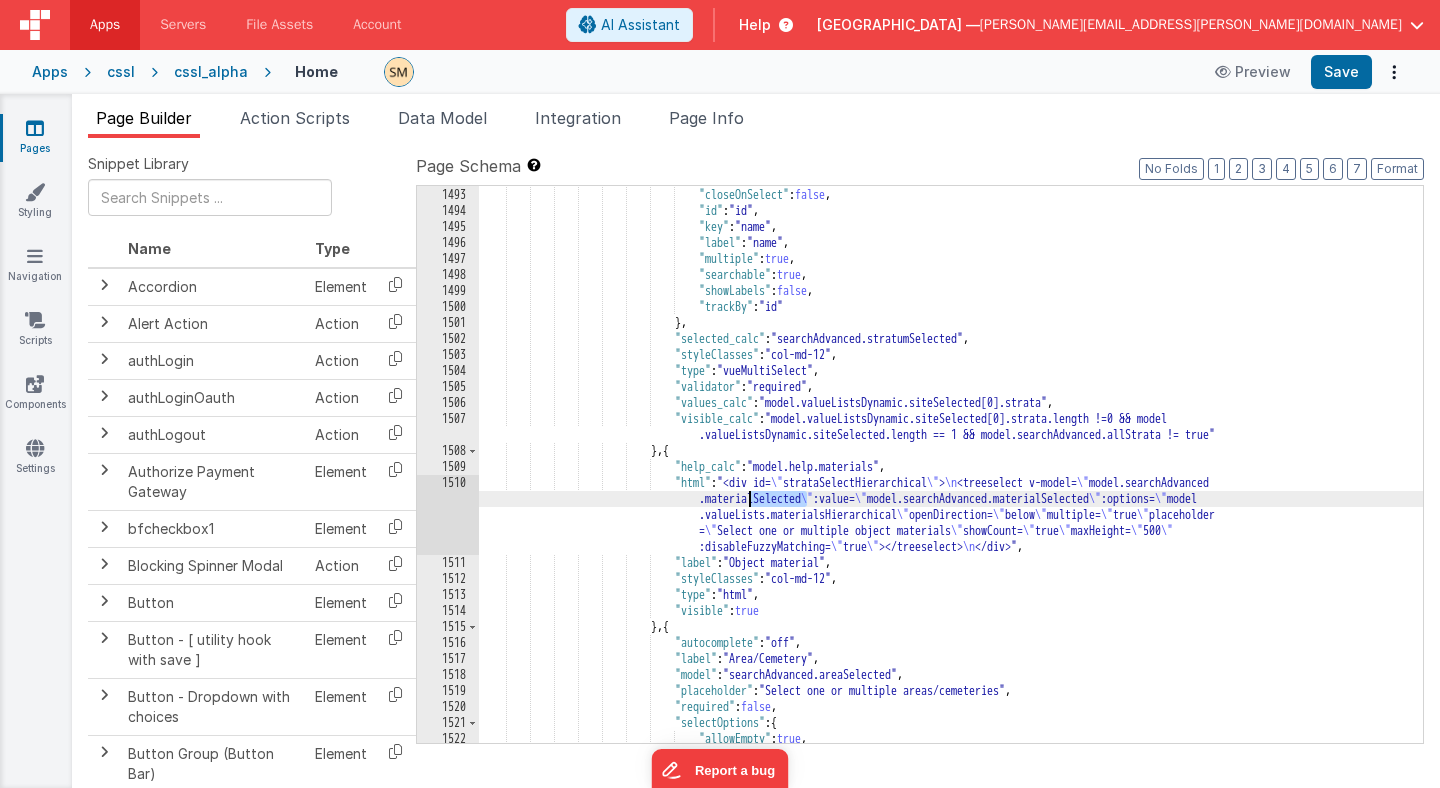 drag, startPoint x: 804, startPoint y: 496, endPoint x: 749, endPoint y: 497, distance: 55.00909 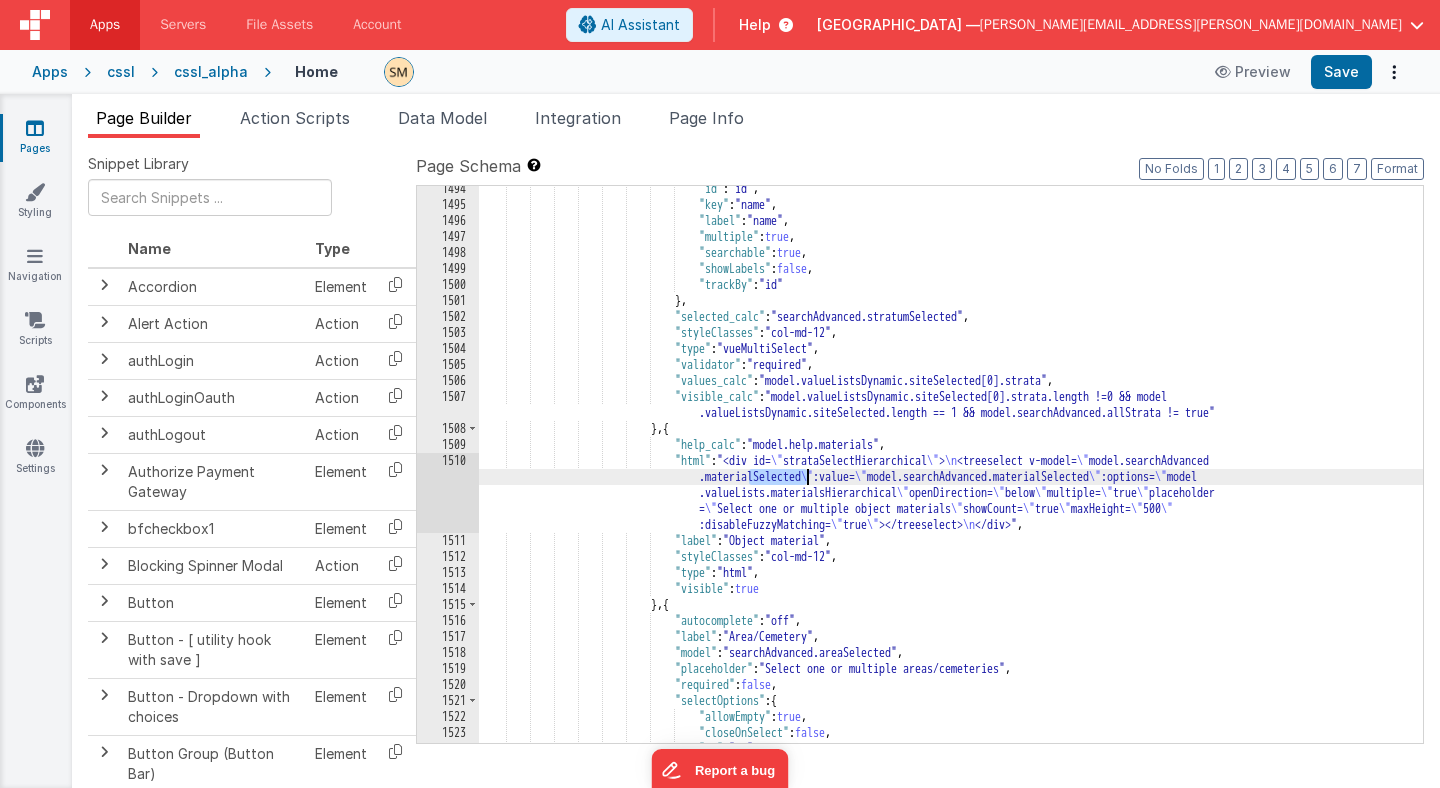 scroll, scrollTop: 20552, scrollLeft: 0, axis: vertical 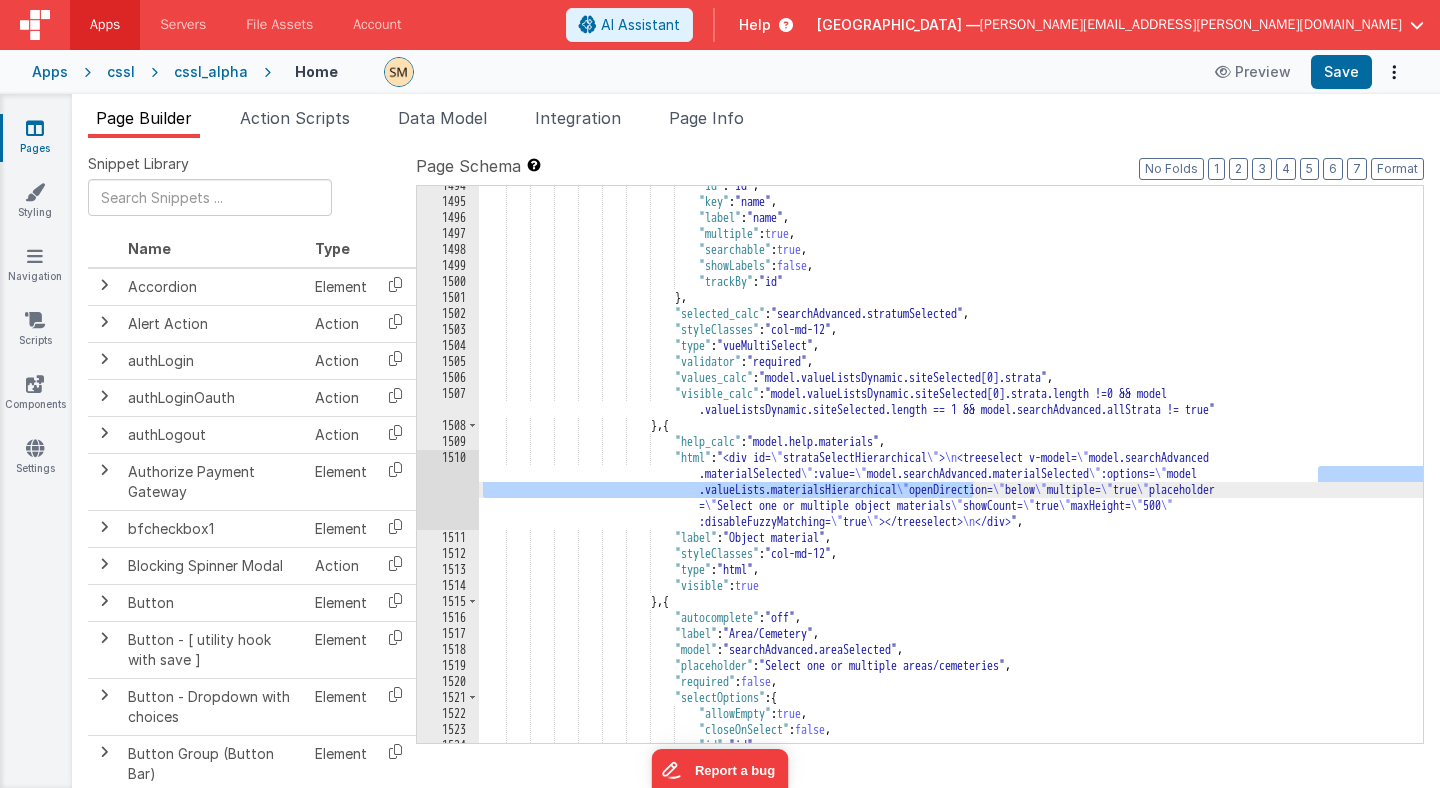 drag, startPoint x: 1316, startPoint y: 474, endPoint x: 976, endPoint y: 489, distance: 340.33072 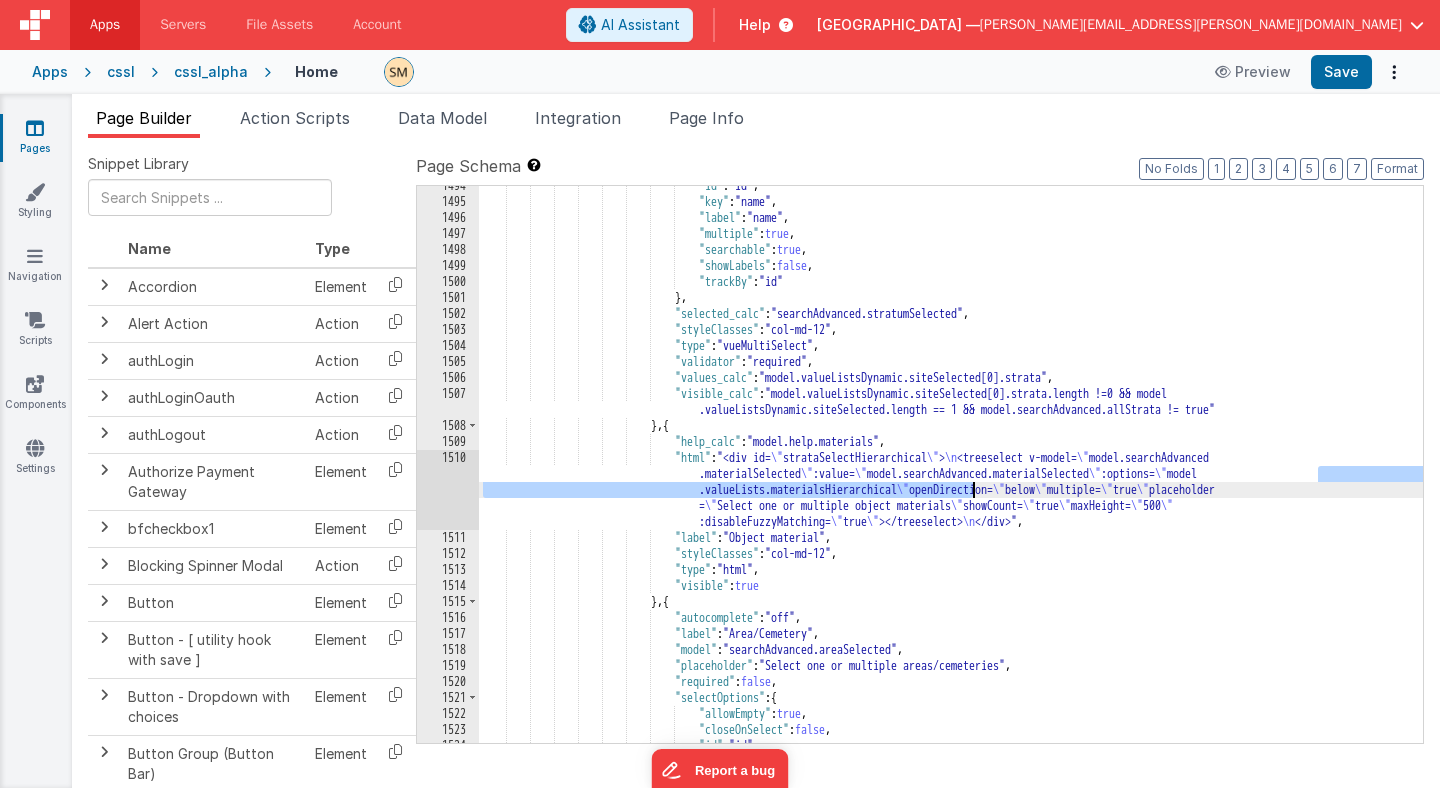 paste 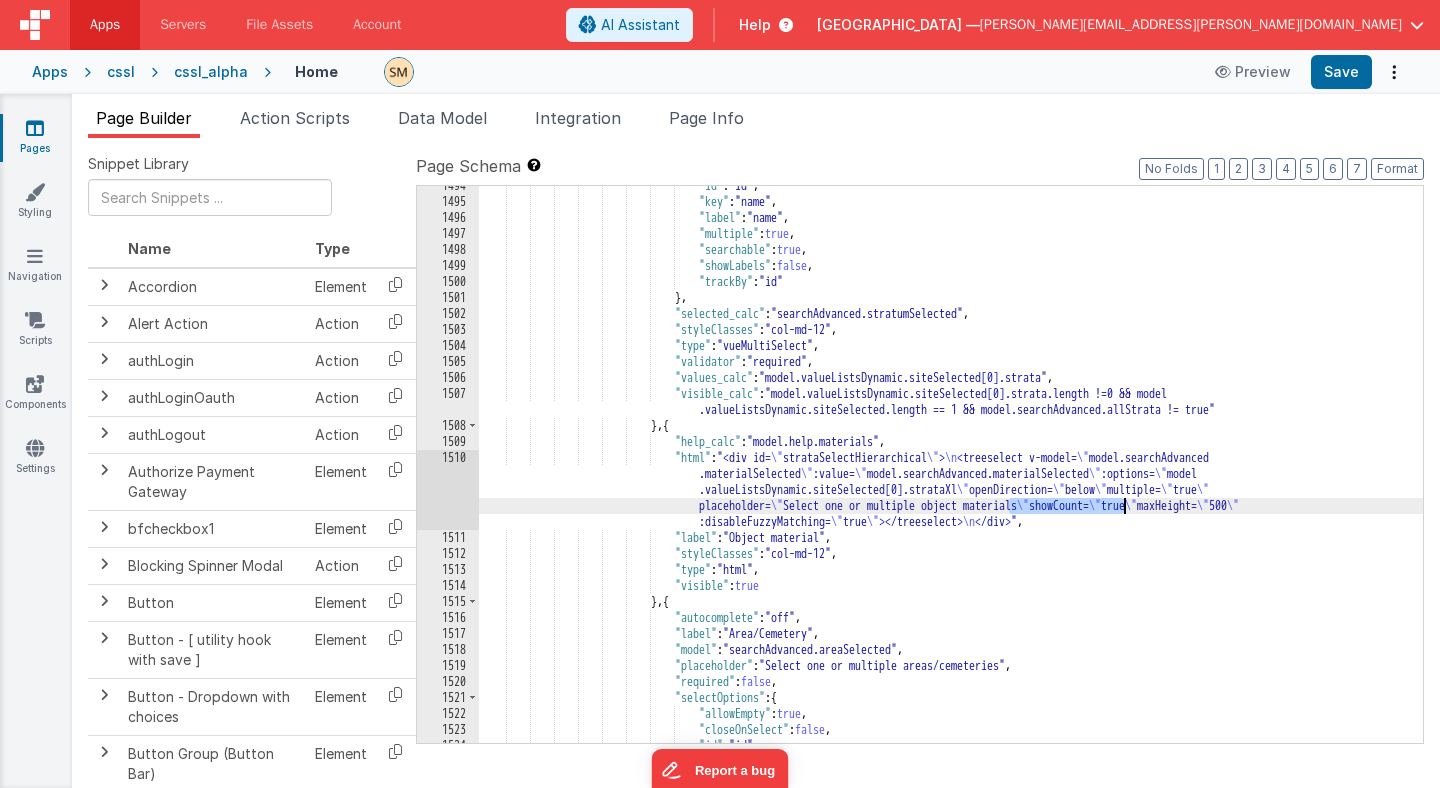 drag, startPoint x: 1009, startPoint y: 505, endPoint x: 1123, endPoint y: 402, distance: 153.63919 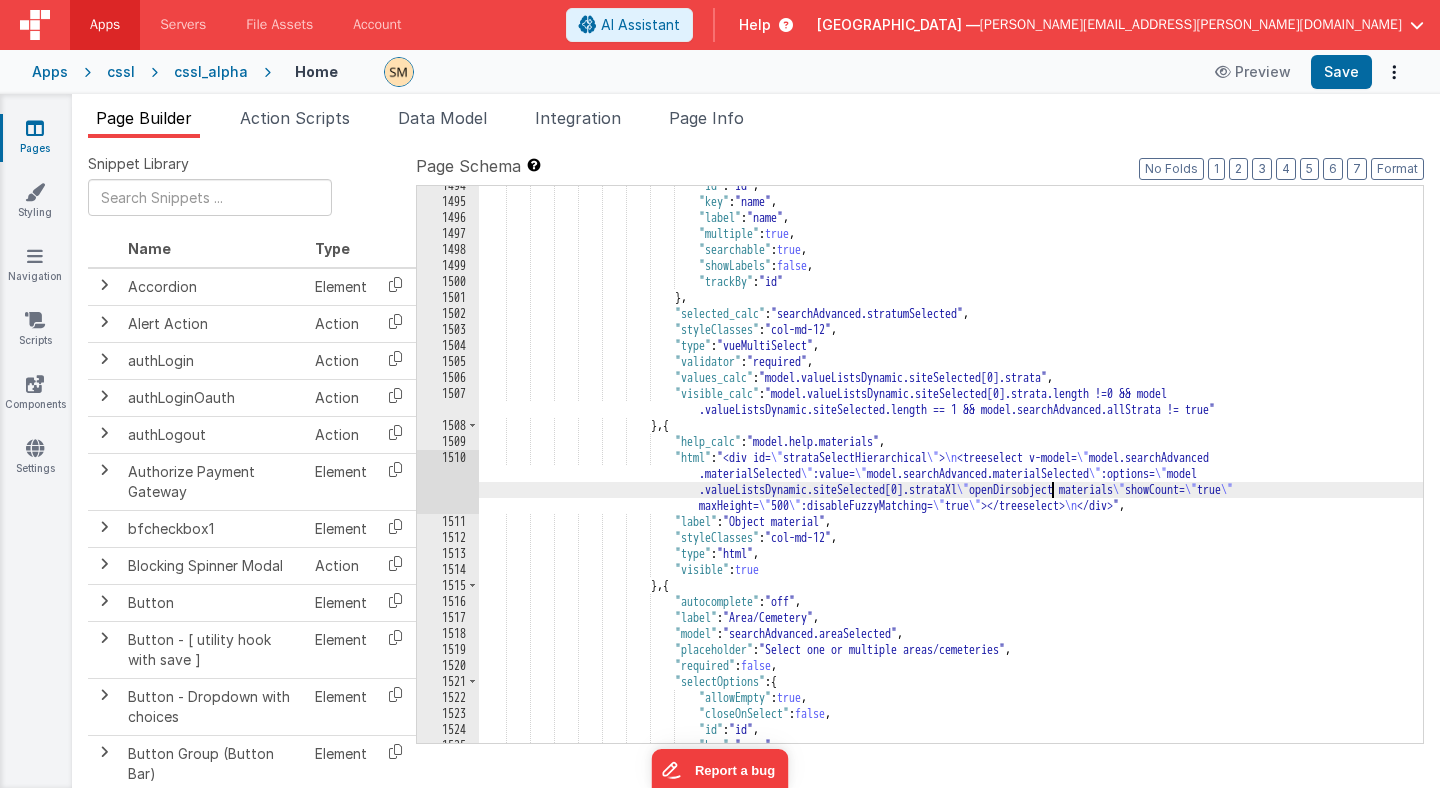 click on ""id" :  "id" ,                                              "key" :  "name" ,                                              "label" :  "name" ,                                              "multiple" :  true ,                                              "searchable" :  true ,                                              "showLabels" :  false ,                                              "trackBy" :  "id"                                         } ,                                         "selected_calc" :  "searchAdvanced.stratumSelected" ,                                         "styleClasses" :  "col-md-12" ,                                         "type" :  "vueMultiSelect" ,                                         "validator" :  "required" ,                                         "values_calc" :  "model.valueListsDynamic.siteSelected[0].strata" ,                                         "visible_calc" :                                     } ,  {" at bounding box center [951, 472] 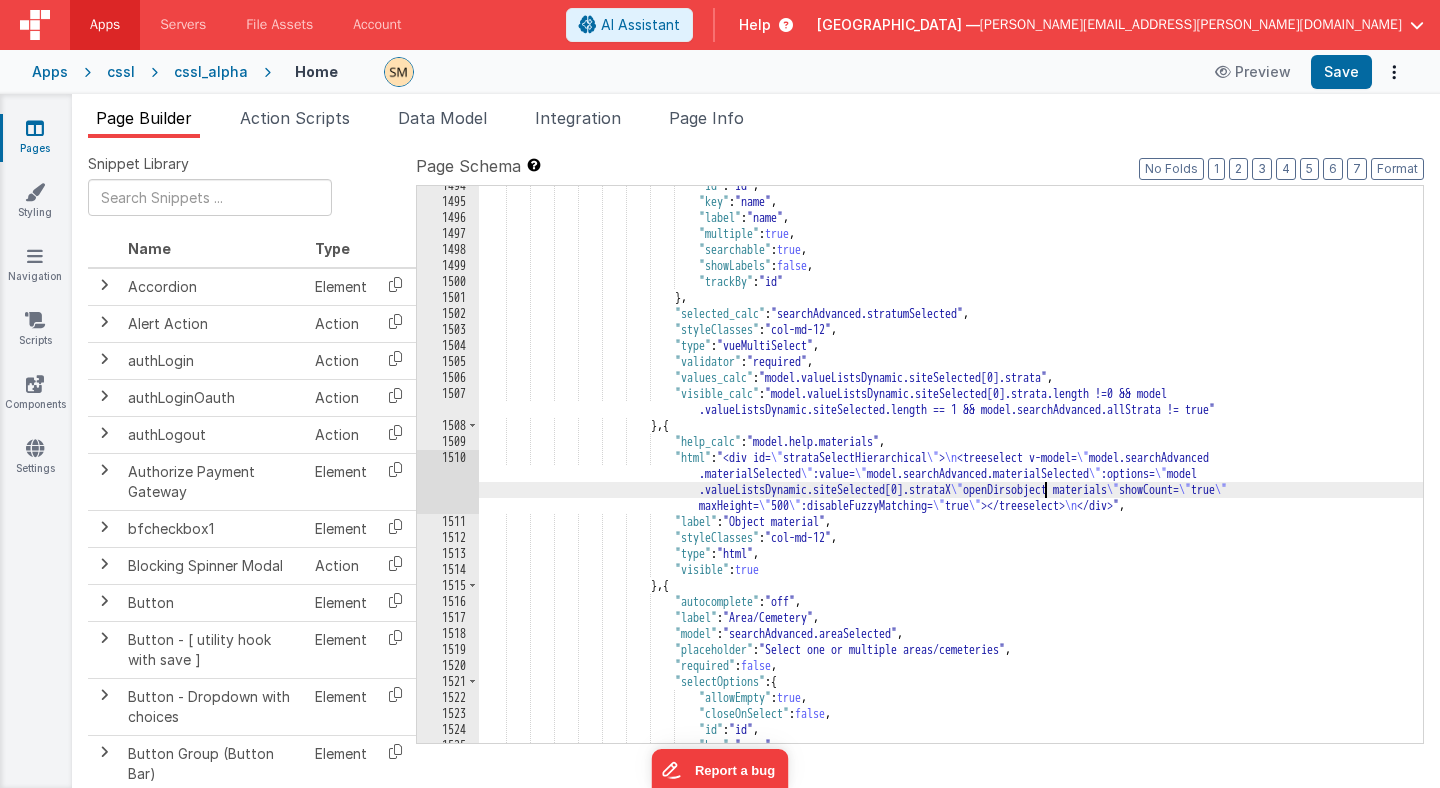 click on ""id" :  "id" ,                                              "key" :  "name" ,                                              "label" :  "name" ,                                              "multiple" :  true ,                                              "searchable" :  true ,                                              "showLabels" :  false ,                                              "trackBy" :  "id"                                         } ,                                         "selected_calc" :  "searchAdvanced.stratumSelected" ,                                         "styleClasses" :  "col-md-12" ,                                         "type" :  "vueMultiSelect" ,                                         "validator" :  "required" ,                                         "values_calc" :  "model.valueListsDynamic.siteSelected[0].strata" ,                                         "visible_calc" :                                     } ,  {" at bounding box center (951, 472) 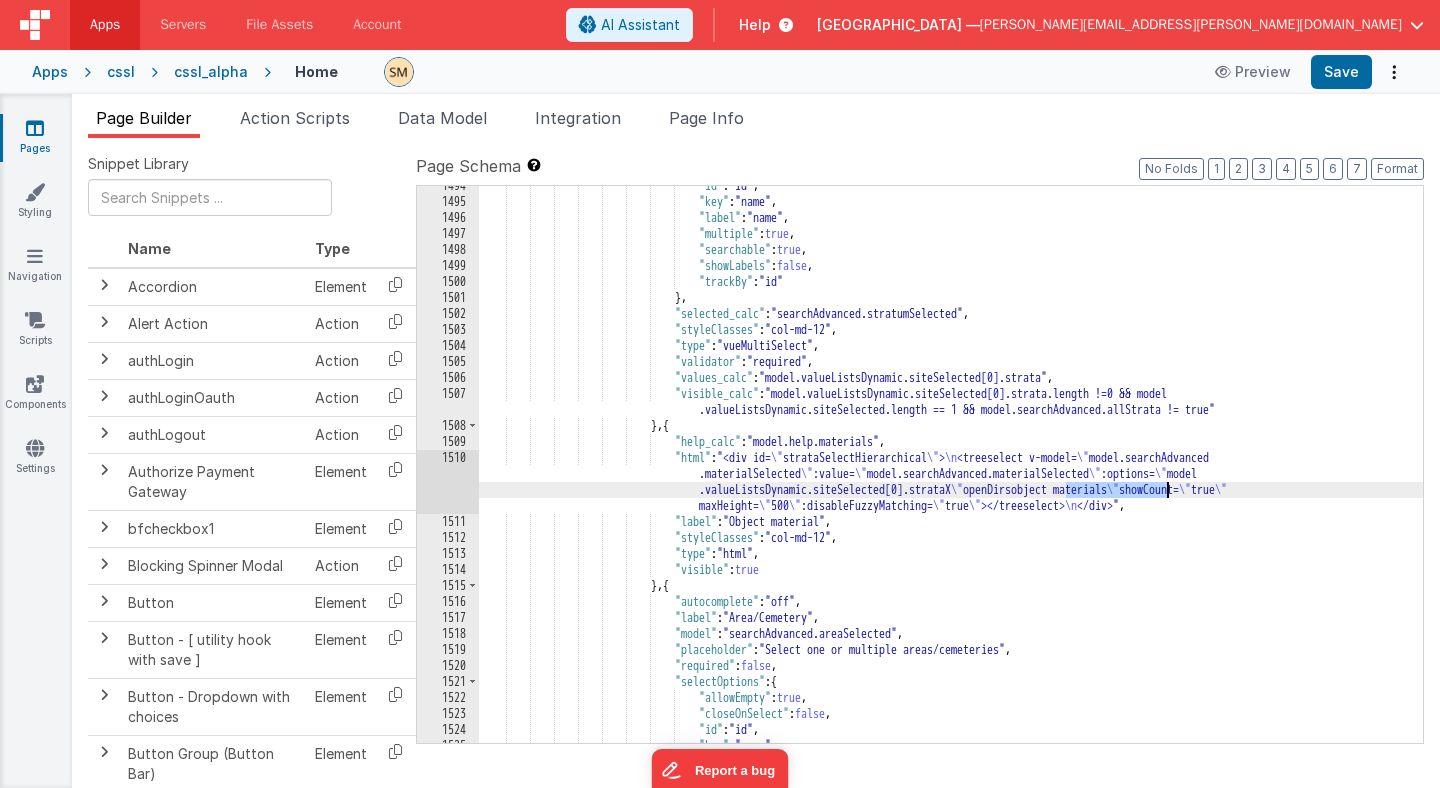 click on ""id" :  "id" ,                                              "key" :  "name" ,                                              "label" :  "name" ,                                              "multiple" :  true ,                                              "searchable" :  true ,                                              "showLabels" :  false ,                                              "trackBy" :  "id"                                         } ,                                         "selected_calc" :  "searchAdvanced.stratumSelected" ,                                         "styleClasses" :  "col-md-12" ,                                         "type" :  "vueMultiSelect" ,                                         "validator" :  "required" ,                                         "values_calc" :  "model.valueListsDynamic.siteSelected[0].strata" ,                                         "visible_calc" :                                     } ,  {" at bounding box center (951, 472) 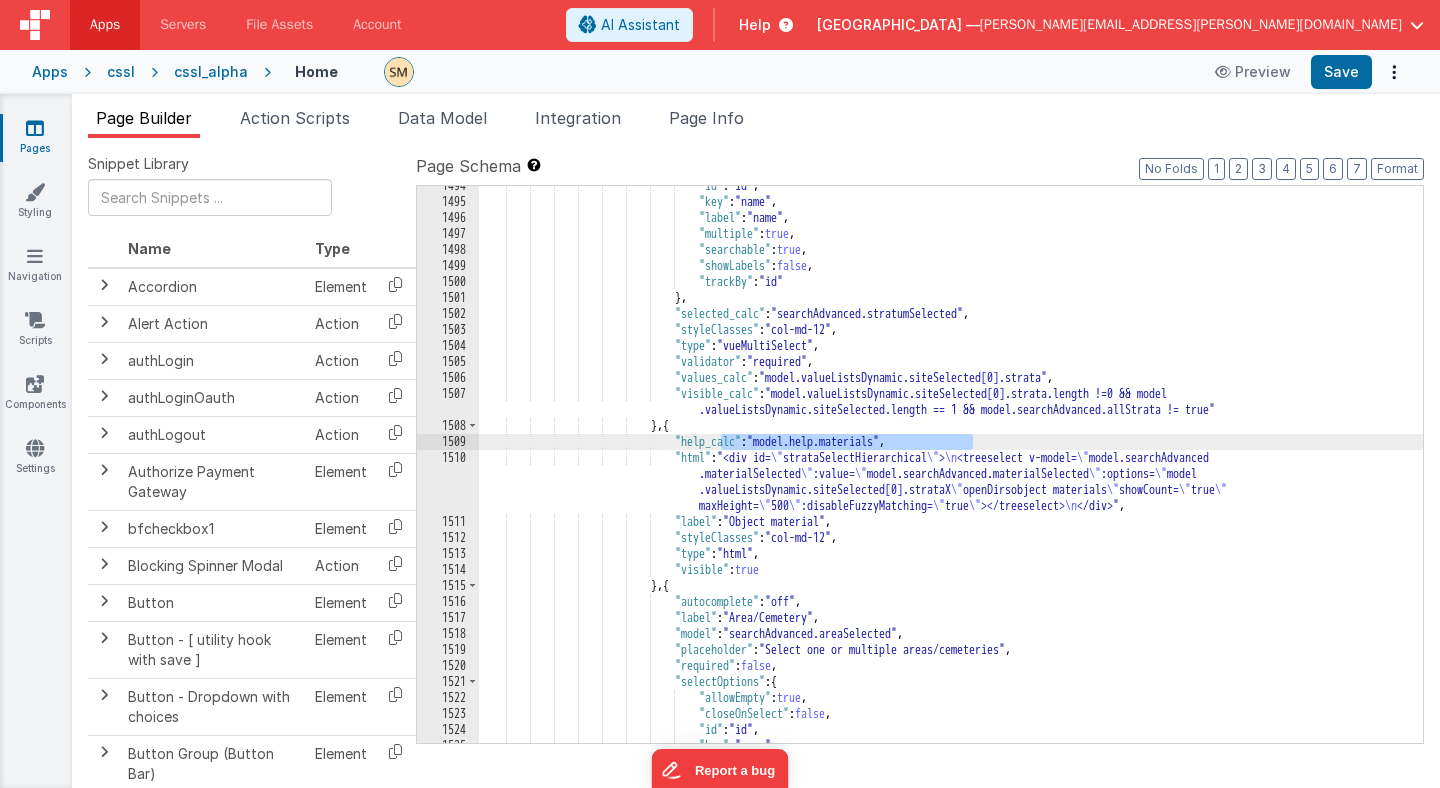 click on ""id" :  "id" ,                                              "key" :  "name" ,                                              "label" :  "name" ,                                              "multiple" :  true ,                                              "searchable" :  true ,                                              "showLabels" :  false ,                                              "trackBy" :  "id"                                         } ,                                         "selected_calc" :  "searchAdvanced.stratumSelected" ,                                         "styleClasses" :  "col-md-12" ,                                         "type" :  "vueMultiSelect" ,                                         "validator" :  "required" ,                                         "values_calc" :  "model.valueListsDynamic.siteSelected[0].strata" ,                                         "visible_calc" :                                     } ,  {" at bounding box center (951, 472) 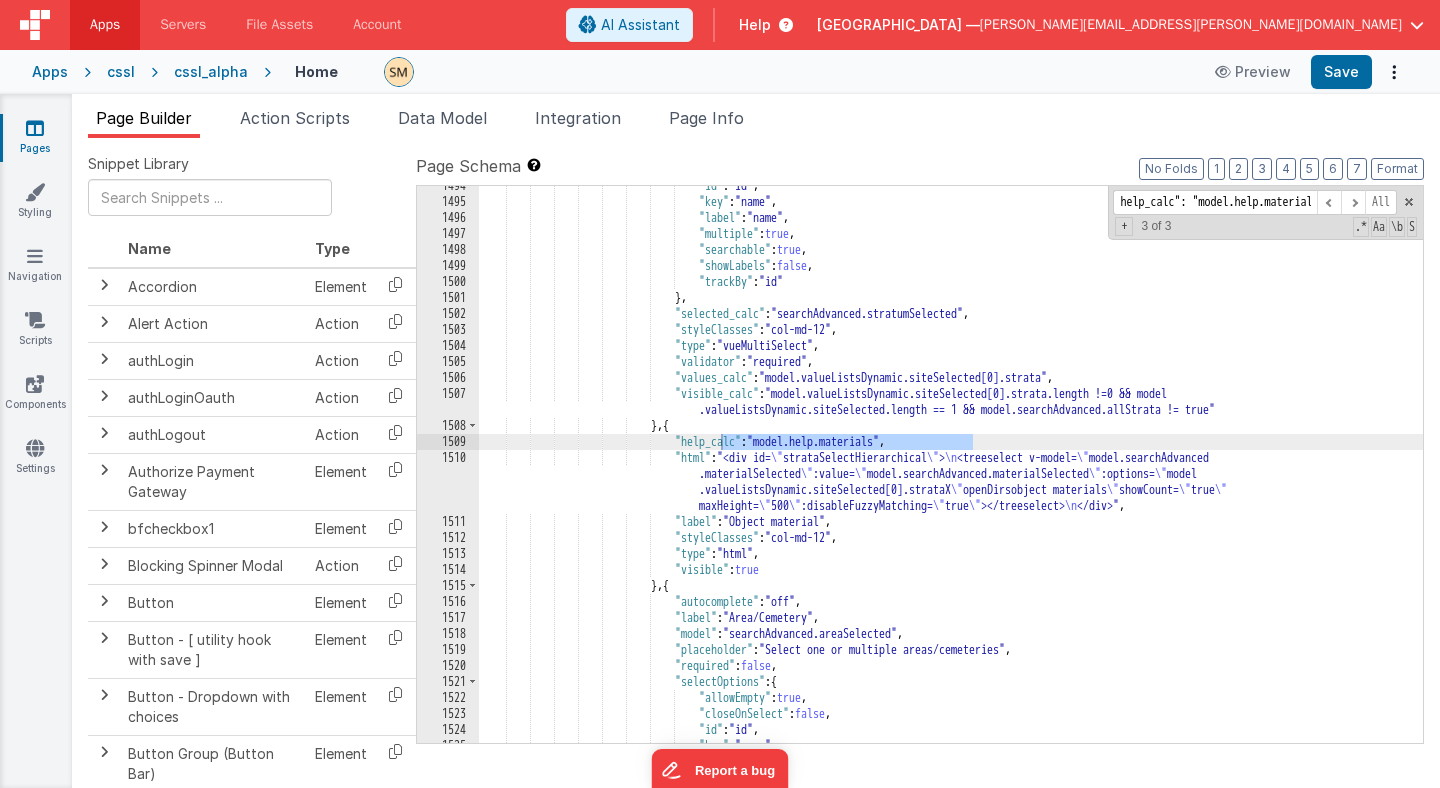 scroll, scrollTop: 0, scrollLeft: 61, axis: horizontal 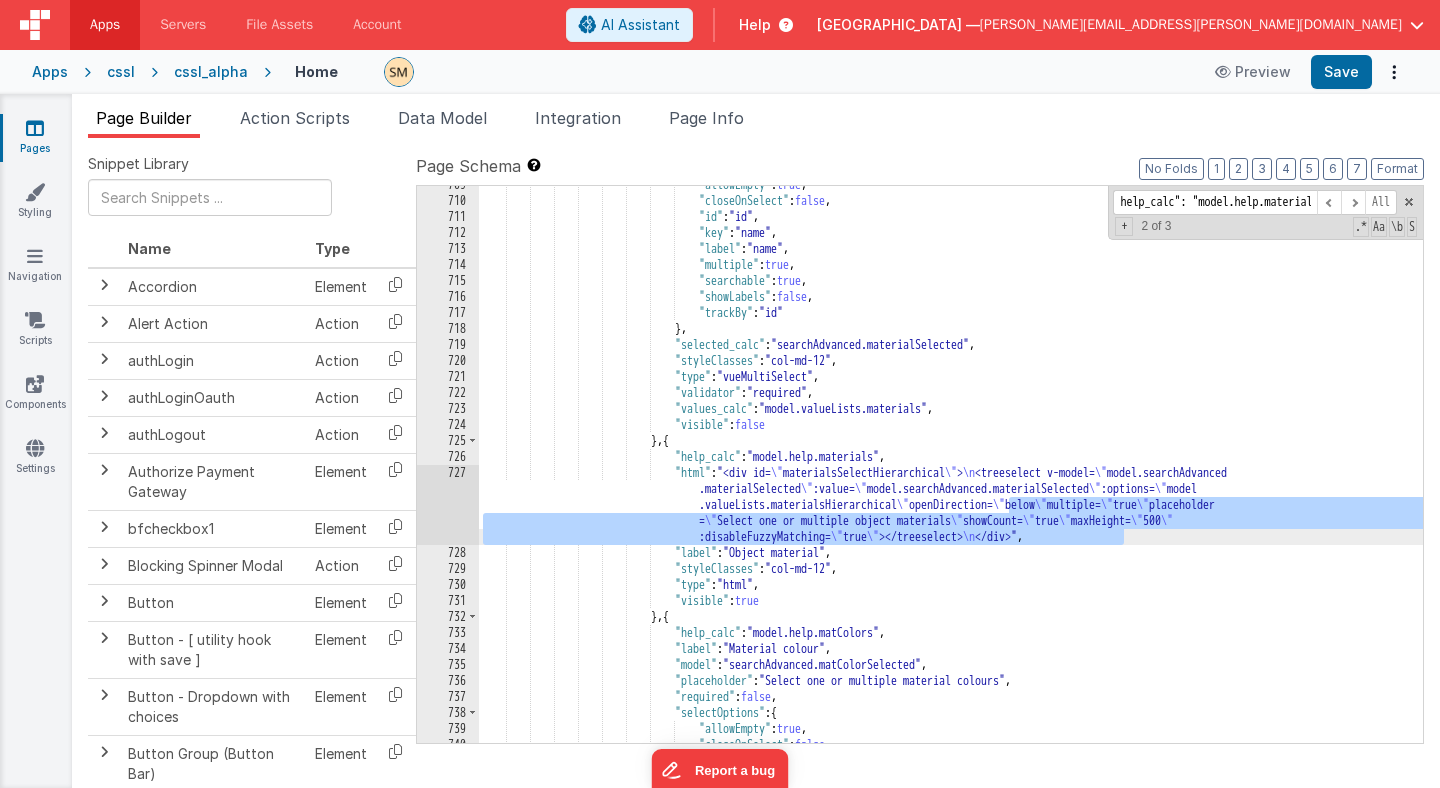 drag, startPoint x: 1006, startPoint y: 504, endPoint x: 1122, endPoint y: 536, distance: 120.33287 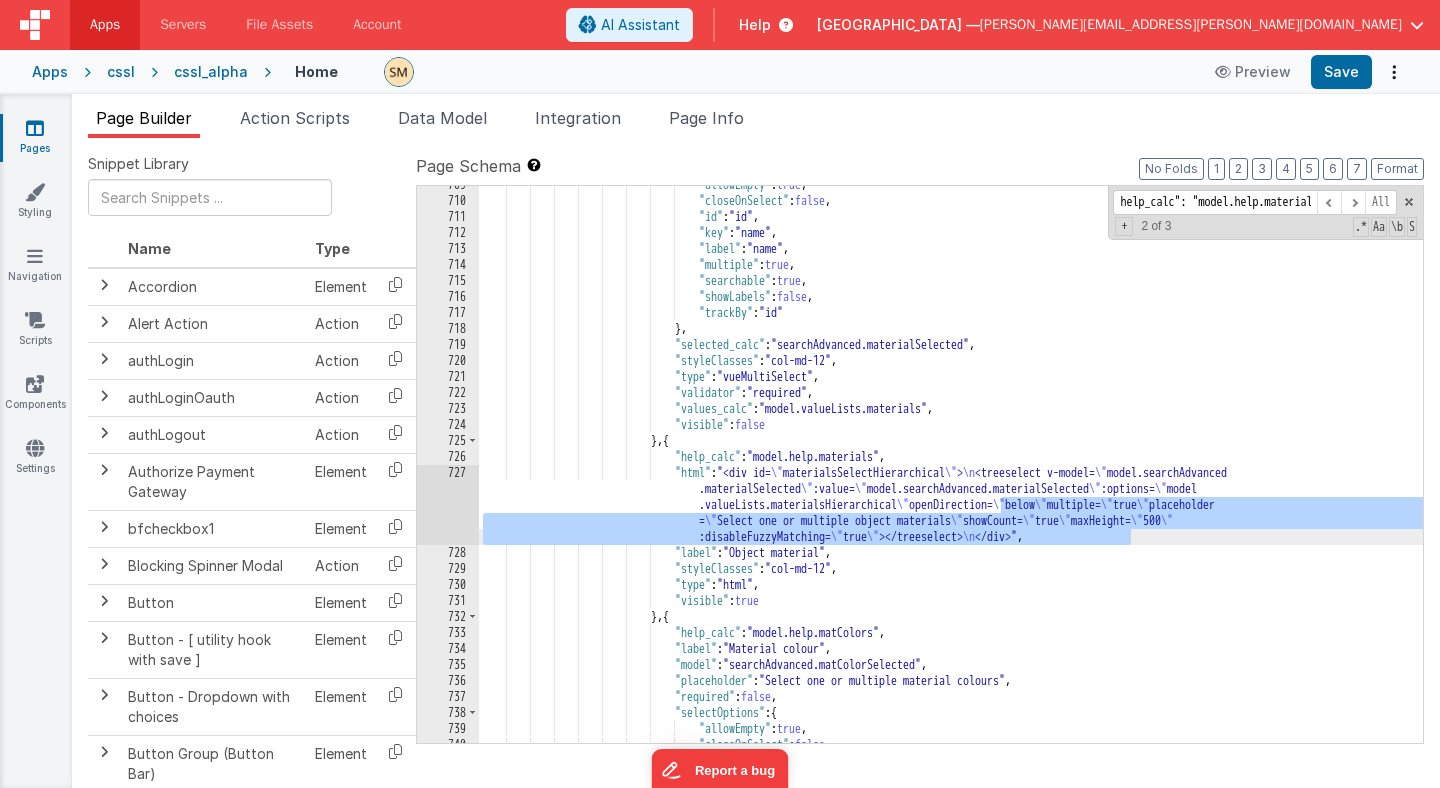 drag, startPoint x: 1002, startPoint y: 504, endPoint x: 1121, endPoint y: 534, distance: 122.72327 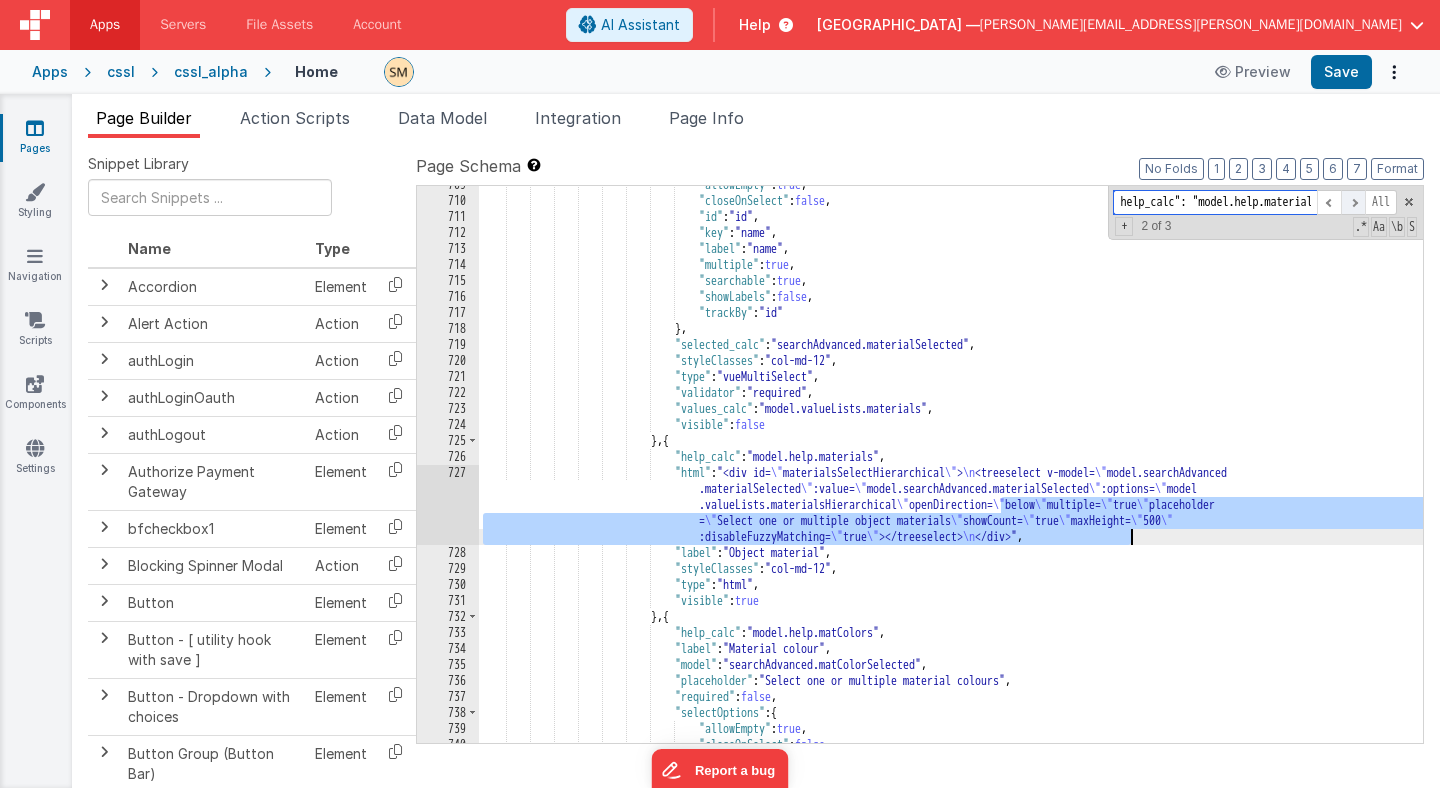 scroll, scrollTop: 0, scrollLeft: 61, axis: horizontal 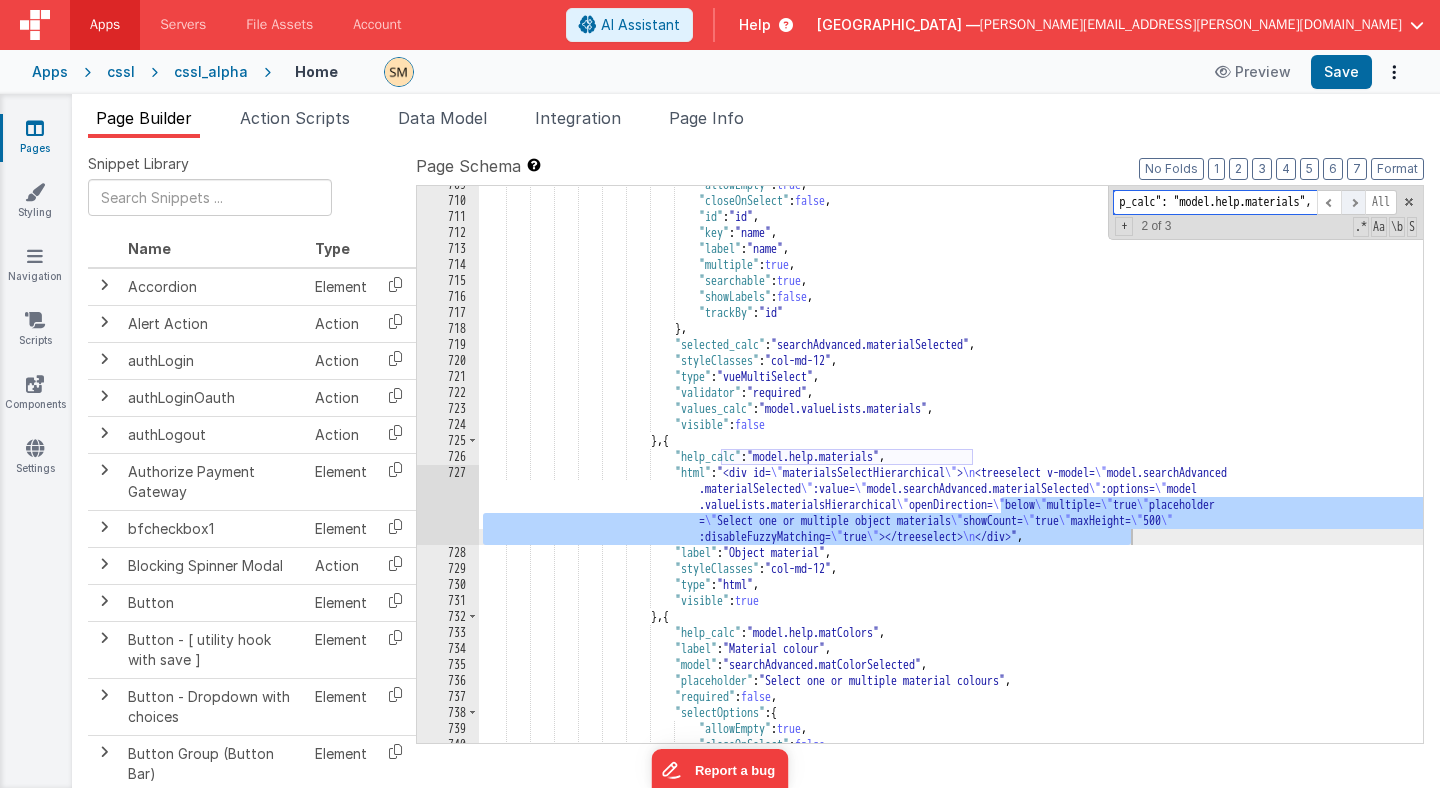 click at bounding box center (1353, 202) 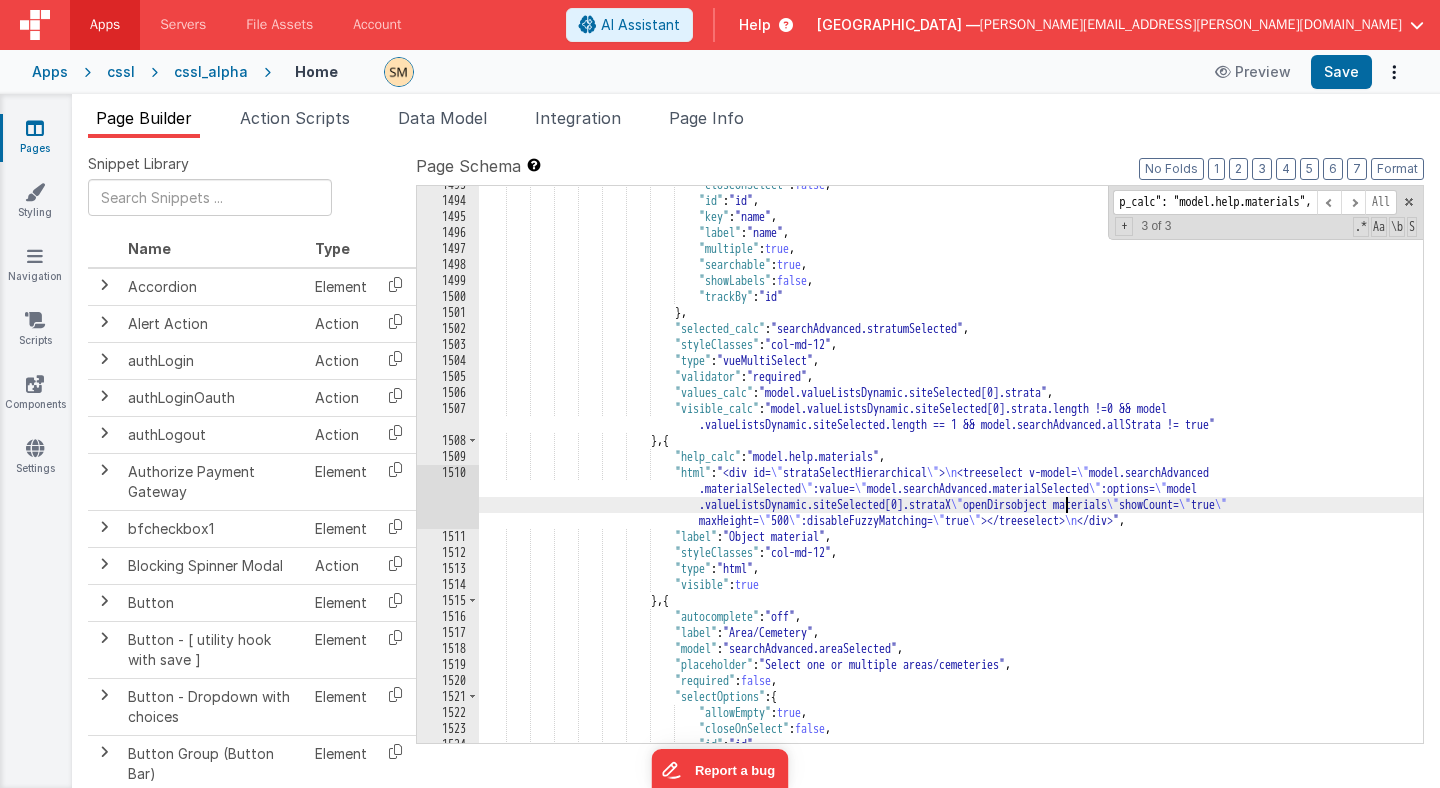 scroll, scrollTop: 0, scrollLeft: 0, axis: both 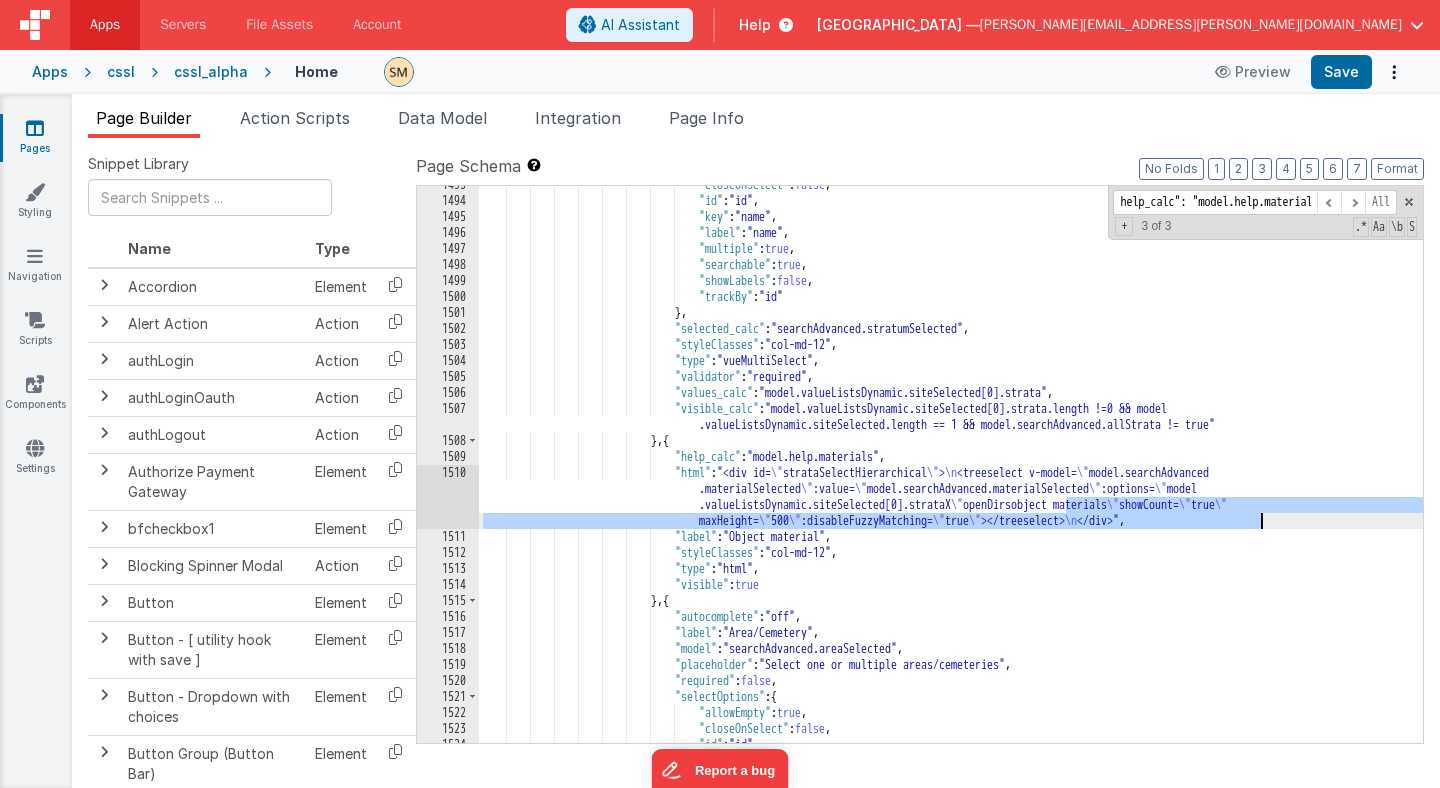 drag, startPoint x: 1065, startPoint y: 505, endPoint x: 1272, endPoint y: 521, distance: 207.61743 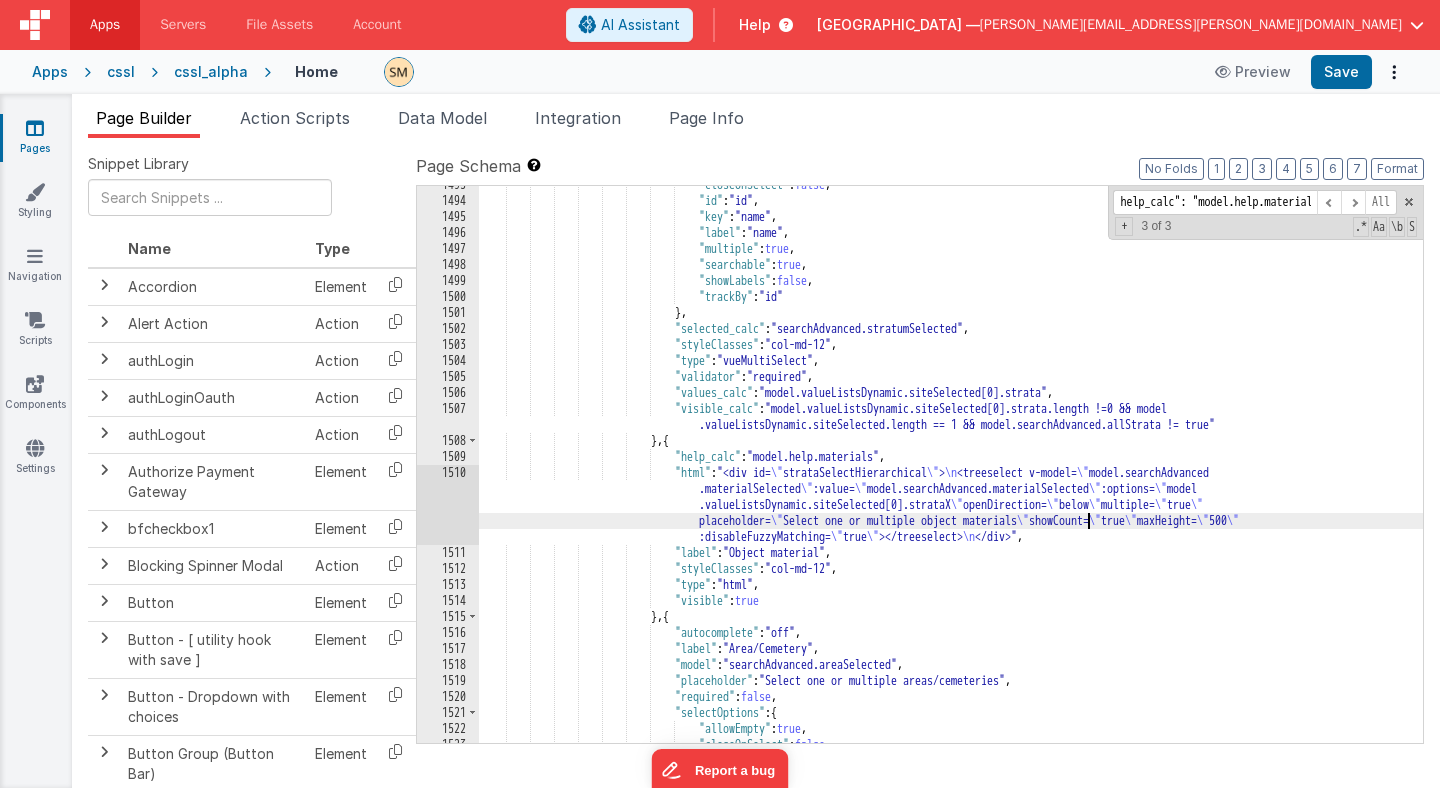 click on ""closeOnSelect" :  false ,                                              "id" :  "id" ,                                              "key" :  "name" ,                                              "label" :  "name" ,                                              "multiple" :  true ,                                              "searchable" :  true ,                                              "showLabels" :  false ,                                              "trackBy" :  "id"                                         } ,                                         "selected_calc" :  "searchAdvanced.stratumSelected" ,                                         "styleClasses" :  "col-md-12" ,                                         "type" :  "vueMultiSelect" ,                                         "validator" :  "required" ,                                         "values_calc" :  "model.valueListsDynamic.siteSelected[0].strata" ,                                         :" at bounding box center [951, 471] 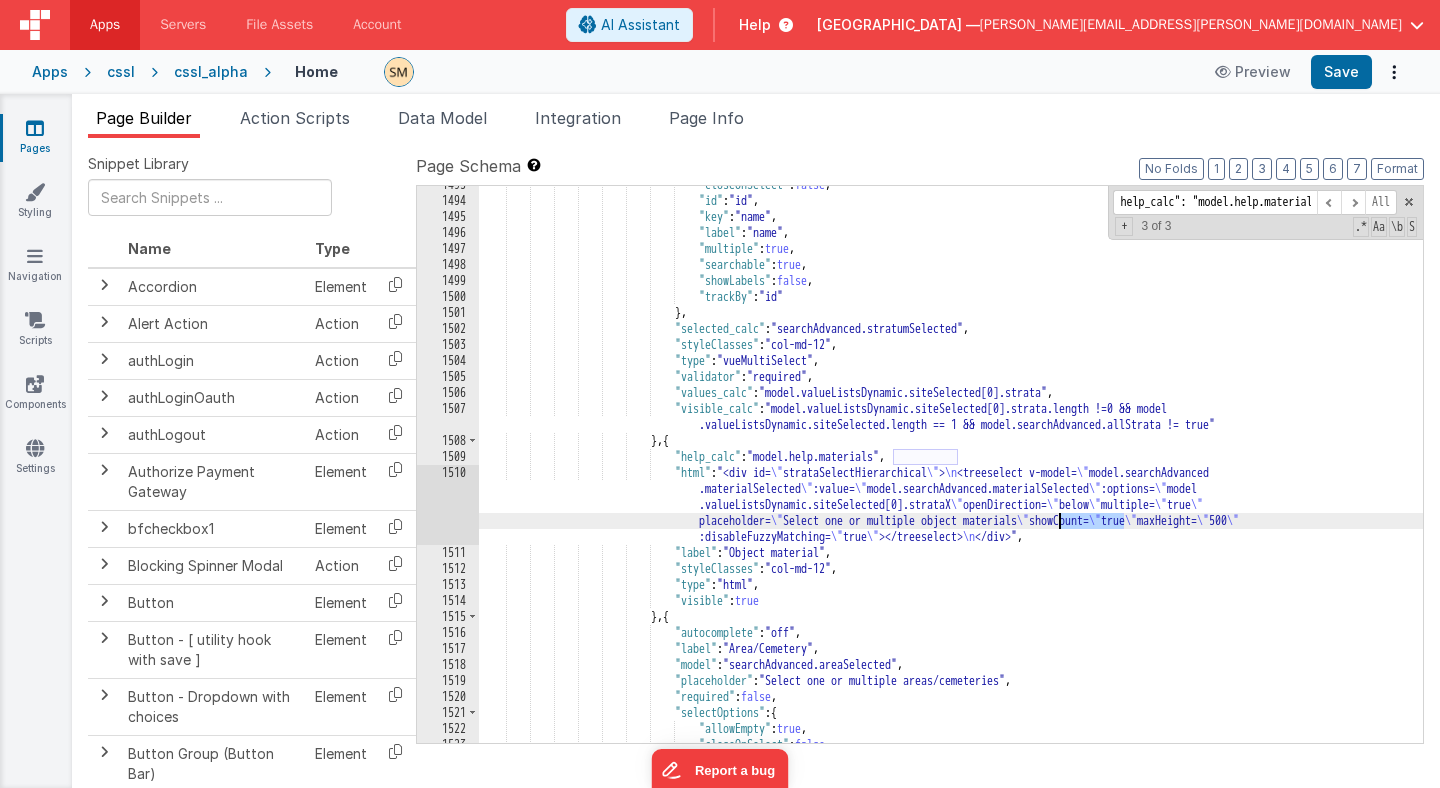 click on ""closeOnSelect" :  false ,                                              "id" :  "id" ,                                              "key" :  "name" ,                                              "label" :  "name" ,                                              "multiple" :  true ,                                              "searchable" :  true ,                                              "showLabels" :  false ,                                              "trackBy" :  "id"                                         } ,                                         "selected_calc" :  "searchAdvanced.stratumSelected" ,                                         "styleClasses" :  "col-md-12" ,                                         "type" :  "vueMultiSelect" ,                                         "validator" :  "required" ,                                         "values_calc" :  "model.valueListsDynamic.siteSelected[0].strata" ,                                         :" at bounding box center [951, 471] 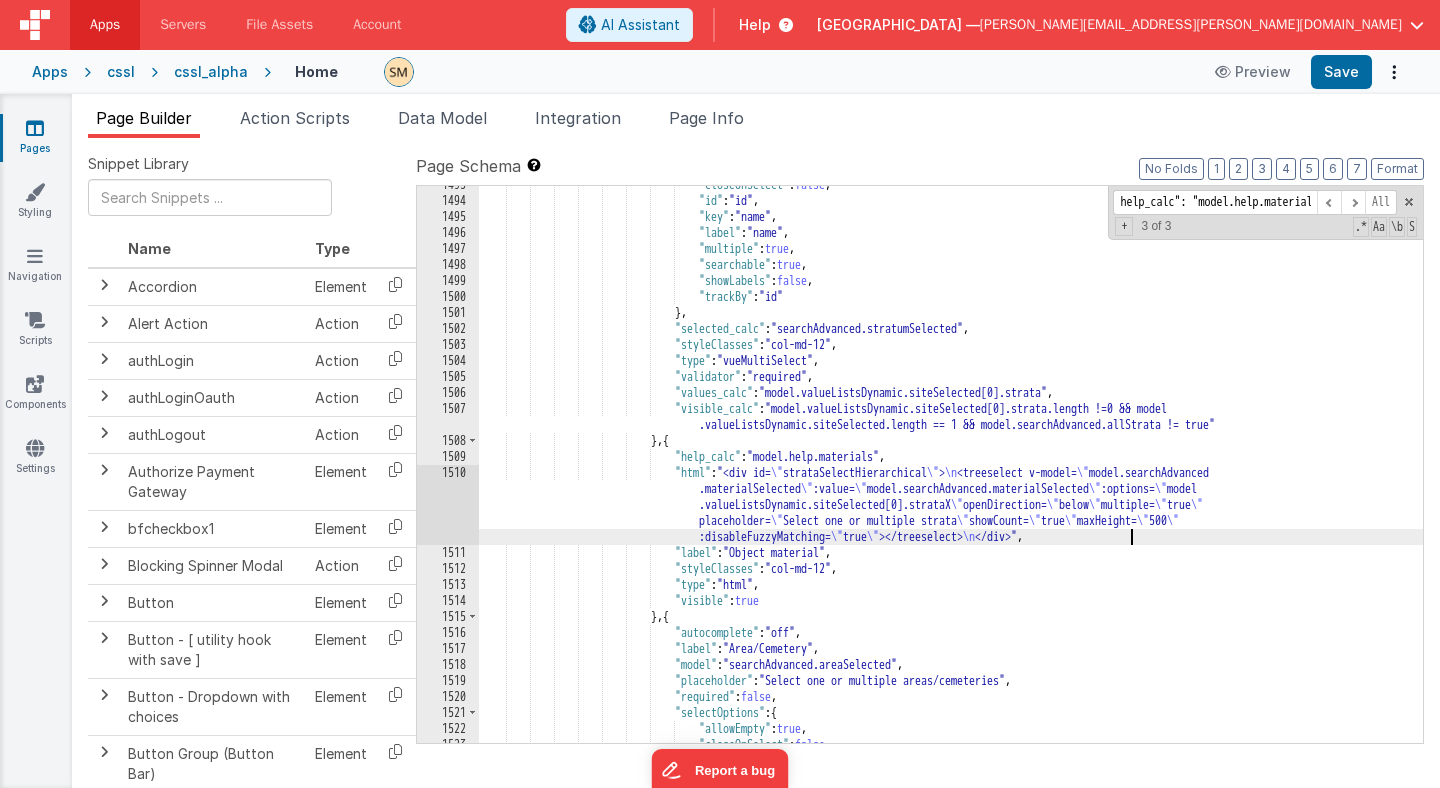 click on ""closeOnSelect" :  false ,                                              "id" :  "id" ,                                              "key" :  "name" ,                                              "label" :  "name" ,                                              "multiple" :  true ,                                              "searchable" :  true ,                                              "showLabels" :  false ,                                              "trackBy" :  "id"                                         } ,                                         "selected_calc" :  "searchAdvanced.stratumSelected" ,                                         "styleClasses" :  "col-md-12" ,                                         "type" :  "vueMultiSelect" ,                                         "validator" :  "required" ,                                         "values_calc" :  "model.valueListsDynamic.siteSelected[0].strata" ,                                         :" at bounding box center (951, 471) 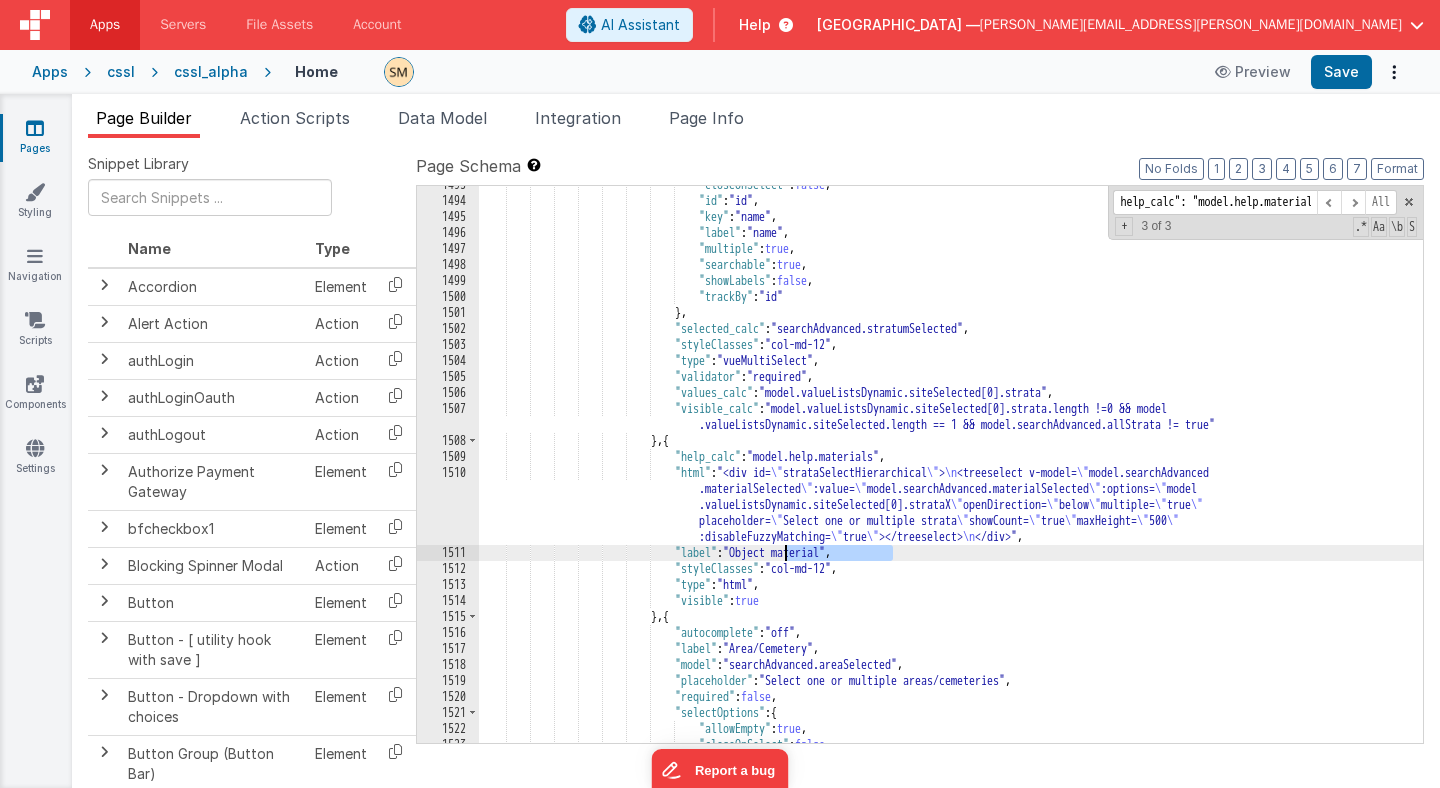 drag, startPoint x: 892, startPoint y: 549, endPoint x: 782, endPoint y: 546, distance: 110.0409 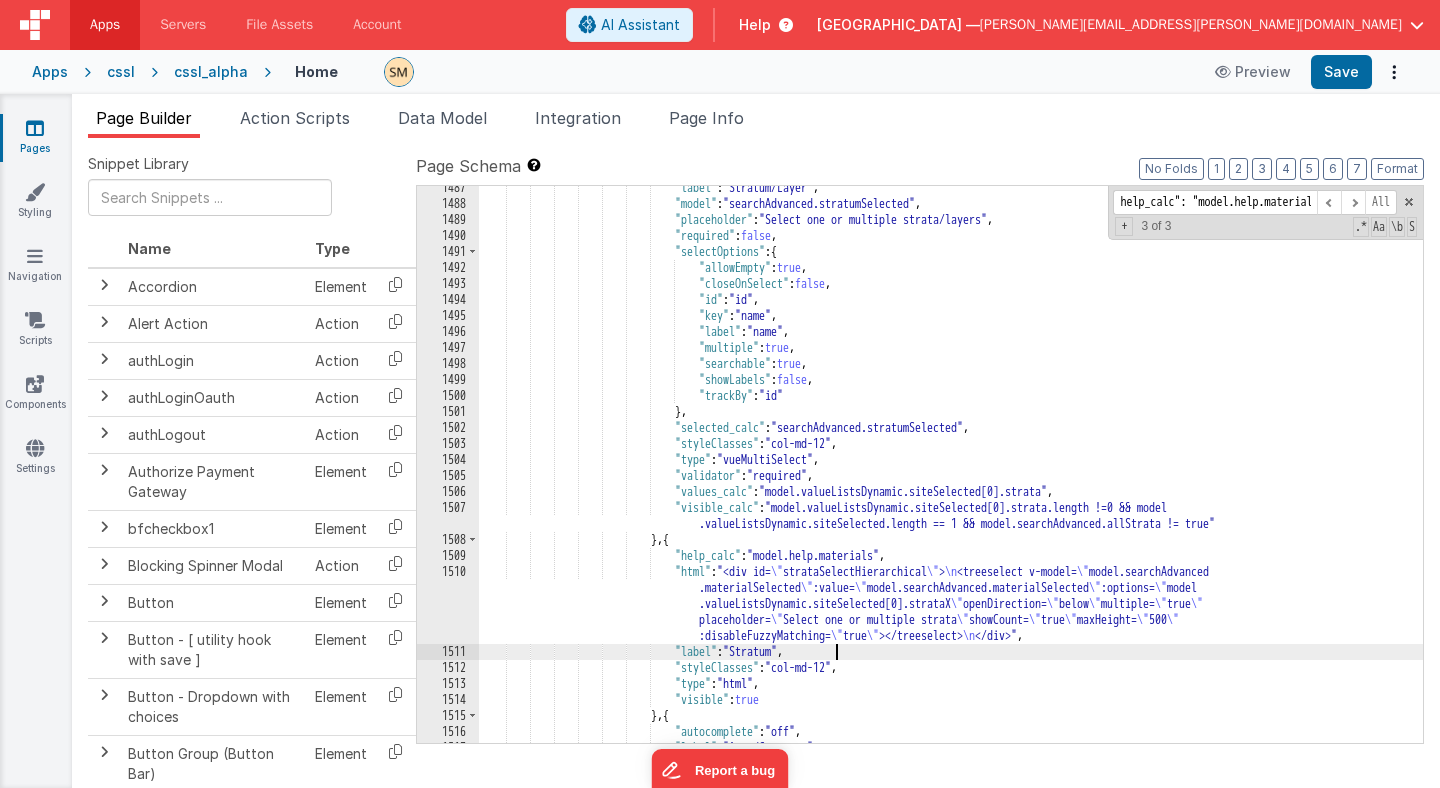 scroll, scrollTop: 20450, scrollLeft: 0, axis: vertical 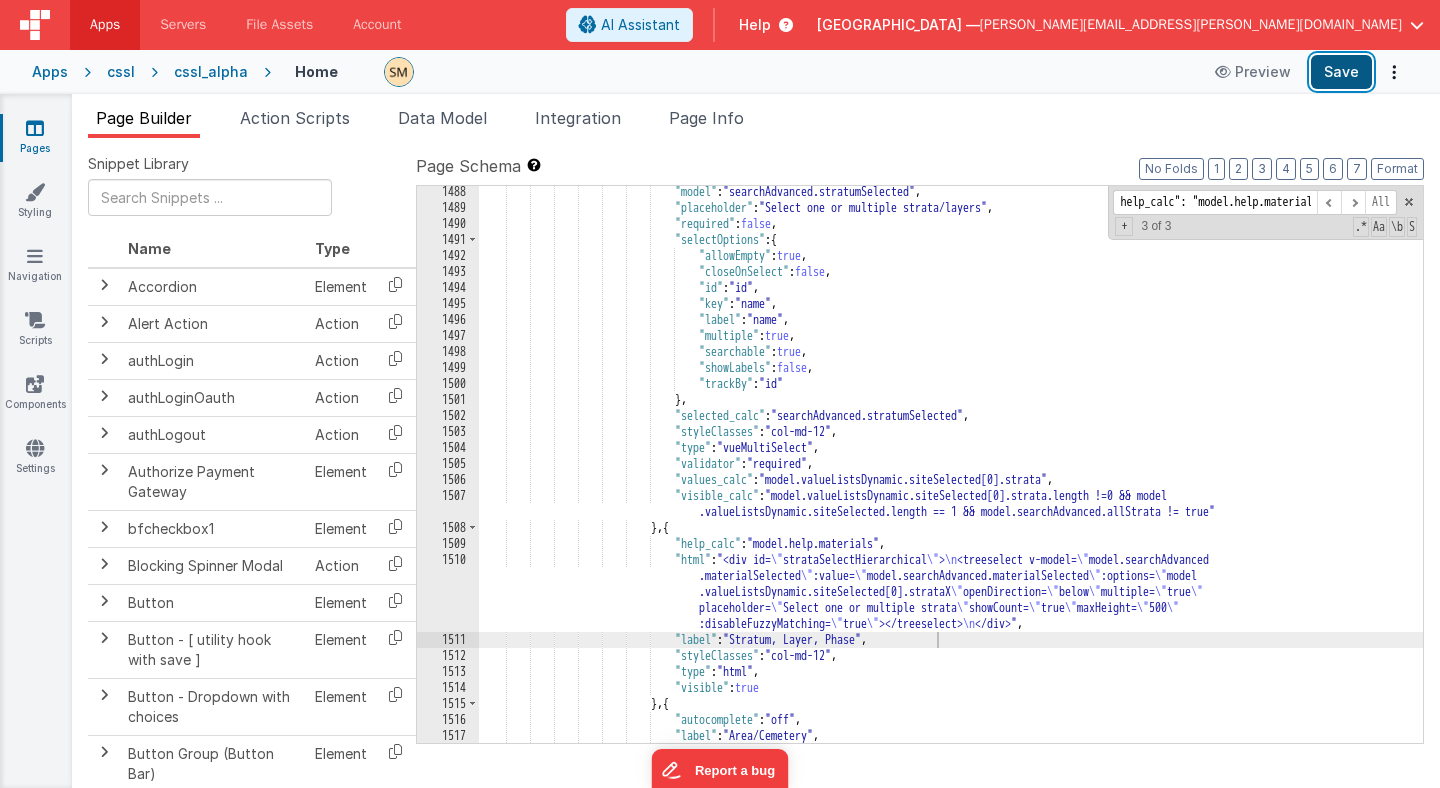 click on "Save" at bounding box center [1341, 72] 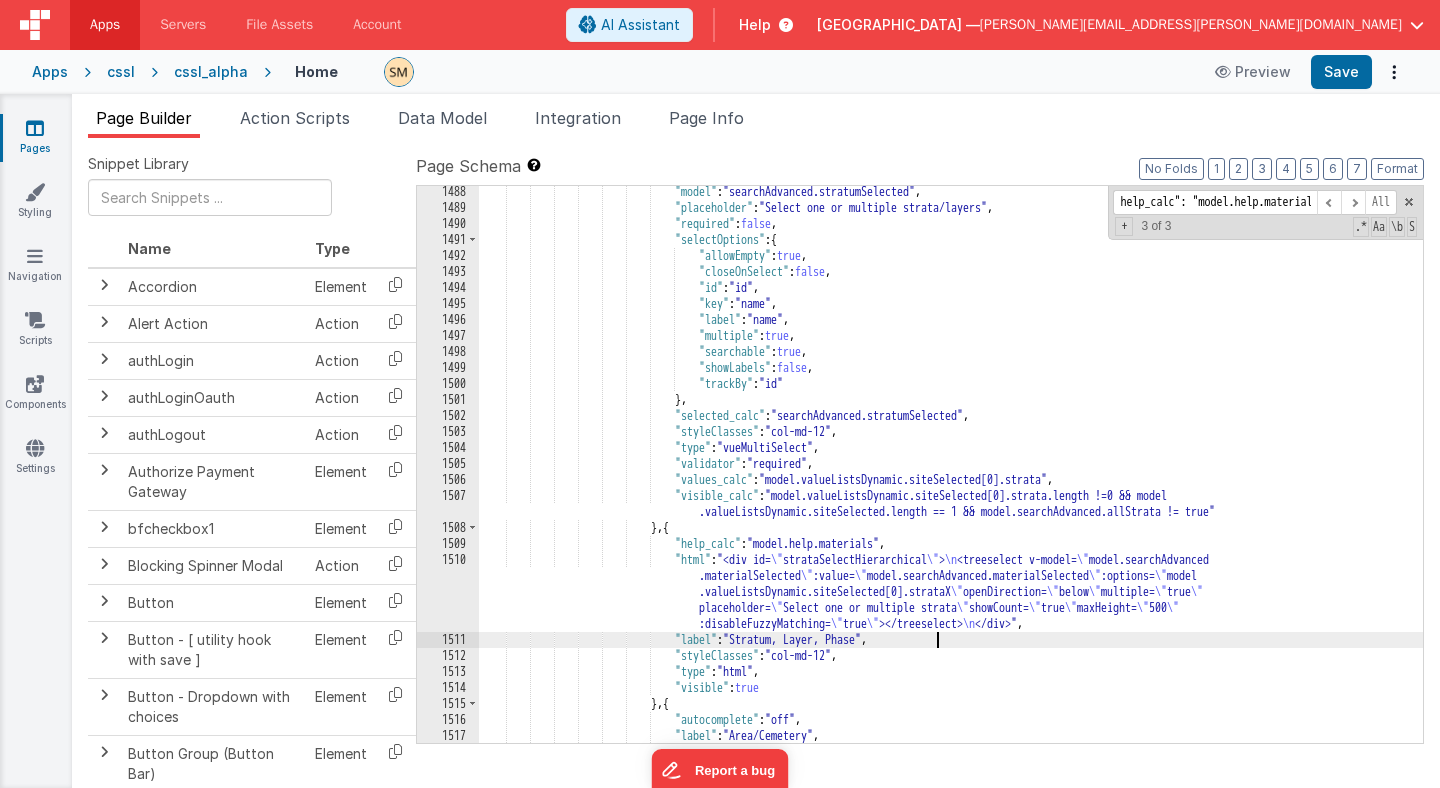 click on ""model" :  "searchAdvanced.stratumSelected" ,                                         "placeholder" :  "Select one or multiple strata/layers" ,                                         "required" :  false ,                                         "selectOptions" :  {                                              "allowEmpty" :  true ,                                              "closeOnSelect" :  false ,                                              "id" :  "id" ,                                              "key" :  "name" ,                                              "label" :  "name" ,                                              "multiple" :  true ,                                              "searchable" :  true ,                                              "showLabels" :  false ,                                              "trackBy" :  "id"                                         } ,                                         "selected_calc" :  ,                :" at bounding box center (951, 478) 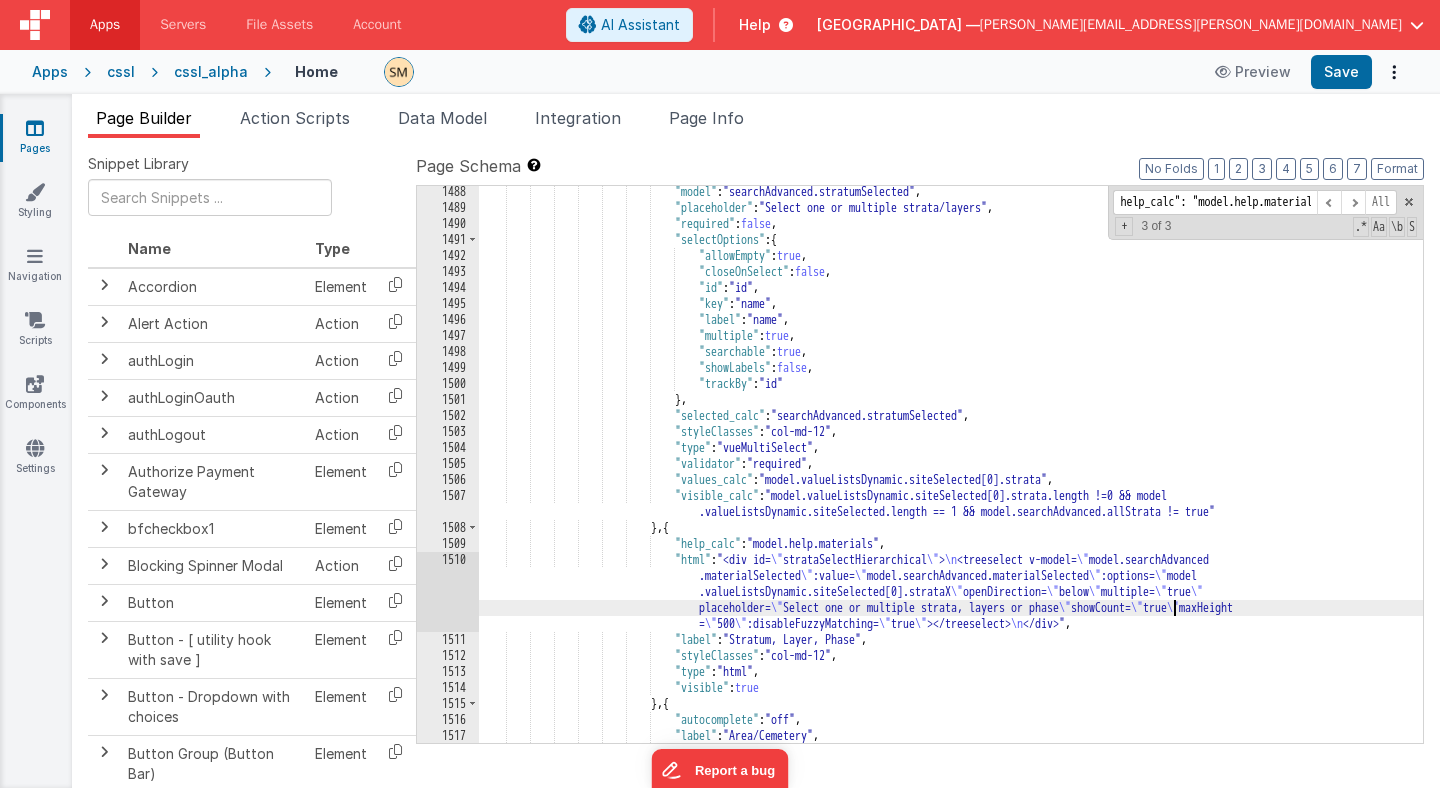 type 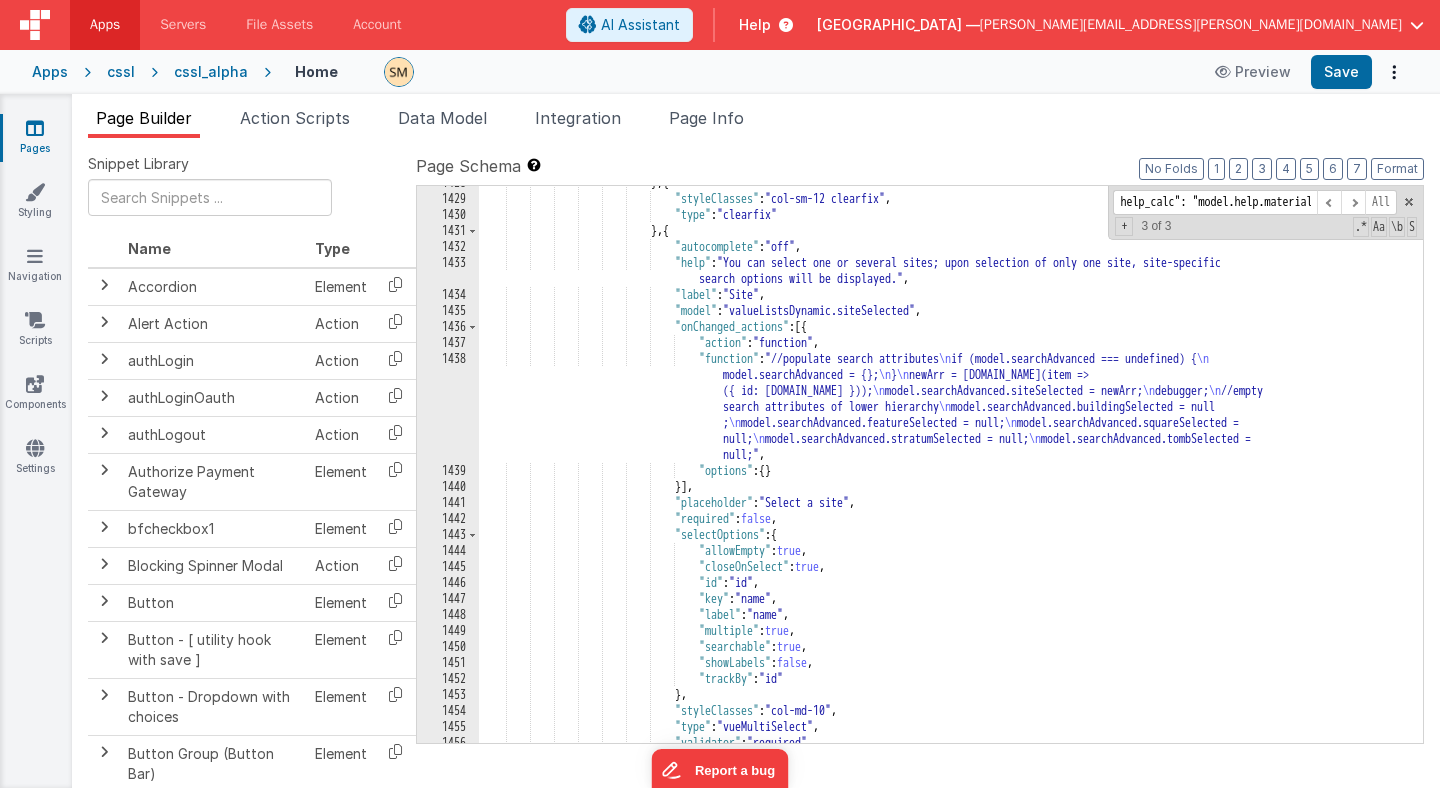 scroll, scrollTop: 19375, scrollLeft: 0, axis: vertical 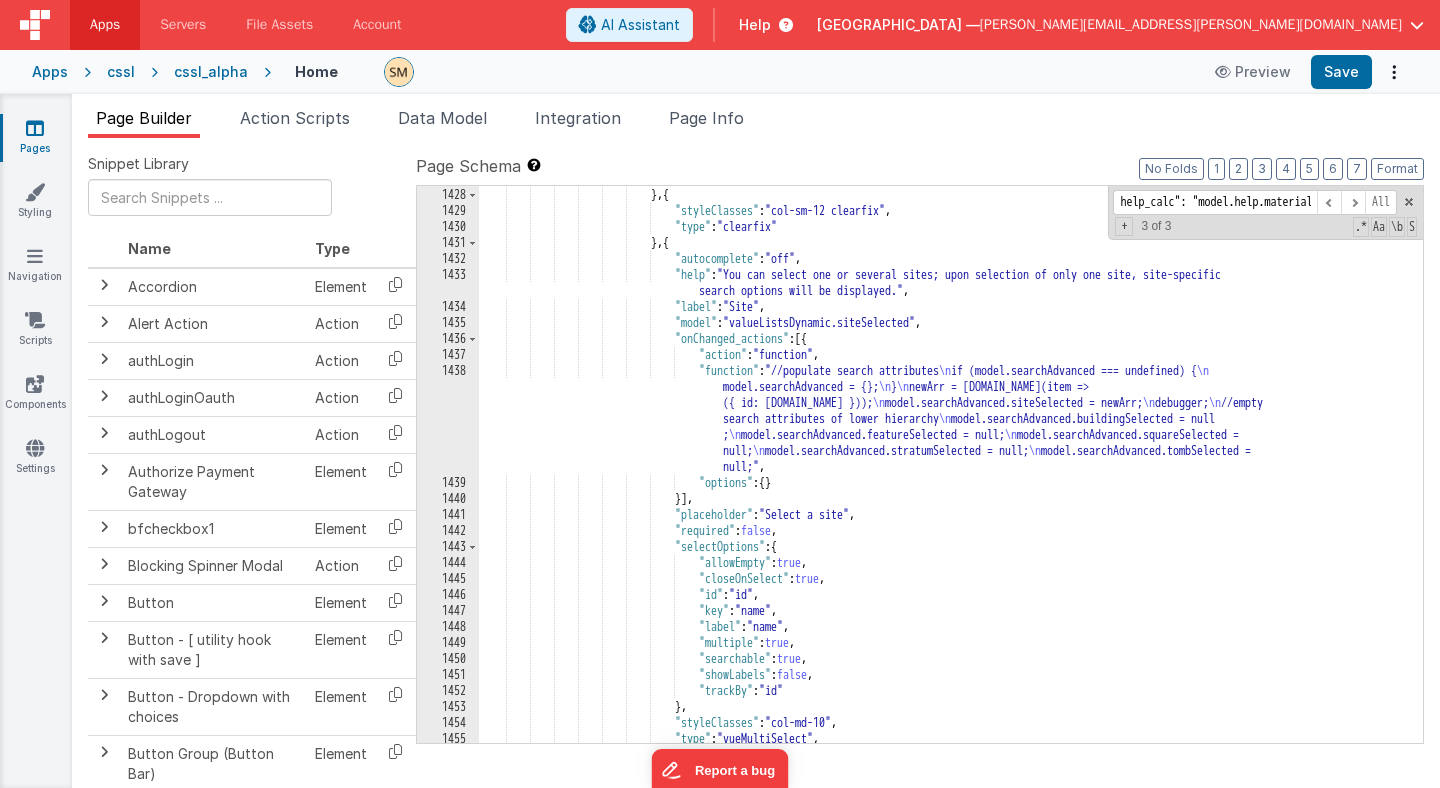 click on ""valueOn" :  true                                    } ,  {                                         "styleClasses" :  "col-sm-12 clearfix" ,                                         "type" :  "clearfix"                                    } ,  {                                         "autocomplete" :  "off" ,                                         "help" :  "You can select one or several sites; upon selection of only one site, site-specific                                       search options will be displayed." ,                                         "label" :  "Site" ,                                         "model" :  "valueListsDynamic.siteSelected" ,                                         "onChanged_actions" :  [{                                              "action" :  "function" ,                                              "function" :  "//populate search attributes \n if (model.searchAdvanced === undefined) { \n      \n }" at bounding box center [951, 465] 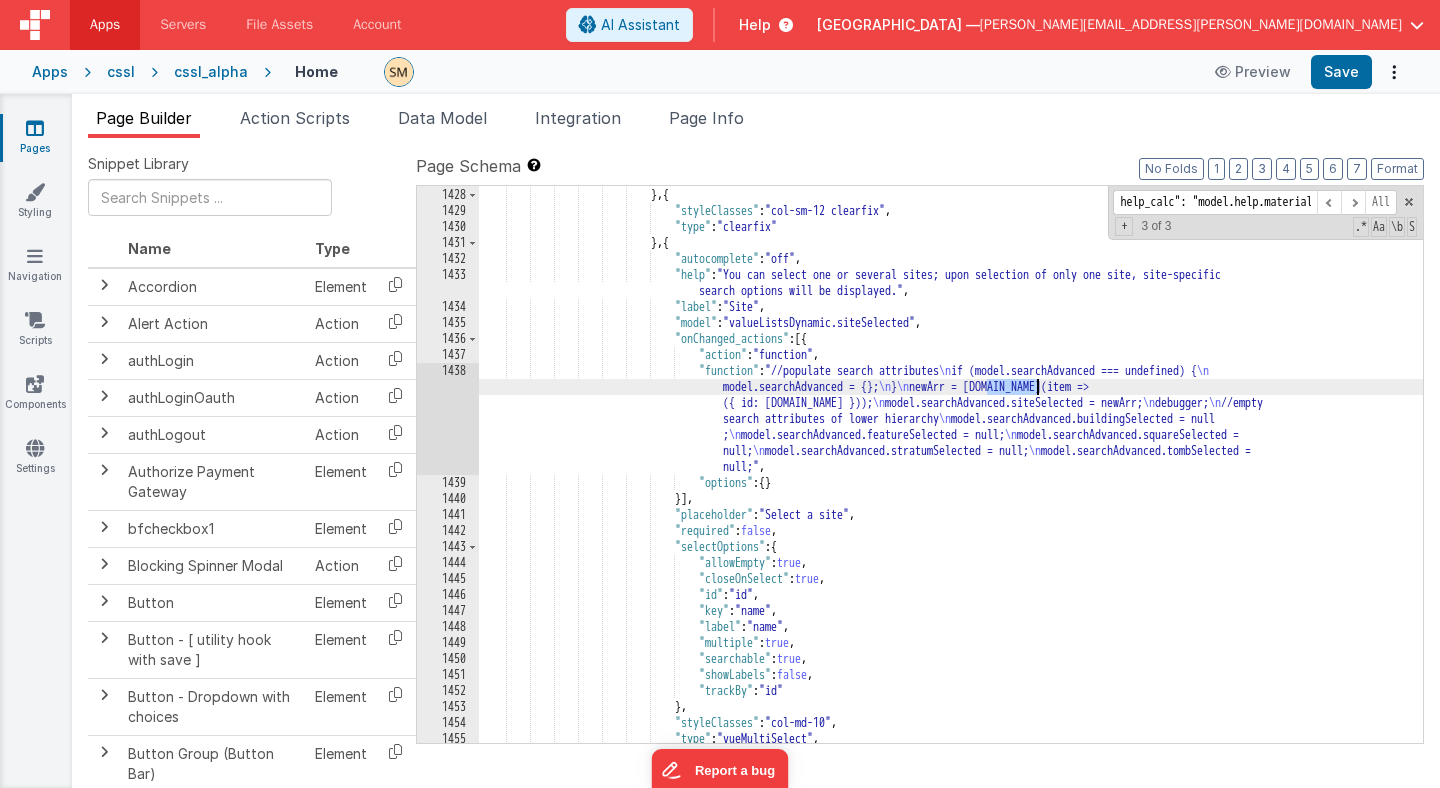click on ""valueOn" :  true                                    } ,  {                                         "styleClasses" :  "col-sm-12 clearfix" ,                                         "type" :  "clearfix"                                    } ,  {                                         "autocomplete" :  "off" ,                                         "help" :  "You can select one or several sites; upon selection of only one site, site-specific                                       search options will be displayed." ,                                         "label" :  "Site" ,                                         "model" :  "valueListsDynamic.siteSelected" ,                                         "onChanged_actions" :  [{                                              "action" :  "function" ,                                              "function" :  "//populate search attributes \n if (model.searchAdvanced === undefined) { \n      \n }" at bounding box center (951, 465) 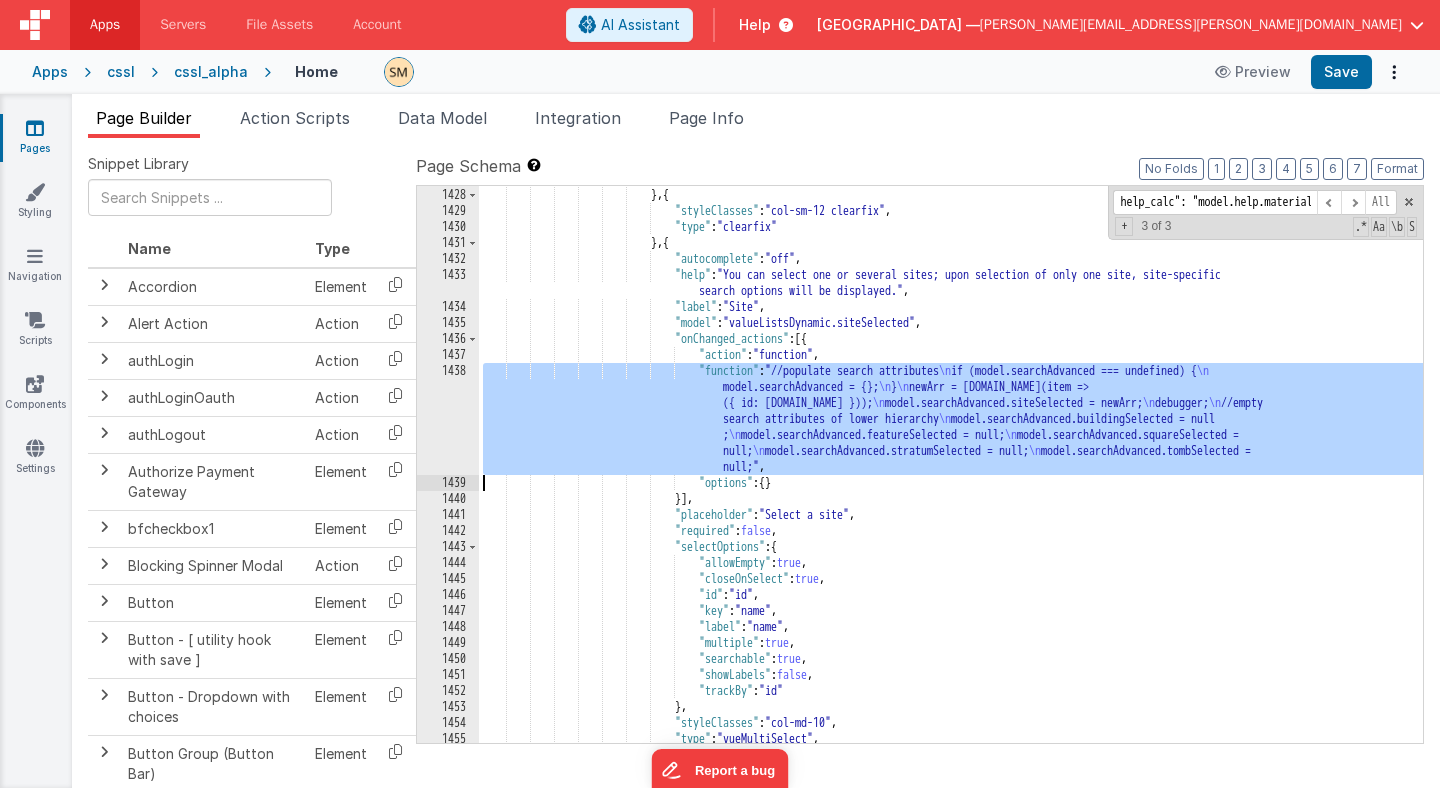 click on "1438" at bounding box center (448, 419) 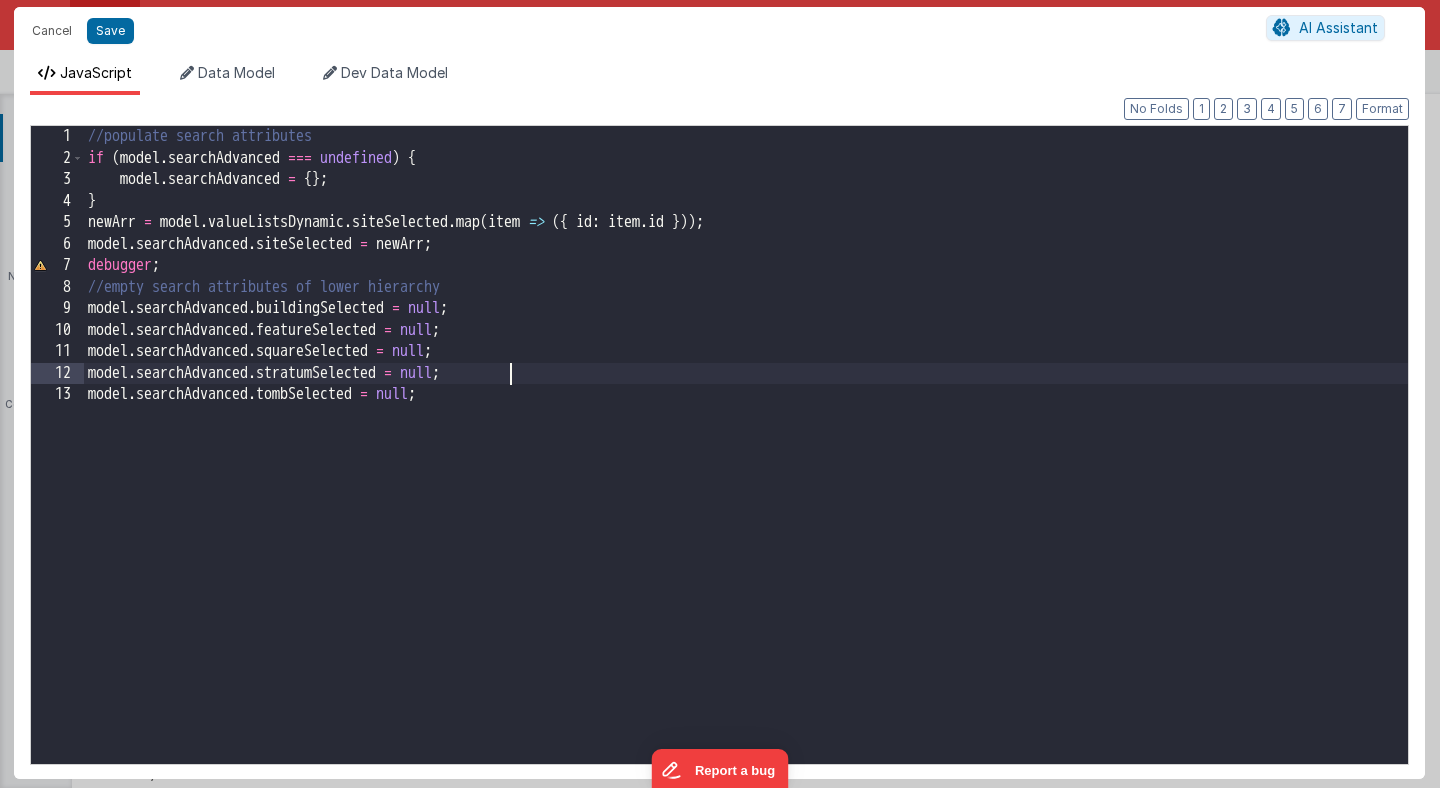 click on "//populate search attributes if   ( model . searchAdvanced   ===   undefined )   {      model . searchAdvanced   =   { } ; } newArr   =   model . valueListsDynamic . siteSelected . map ( item   =>   ({   id :   item . id   })) ; model . searchAdvanced . siteSelected   =   newArr ; debugger ; //empty search attributes of lower hierarchy model . searchAdvanced . buildingSelected   =   null ; model . searchAdvanced . featureSelected   =   null ; model . searchAdvanced . squareSelected   =   null ; model . searchAdvanced . stratumSelected   =   null ; model . searchAdvanced . tombSelected   =   null ;" at bounding box center (746, 465) 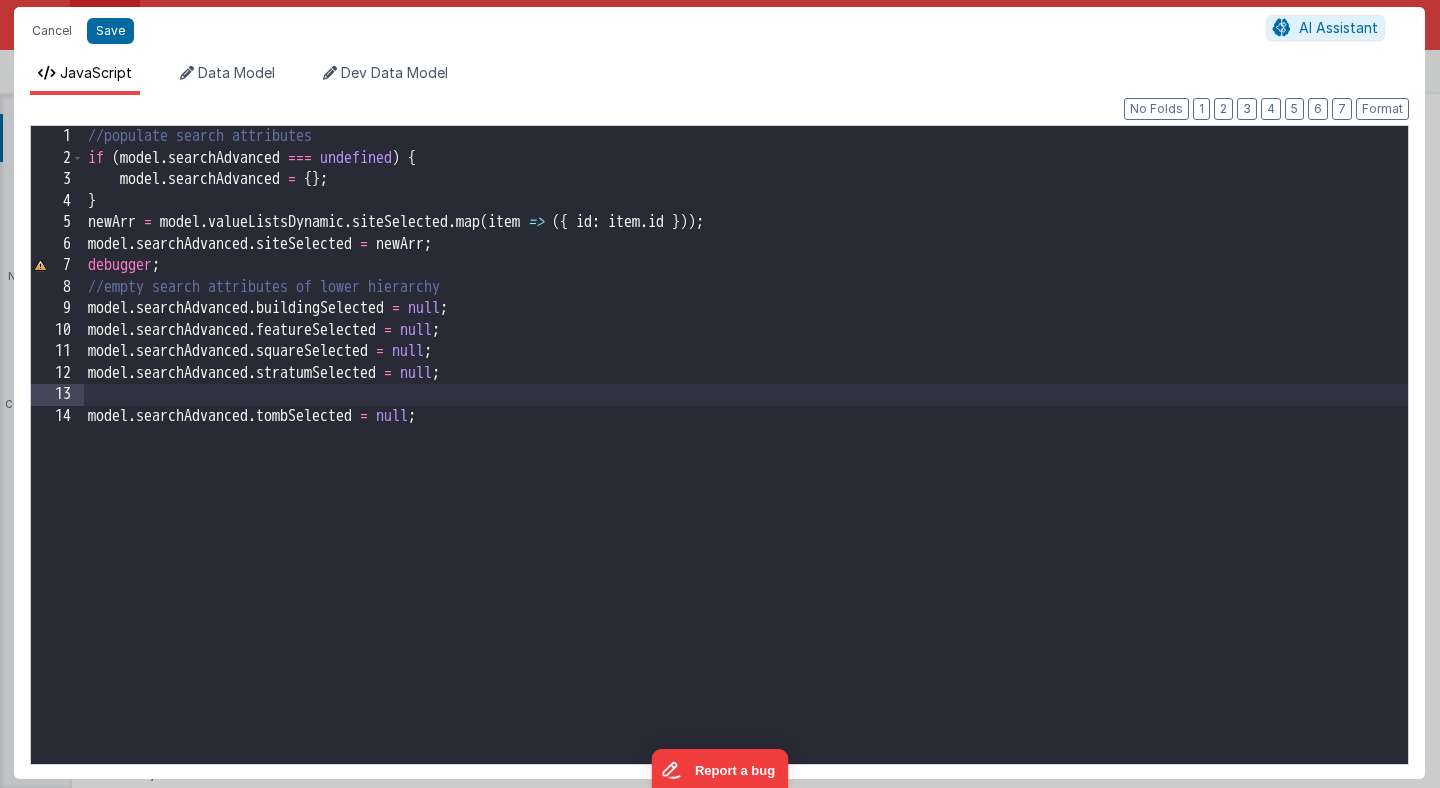paste 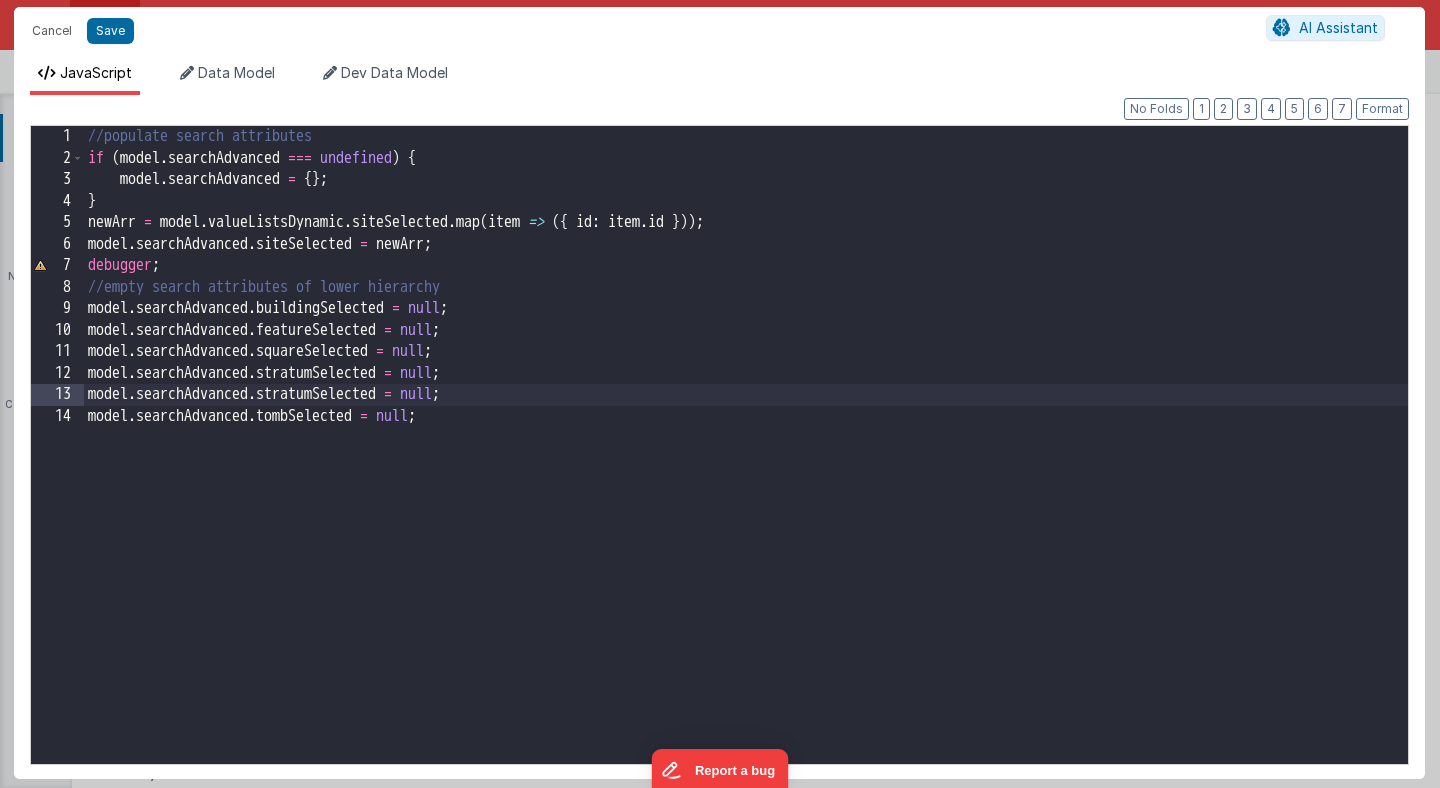 click on "//populate search attributes if   ( model . searchAdvanced   ===   undefined )   {      model . searchAdvanced   =   { } ; } newArr   =   model . valueListsDynamic . siteSelected . map ( item   =>   ({   id :   item . id   })) ; model . searchAdvanced . siteSelected   =   newArr ; debugger ; //empty search attributes of lower hierarchy model . searchAdvanced . buildingSelected   =   null ; model . searchAdvanced . featureSelected   =   null ; model . searchAdvanced . squareSelected   =   null ; model . searchAdvanced . stratumSelected   =   null ; model . searchAdvanced . stratumSelected   =   null ; model . searchAdvanced . tombSelected   =   null ;" at bounding box center (746, 465) 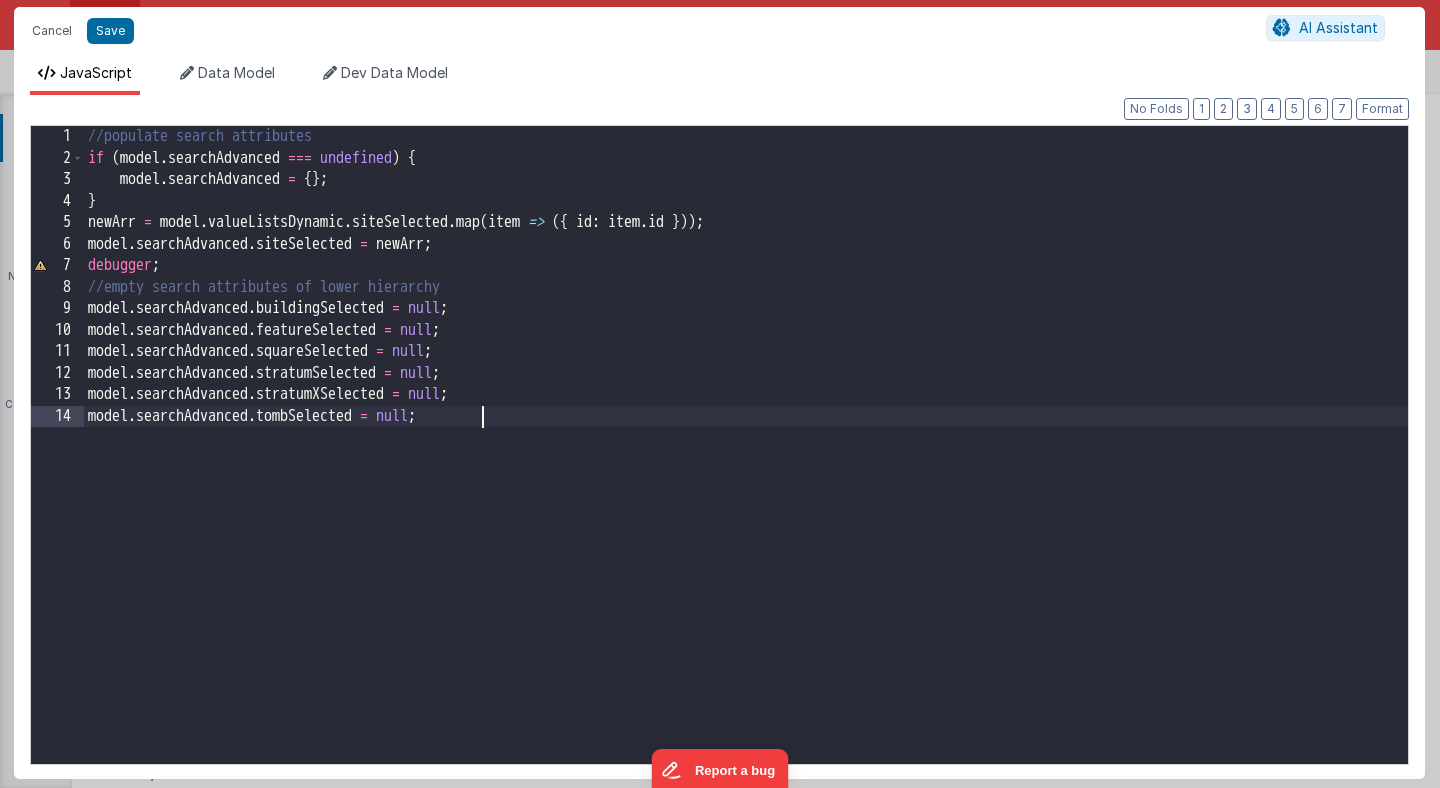 click on "//populate search attributes if   ( model . searchAdvanced   ===   undefined )   {      model . searchAdvanced   =   { } ; } newArr   =   model . valueListsDynamic . siteSelected . map ( item   =>   ({   id :   item . id   })) ; model . searchAdvanced . siteSelected   =   newArr ; debugger ; //empty search attributes of lower hierarchy model . searchAdvanced . buildingSelected   =   null ; model . searchAdvanced . featureSelected   =   null ; model . searchAdvanced . squareSelected   =   null ; model . searchAdvanced . stratumSelected   =   null ; model . searchAdvanced . stratumXSelected   =   null ; model . searchAdvanced . tombSelected   =   null ;" at bounding box center (746, 465) 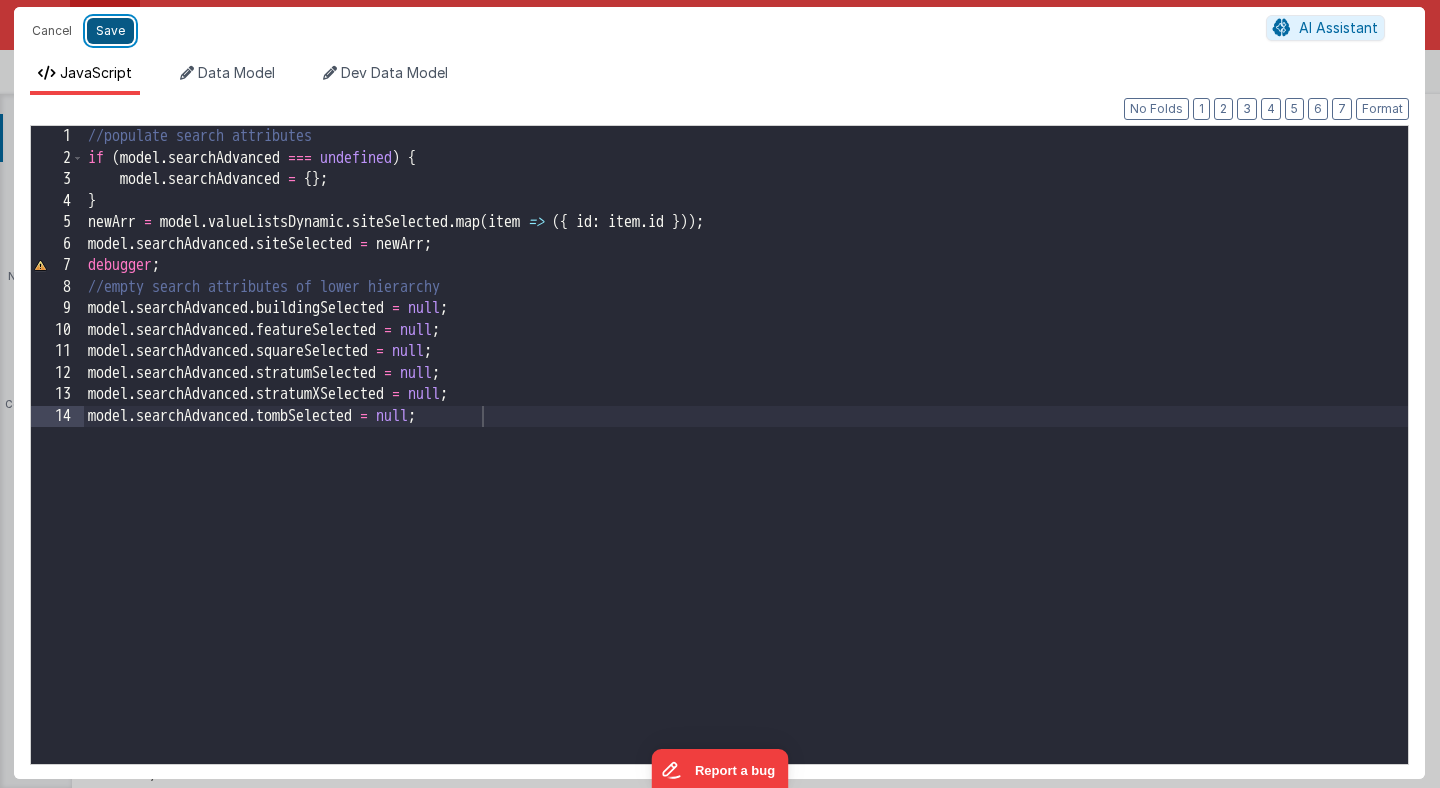 click on "Save" at bounding box center [110, 31] 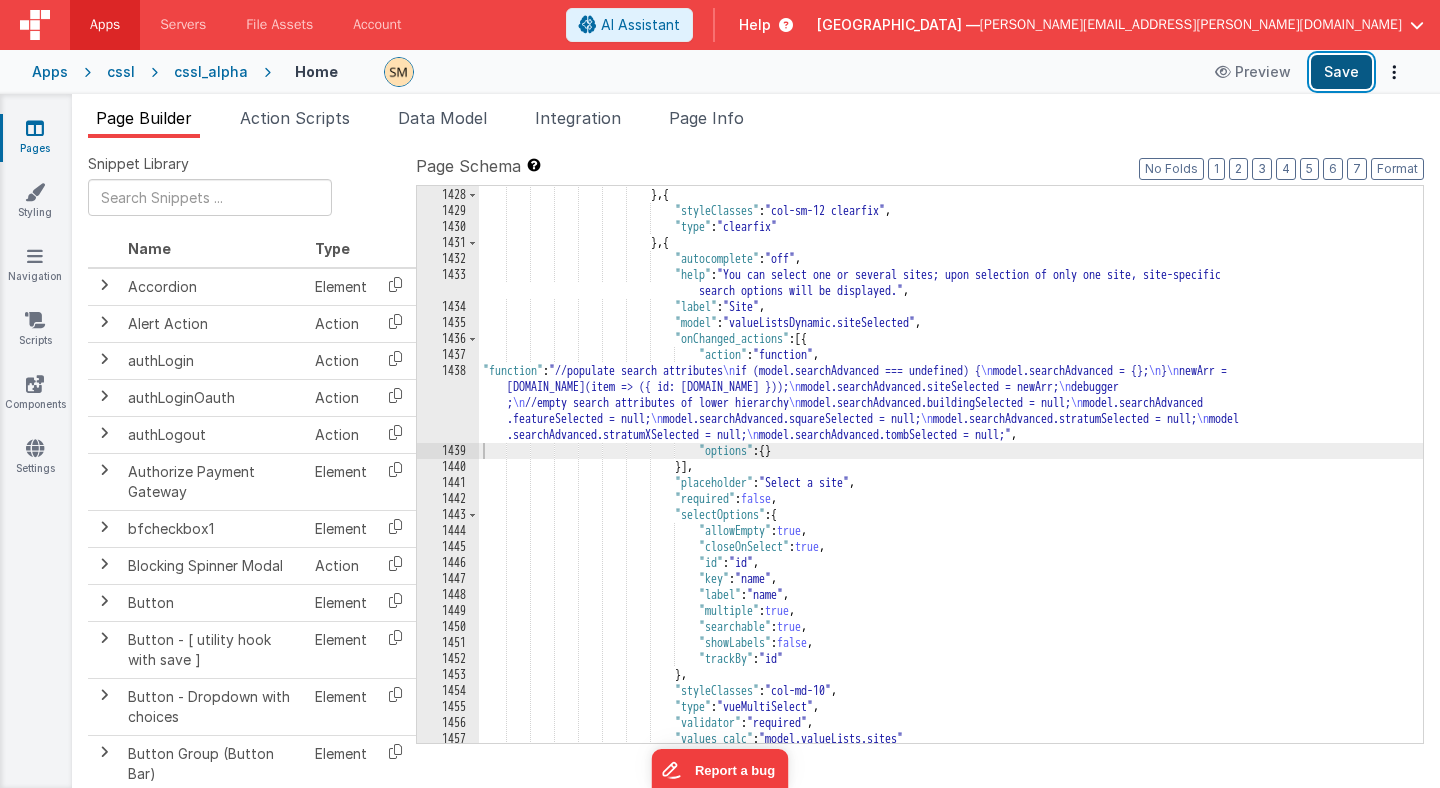 click on "Save" at bounding box center (1341, 72) 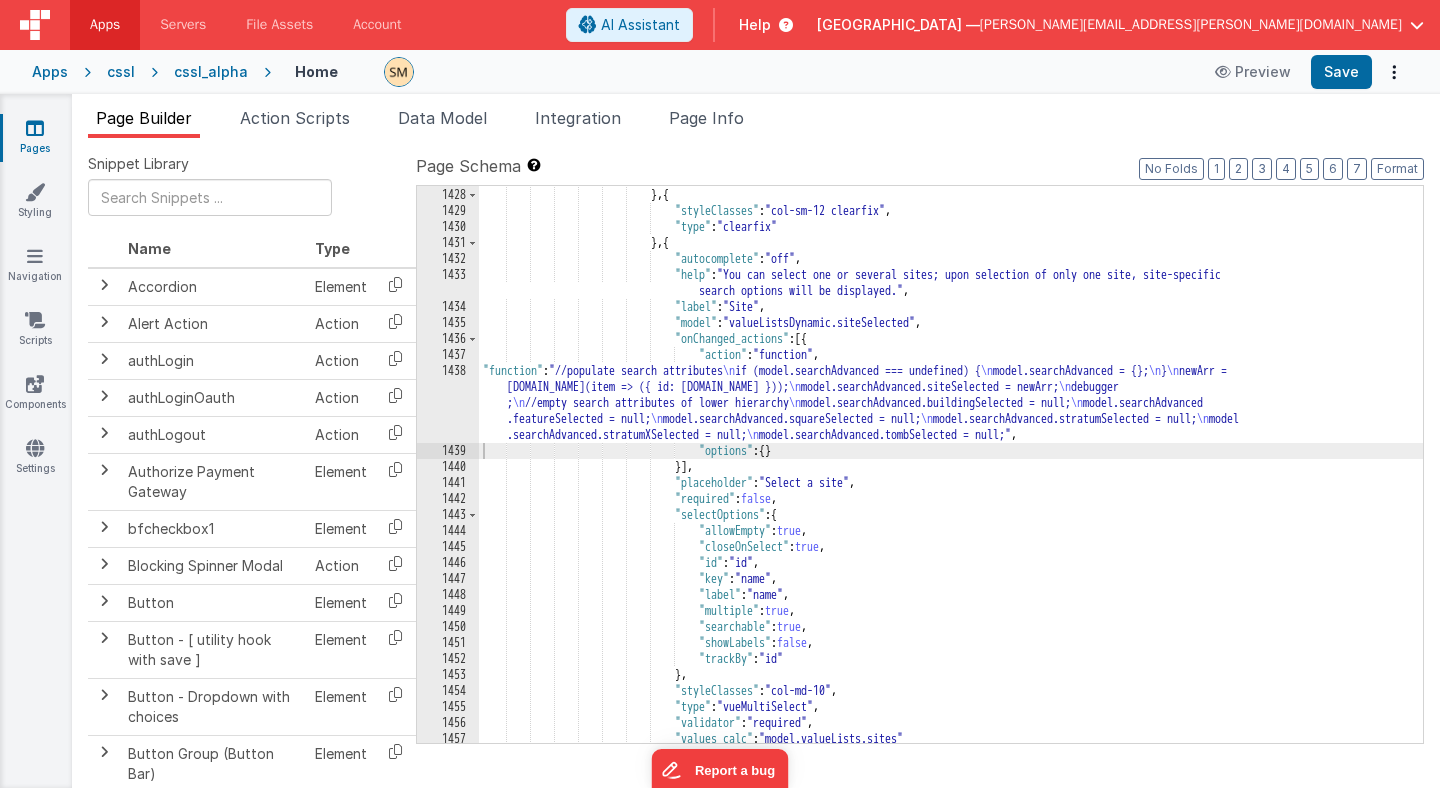 click on "1438" at bounding box center (448, 403) 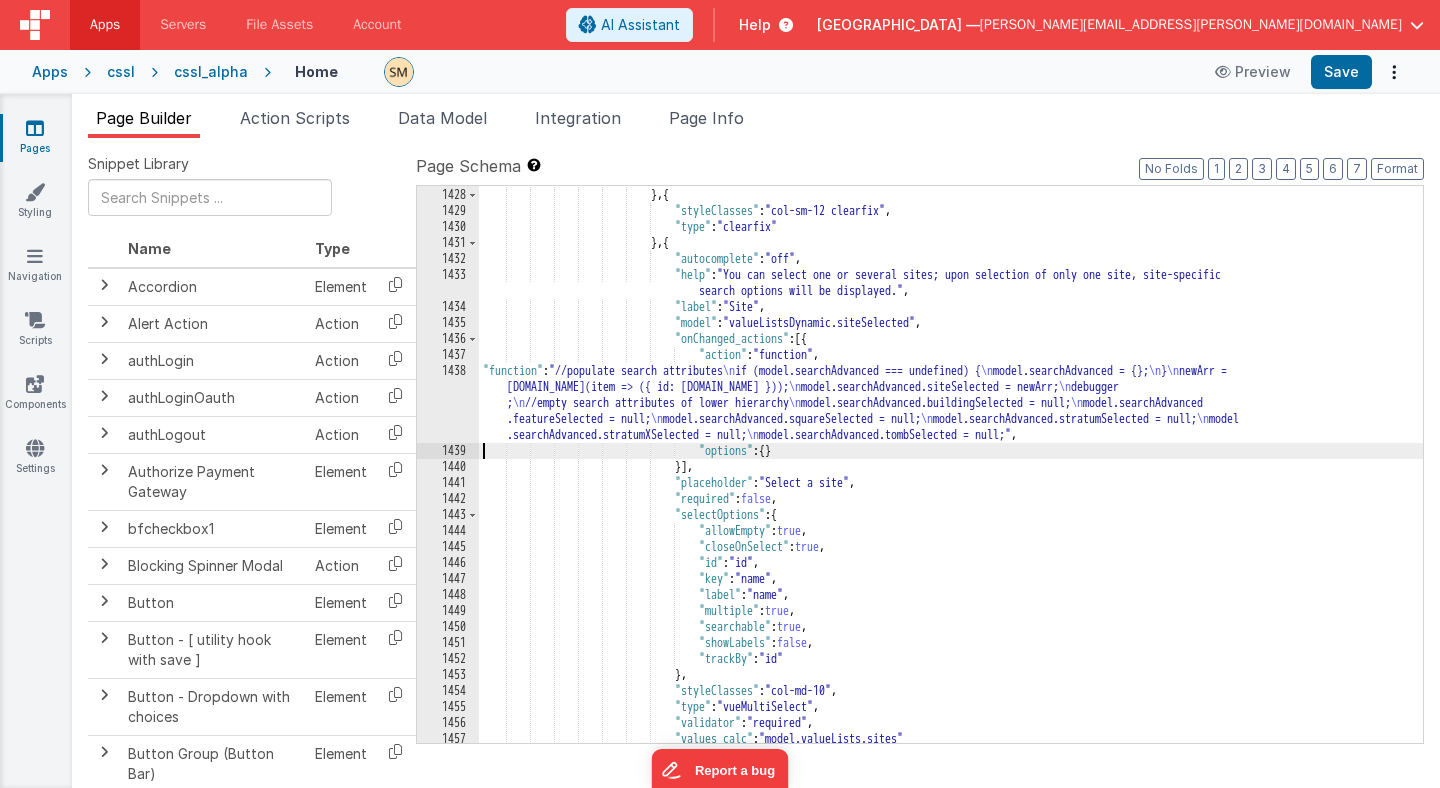 click on "1438" at bounding box center [448, 403] 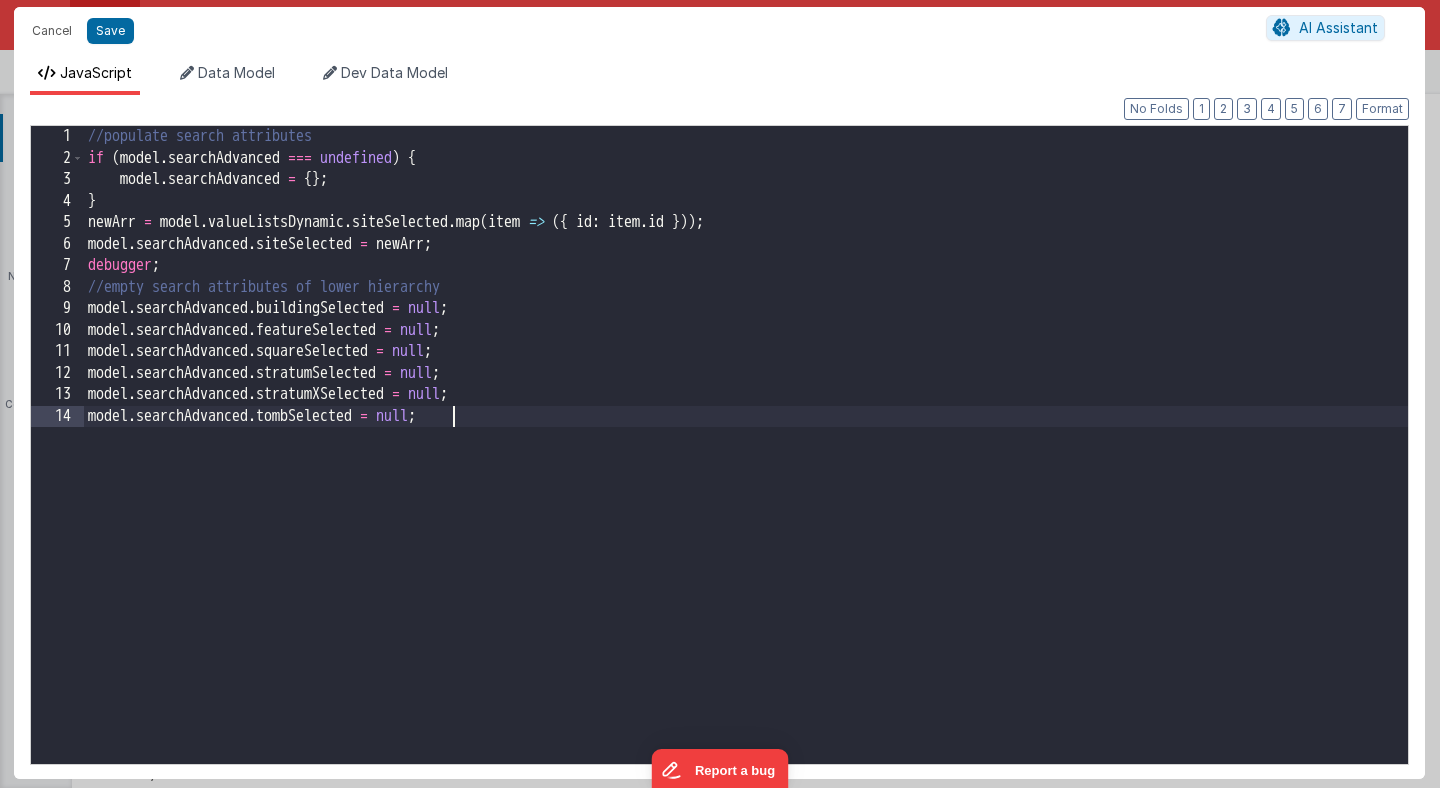 click on "//populate search attributes if   ( model . searchAdvanced   ===   undefined )   {      model . searchAdvanced   =   { } ; } newArr   =   model . valueListsDynamic . siteSelected . map ( item   =>   ({   id :   item . id   })) ; model . searchAdvanced . siteSelected   =   newArr ; debugger ; //empty search attributes of lower hierarchy model . searchAdvanced . buildingSelected   =   null ; model . searchAdvanced . featureSelected   =   null ; model . searchAdvanced . squareSelected   =   null ; model . searchAdvanced . stratumSelected   =   null ; model . searchAdvanced . stratumXSelected   =   null ; model . searchAdvanced . tombSelected   =   null ;" at bounding box center [746, 466] 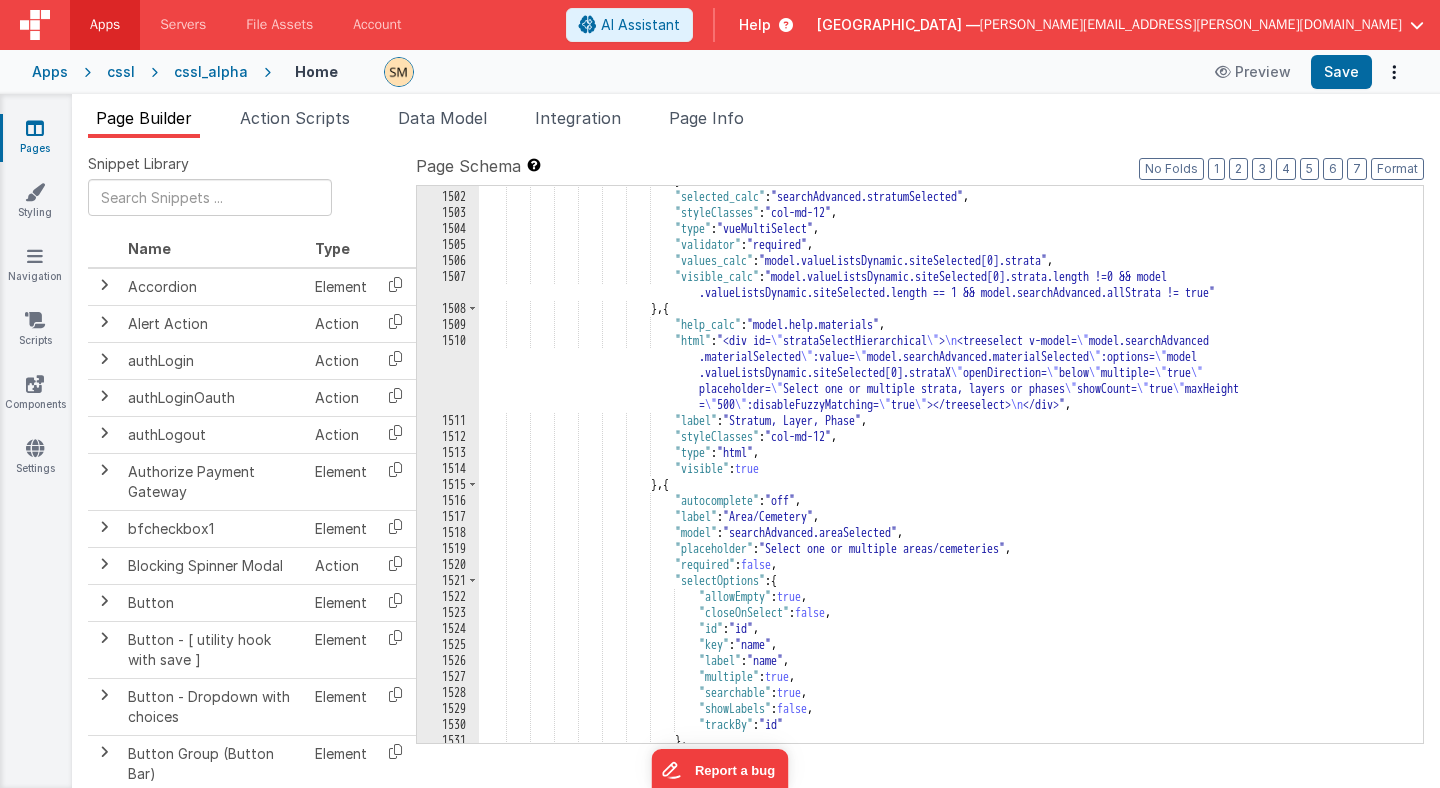 scroll, scrollTop: 20637, scrollLeft: 0, axis: vertical 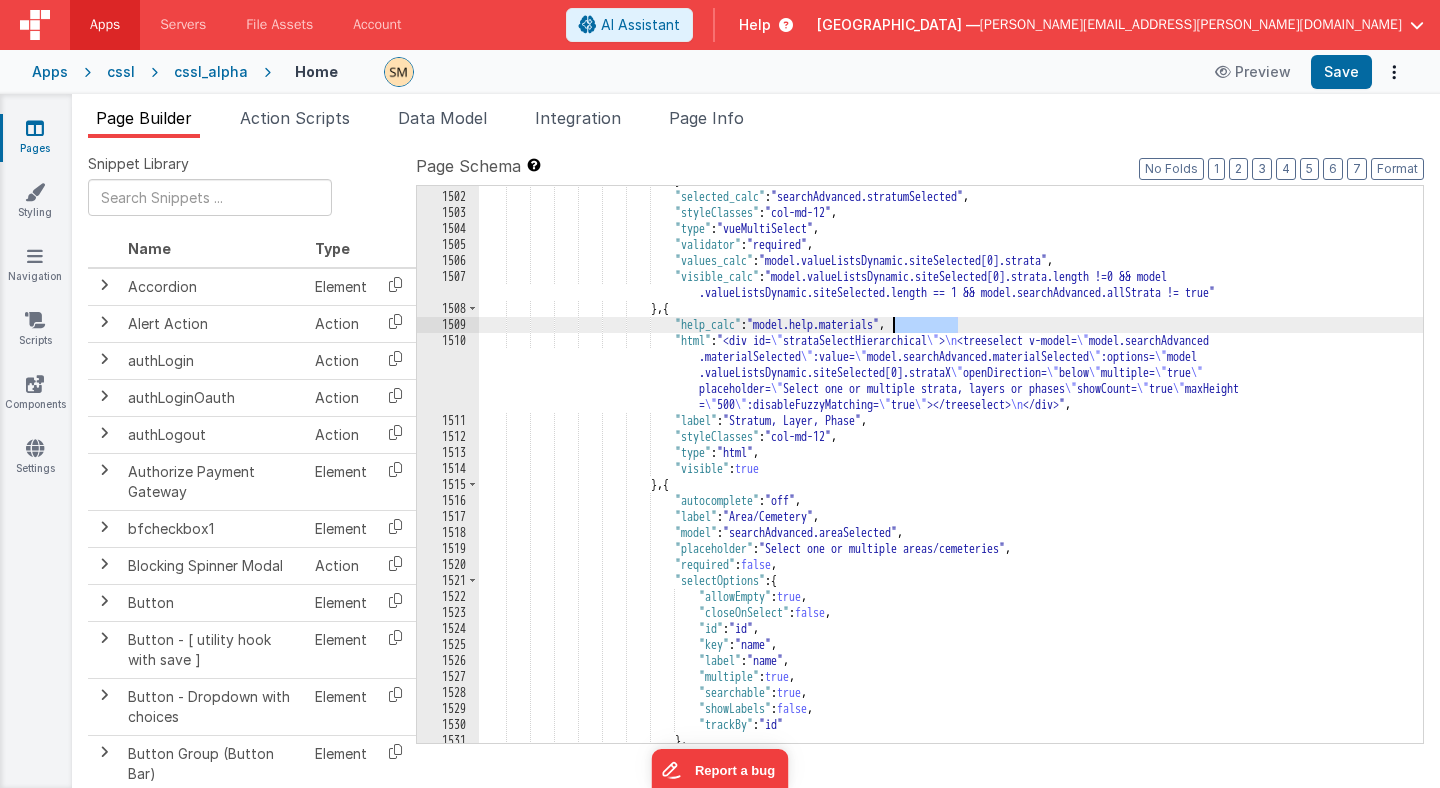 drag, startPoint x: 959, startPoint y: 327, endPoint x: 896, endPoint y: 327, distance: 63 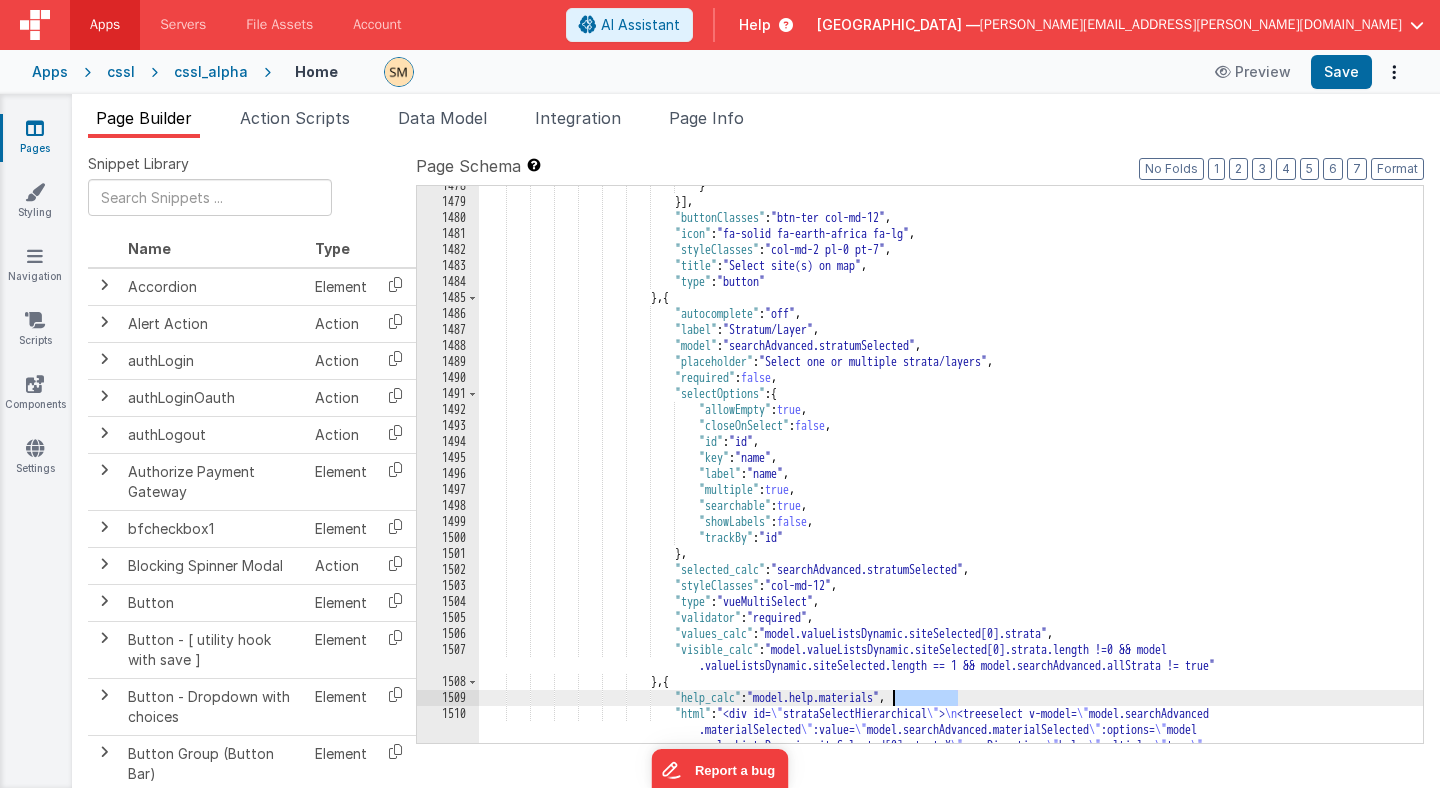 scroll, scrollTop: 20285, scrollLeft: 0, axis: vertical 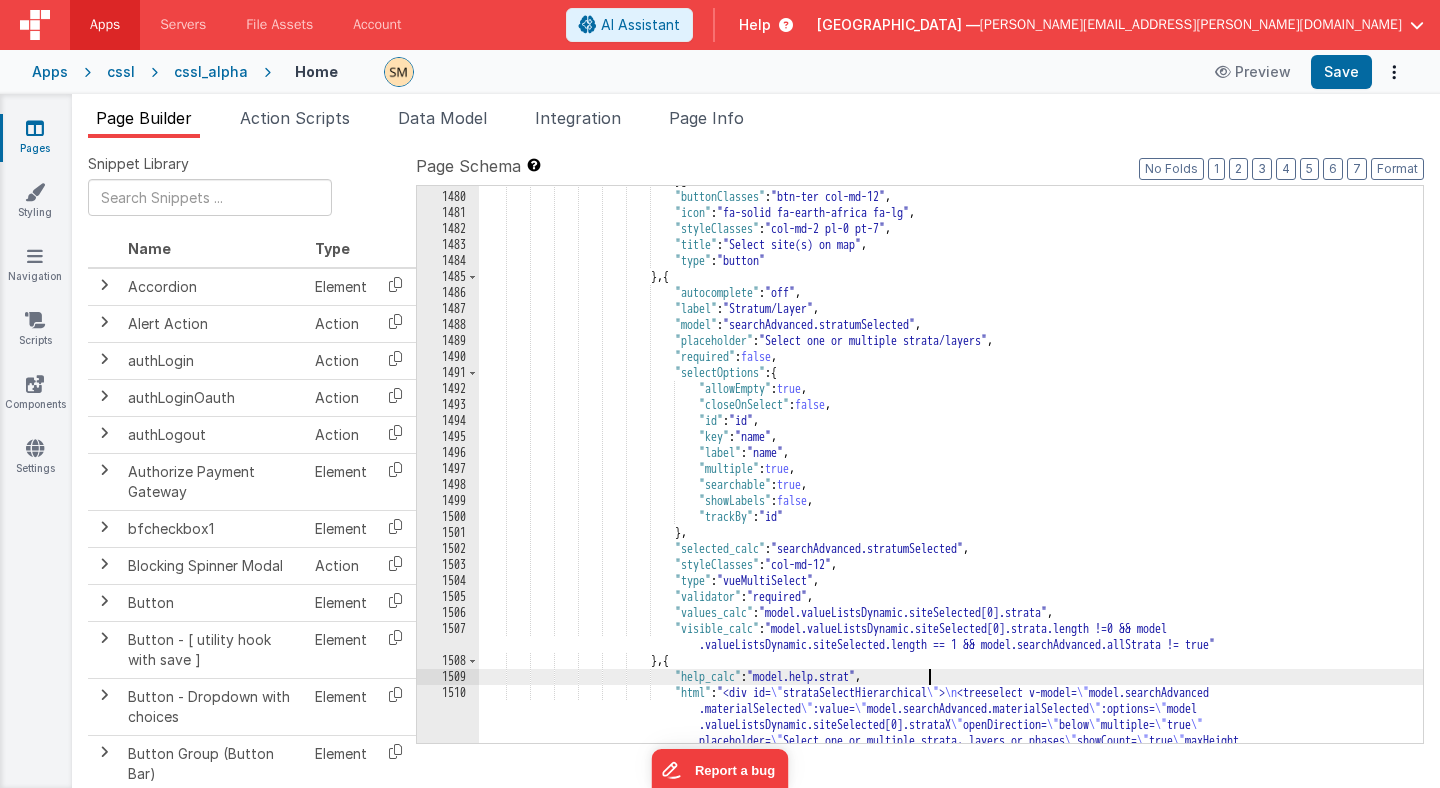 type 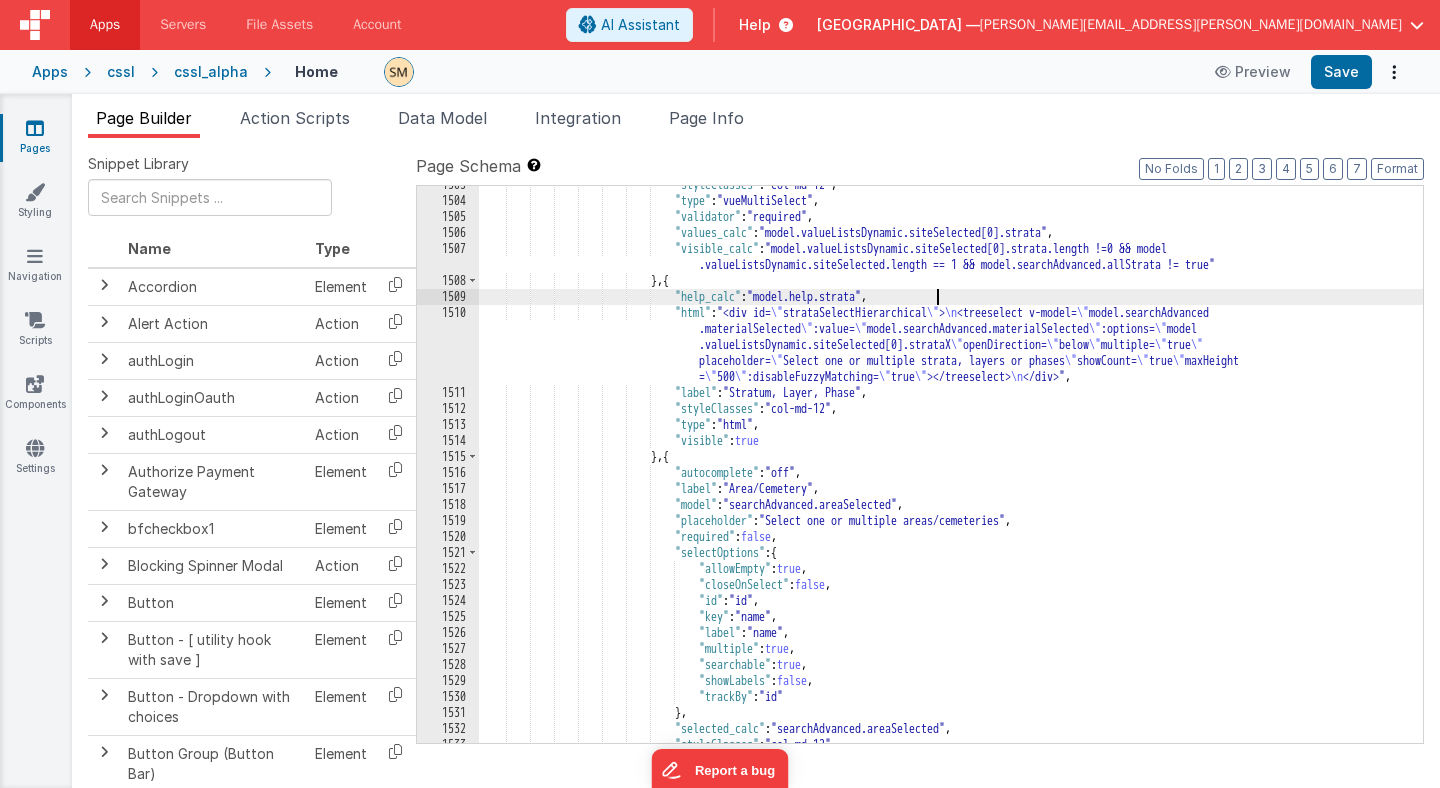 scroll, scrollTop: 20664, scrollLeft: 0, axis: vertical 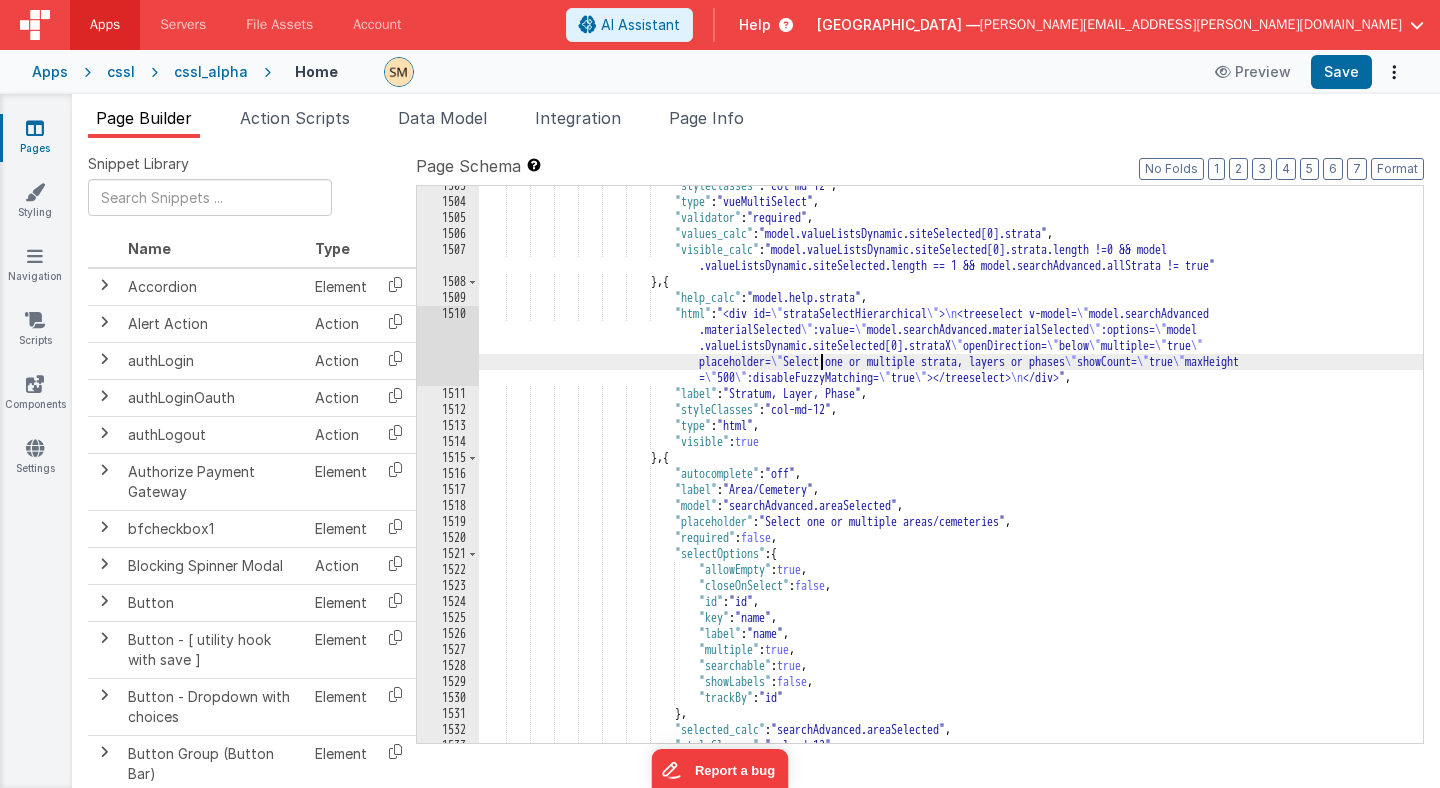 click on ""styleClasses" :  "col-md-12" ,                                         "type" :  "vueMultiSelect" ,                                         "validator" :  "required" ,                                         "values_calc" :  "model.valueListsDynamic.siteSelected[0].strata" ,                                         "visible_calc" :  "model.valueListsDynamic.siteSelected[0].strata.length !=0 && model                                      .valueListsDynamic.siteSelected.length == 1 && model.searchAdvanced.allStrata != true"                                    } ,  {                                         "help_calc" :  "model.help.strata" ,                                         "html" :  "<div id= \" strataSelectHierarchical \" > \n     <treeselect v-model= \" model.searchAdvanced                                      .materialSelected \"  :value= \" model.searchAdvanced.materialSelected \"  :options=" at bounding box center (951, 472) 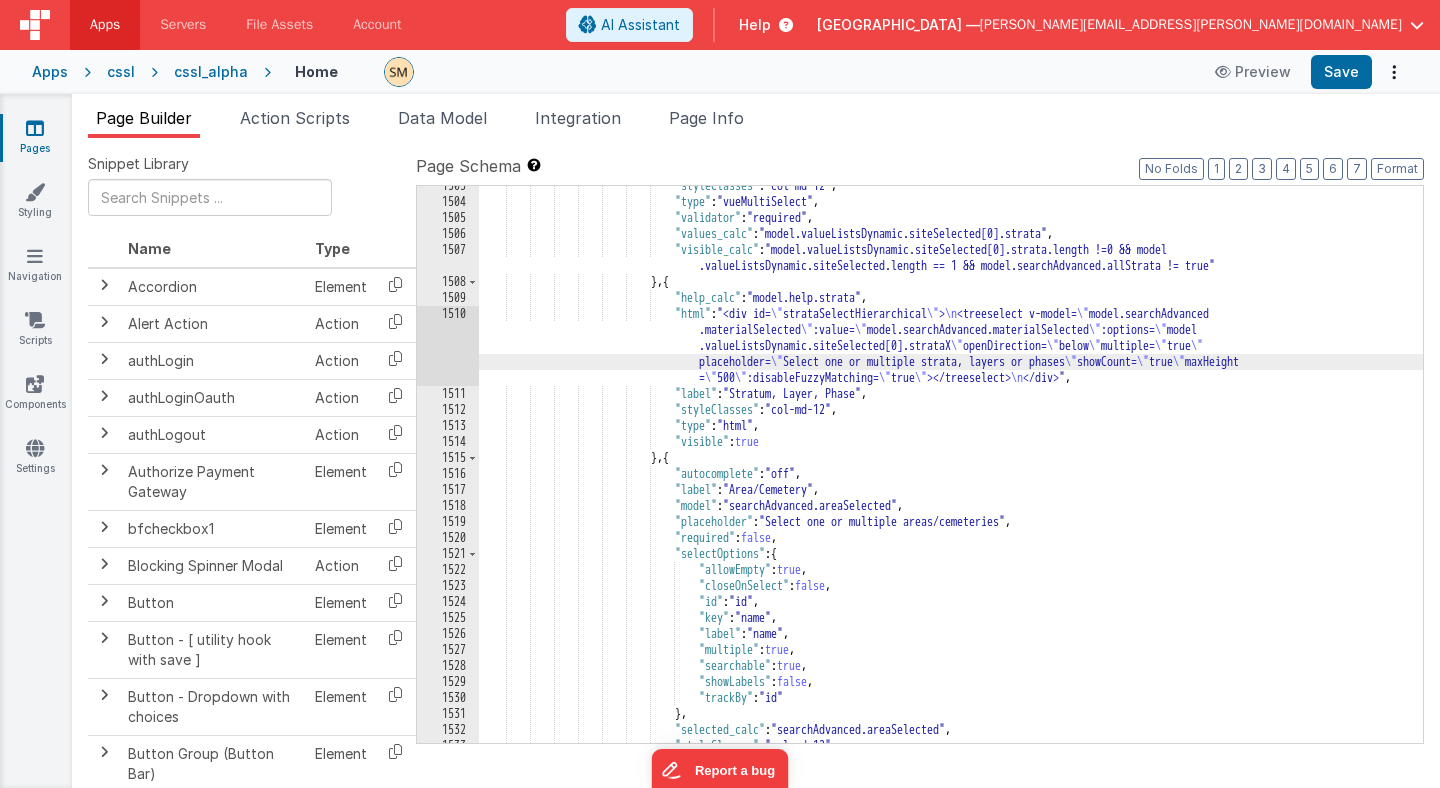 click on "1510" at bounding box center (448, 346) 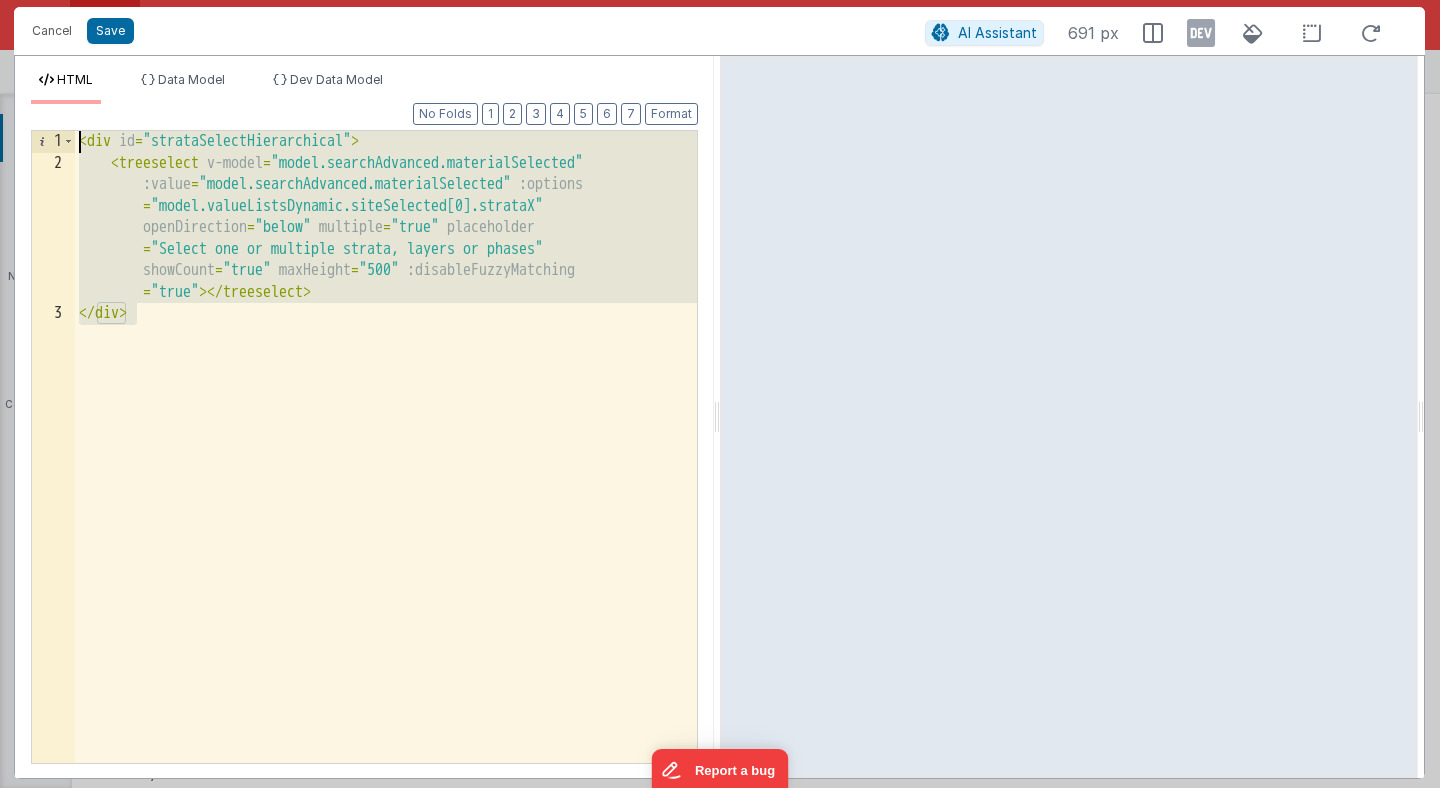drag, startPoint x: 274, startPoint y: 320, endPoint x: 238, endPoint y: 95, distance: 227.8618 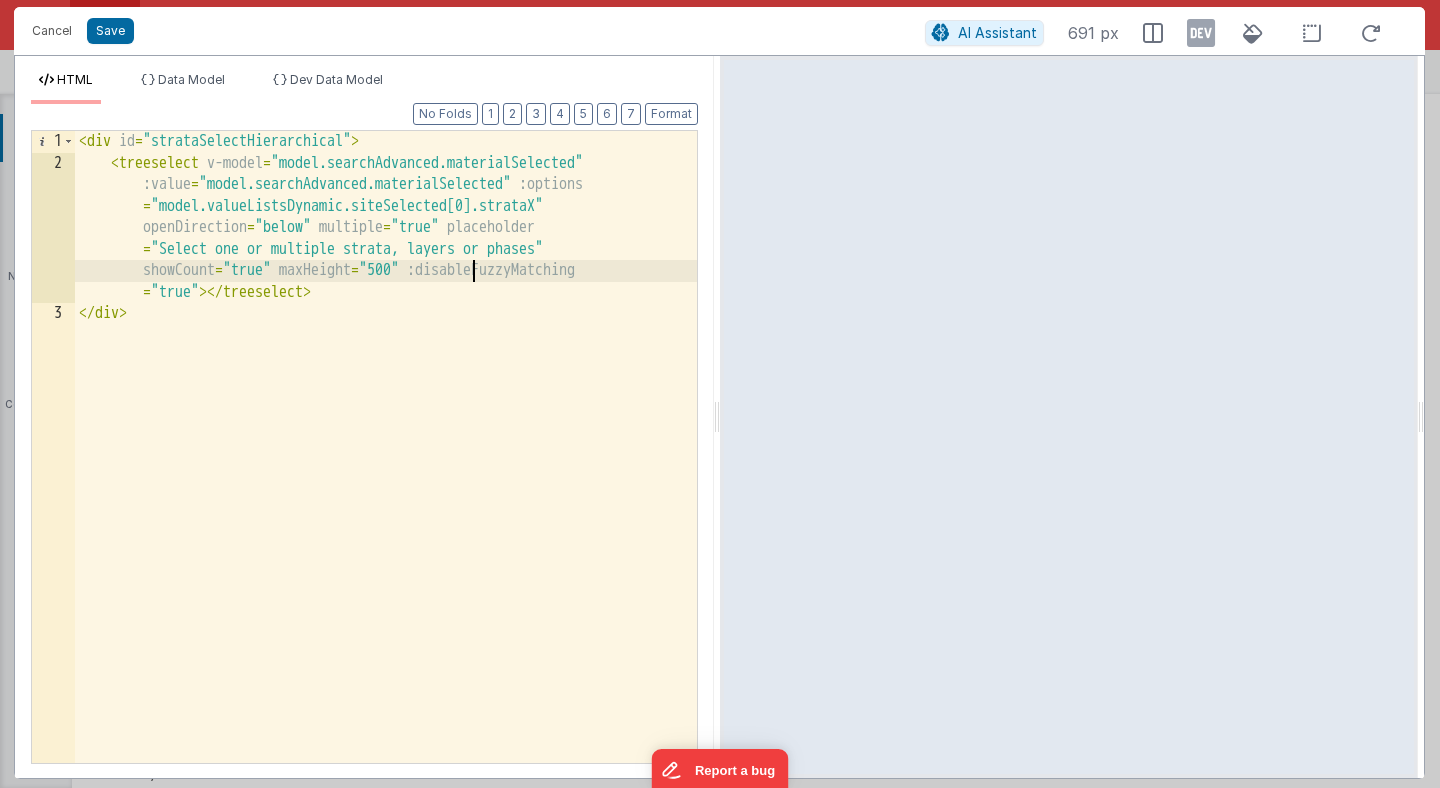 click on "< div   id = "strataSelectHierarchical" >      < treeselect   v-model = "model.searchAdvanced.materialSelected"            :value = "model.searchAdvanced.materialSelected"   :options          = "model.valueListsDynamic.siteSelected[0].strataX"            openDirection = "below"   multiple = "true"   placeholder          = "Select one or multiple strata, layers or phases"            showCount = "true"   maxHeight = "500"   :disableFuzzyMatching          = "true" > </ treeselect > </ div >" at bounding box center (386, 468) 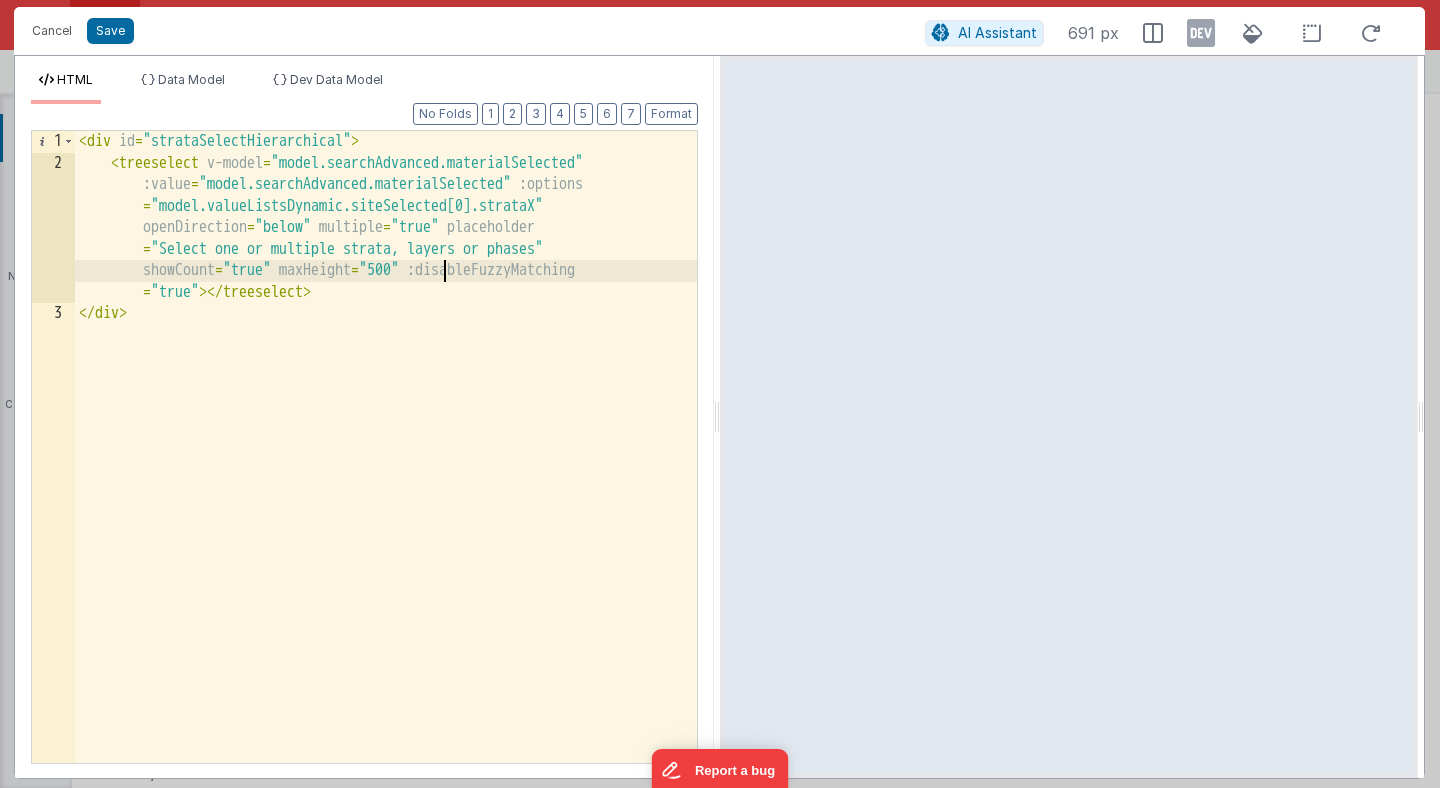 click on "< div   id = "strataSelectHierarchical" >      < treeselect   v-model = "model.searchAdvanced.materialSelected"            :value = "model.searchAdvanced.materialSelected"   :options          = "model.valueListsDynamic.siteSelected[0].strataX"            openDirection = "below"   multiple = "true"   placeholder          = "Select one or multiple strata, layers or phases"            showCount = "true"   maxHeight = "500"   :disableFuzzyMatching          = "true" > </ treeselect > </ div >" at bounding box center (386, 468) 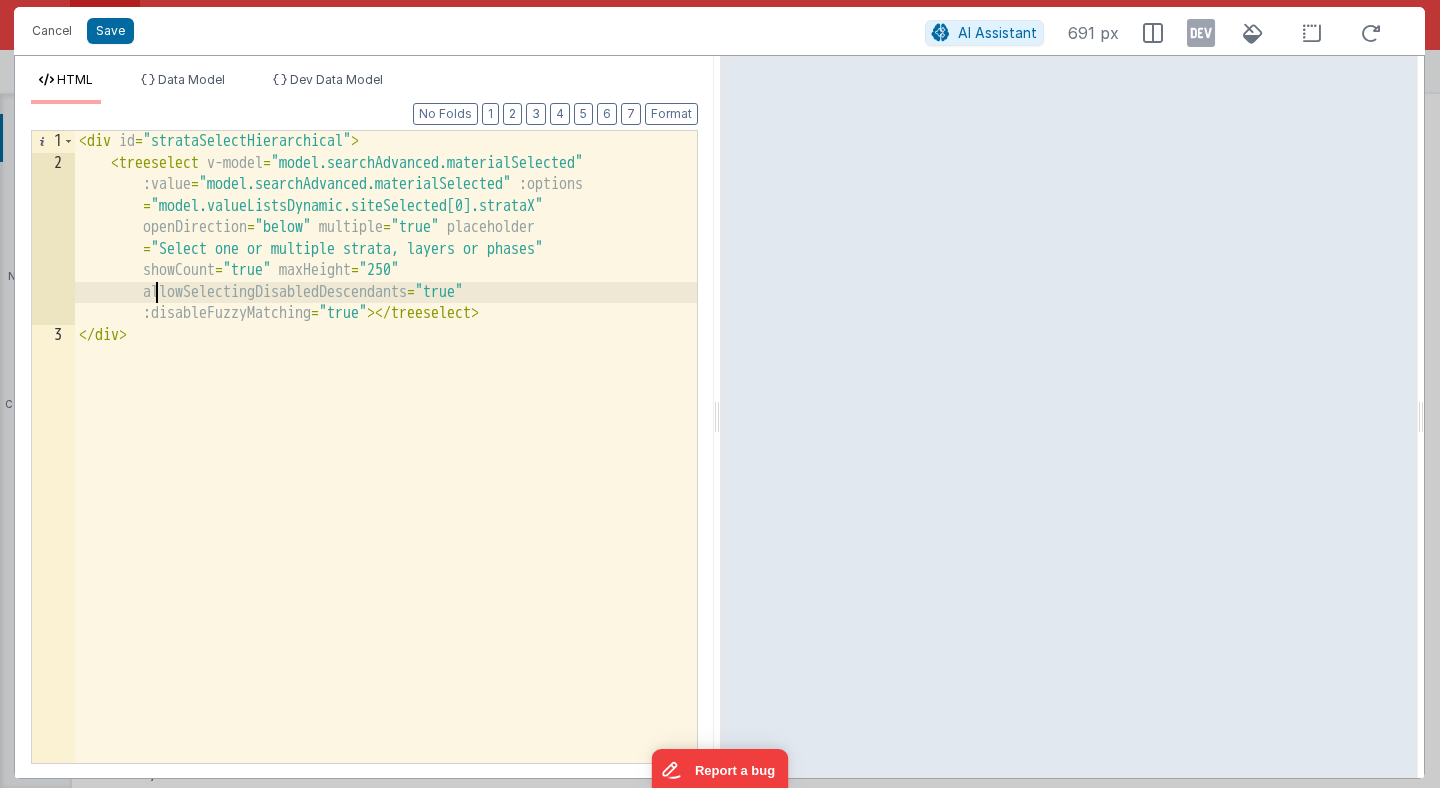 click on "< div   id = "strataSelectHierarchical" >      < treeselect   v-model = "model.searchAdvanced.materialSelected"            :value = "model.searchAdvanced.materialSelected"   :options          = "model.valueListsDynamic.siteSelected[0].strataX"            openDirection = "below"   multiple = "true"   placeholder          = "Select one or multiple strata, layers or phases"            showCount = "true"   maxHeight = "250"            allowSelectingDisabledDescendants = "true"            :disableFuzzyMatching = "true" > </ treeselect > </ div >" at bounding box center [386, 468] 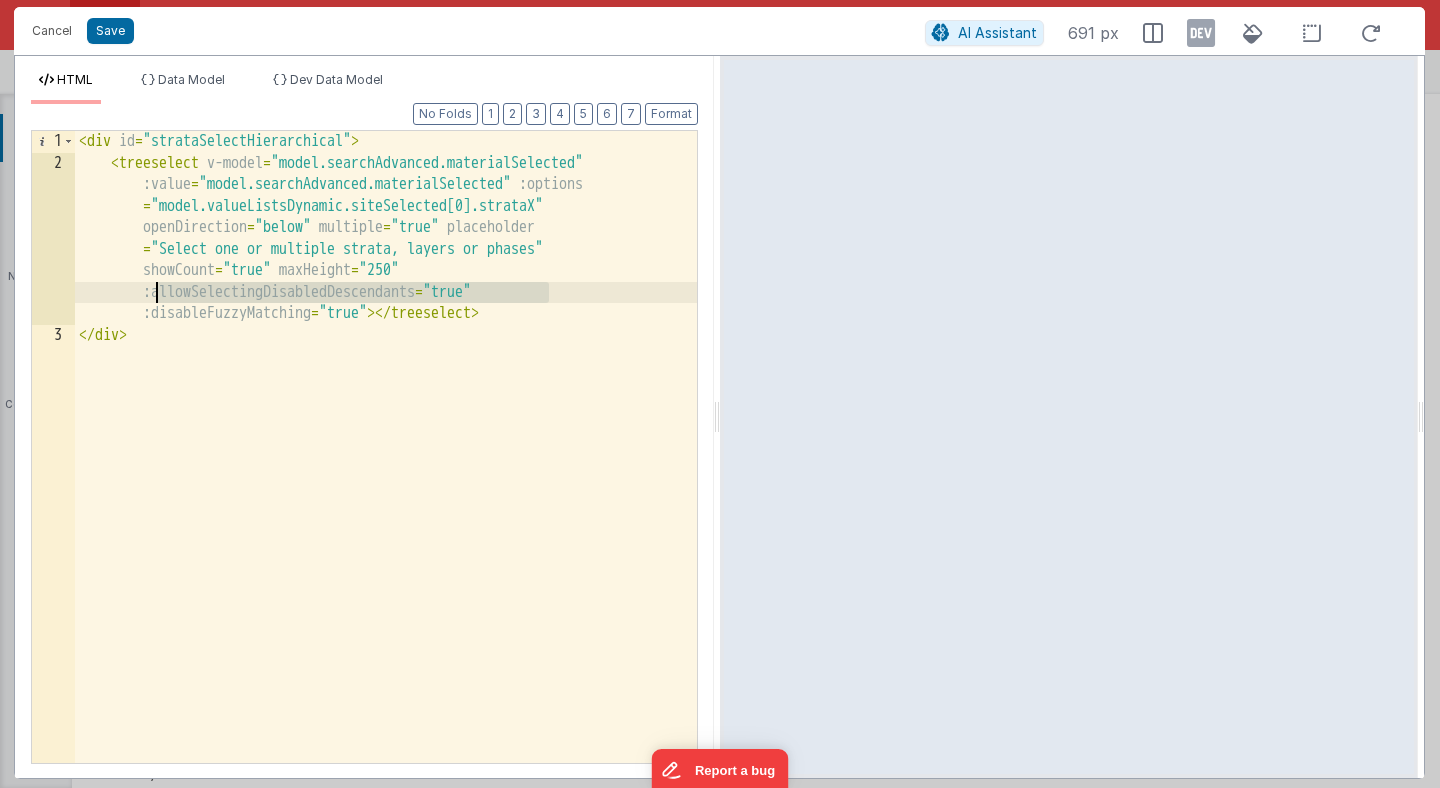 drag, startPoint x: 552, startPoint y: 295, endPoint x: 155, endPoint y: 295, distance: 397 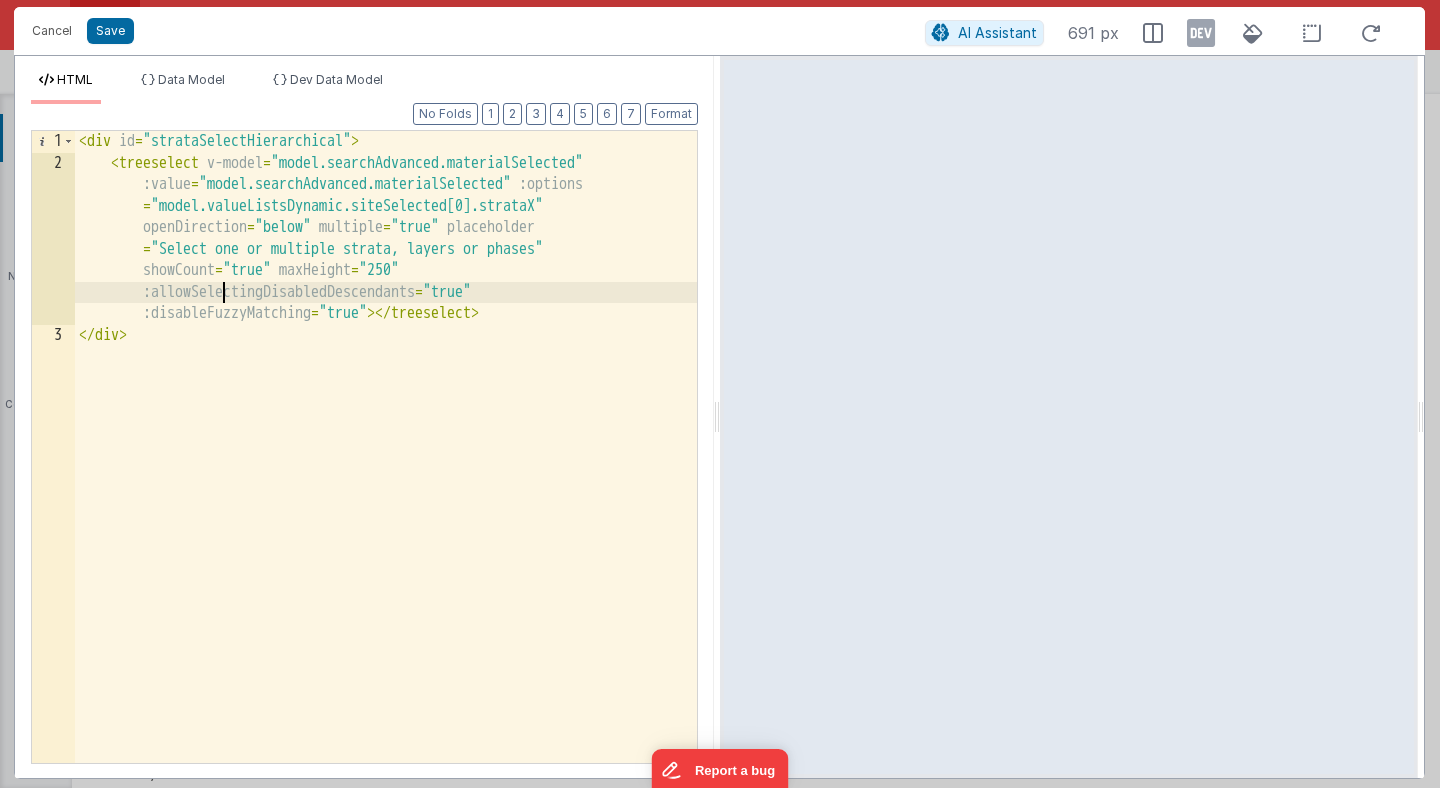 click on "< div   id = "strataSelectHierarchical" >      < treeselect   v-model = "model.searchAdvanced.materialSelected"            :value = "model.searchAdvanced.materialSelected"   :options          = "model.valueListsDynamic.siteSelected[0].strataX"            openDirection = "below"   multiple = "true"   placeholder          = "Select one or multiple strata, layers or phases"            showCount = "true"   maxHeight = "250"            :allowSelectingDisabledDescendants = "true"            :disableFuzzyMatching = "true" > </ treeselect > </ div >" at bounding box center [386, 468] 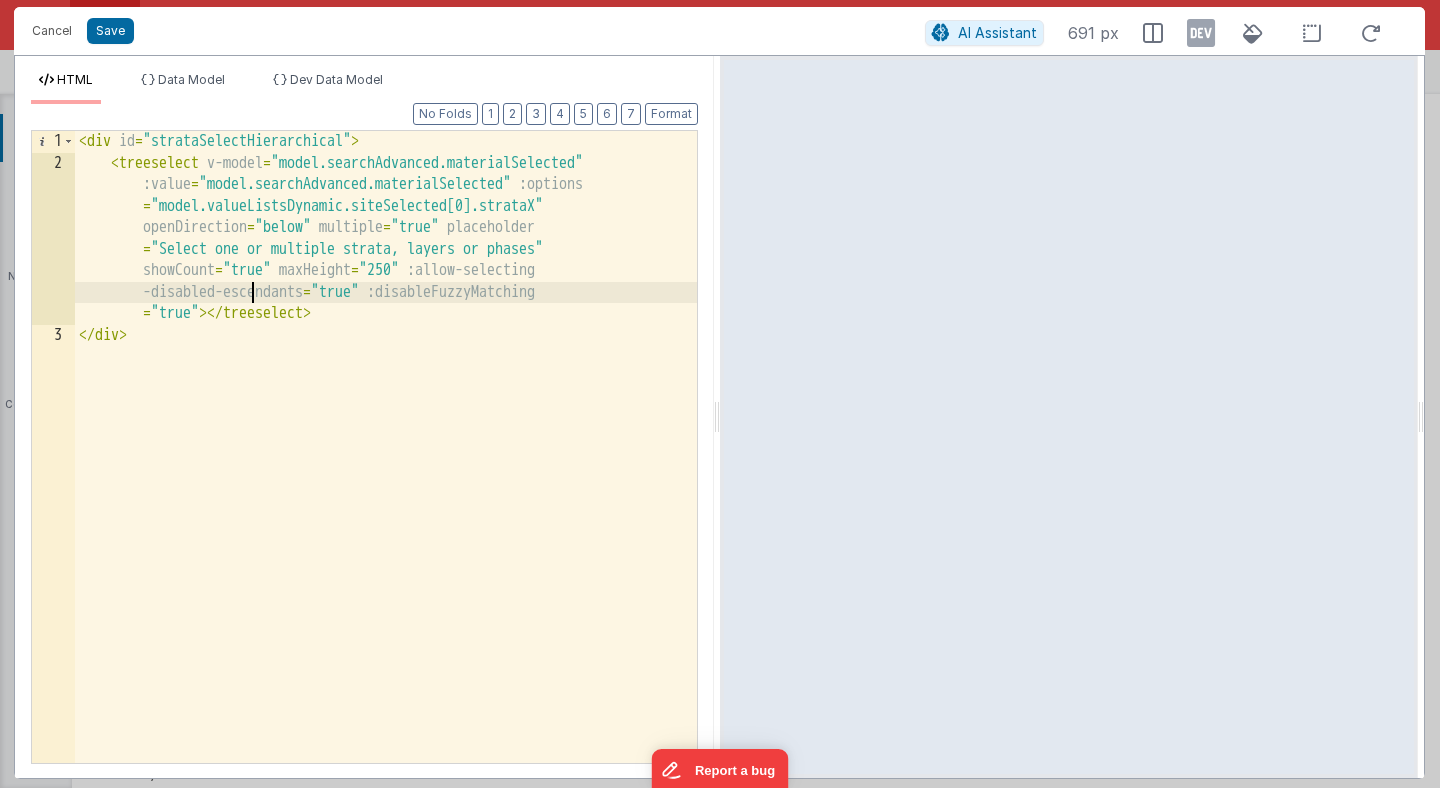 type 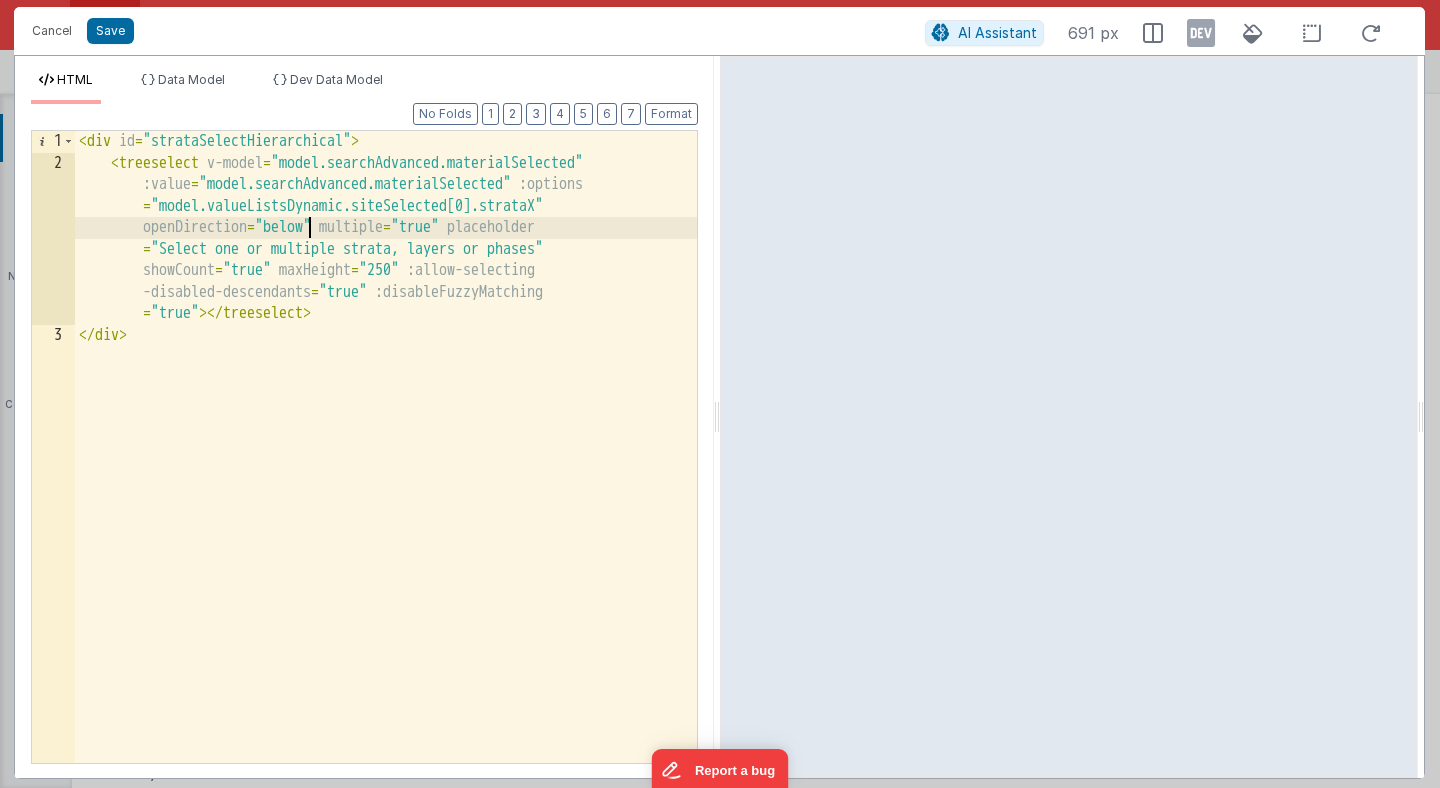 click on "< div   id = "strataSelectHierarchical" >      < treeselect   v-model = "model.searchAdvanced.materialSelected"            :value = "model.searchAdvanced.materialSelected"   :options          = "model.valueListsDynamic.siteSelected[0].strataX"            openDirection = "below"   multiple = "true"   placeholder          = "Select one or multiple strata, layers or phases"            showCount = "true"   maxHeight = "250"   :allow-selecting          -disabled-descendants = "true"   :disableFuzzyMatching          = "true" > </ treeselect > </ div >" at bounding box center (386, 468) 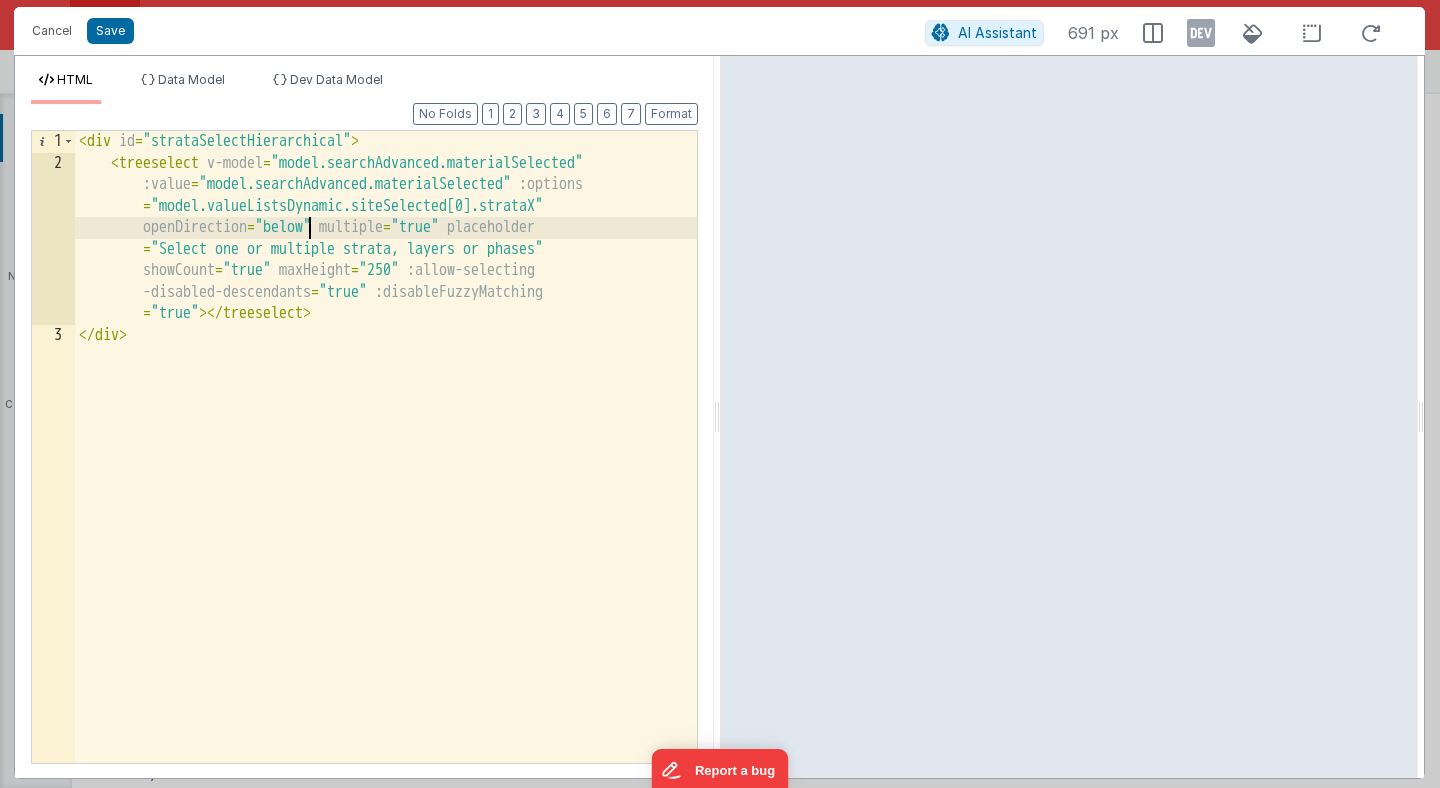 click on "< div   id = "strataSelectHierarchical" >      < treeselect   v-model = "model.searchAdvanced.materialSelected"            :value = "model.searchAdvanced.materialSelected"   :options          = "model.valueListsDynamic.siteSelected[0].strataX"            openDirection = "below"   multiple = "true"   placeholder          = "Select one or multiple strata, layers or phases"            showCount = "true"   maxHeight = "250"   :allow-selecting          -disabled-descendants = "true"   :disableFuzzyMatching          = "true" > </ treeselect > </ div >" at bounding box center (386, 468) 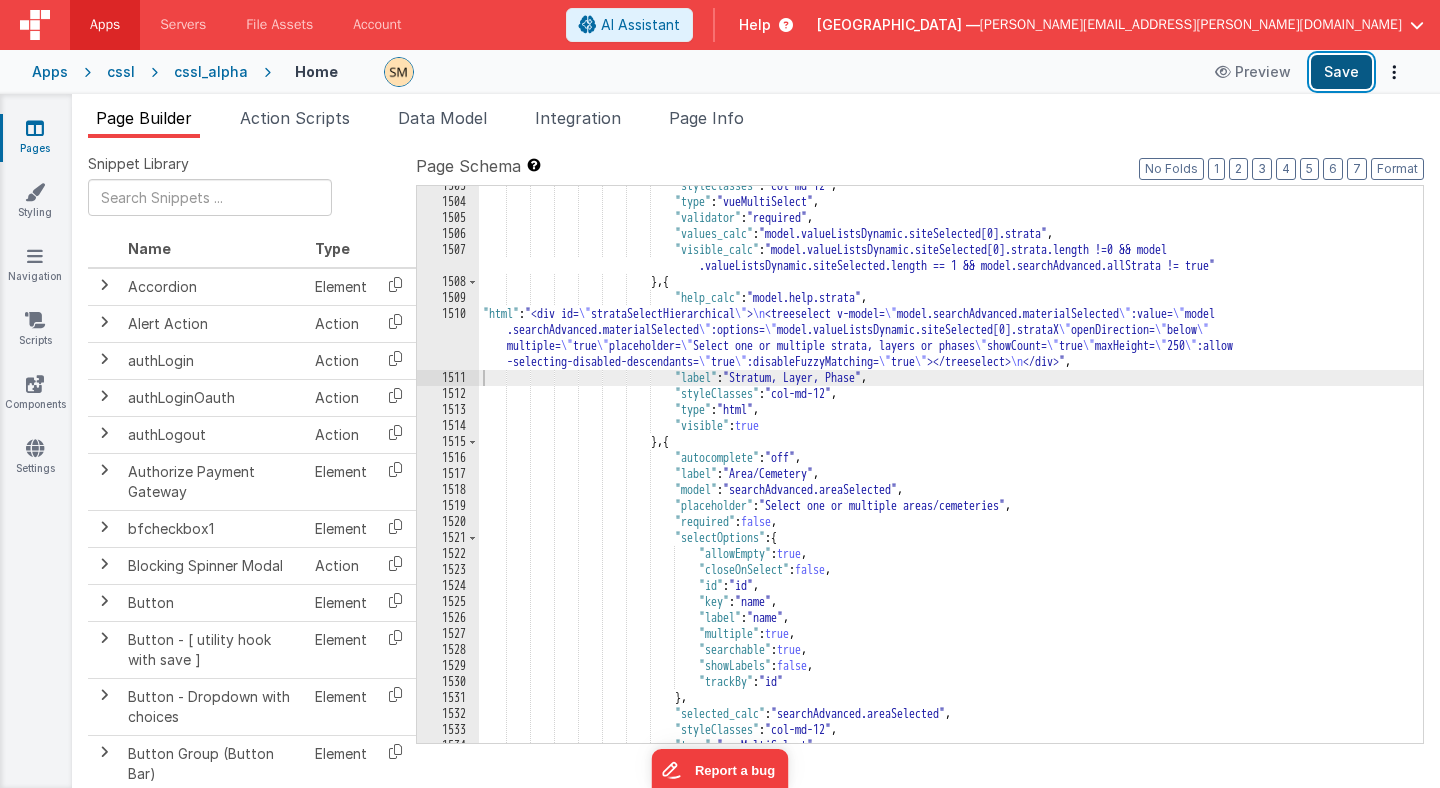 click on "Save" at bounding box center [1341, 72] 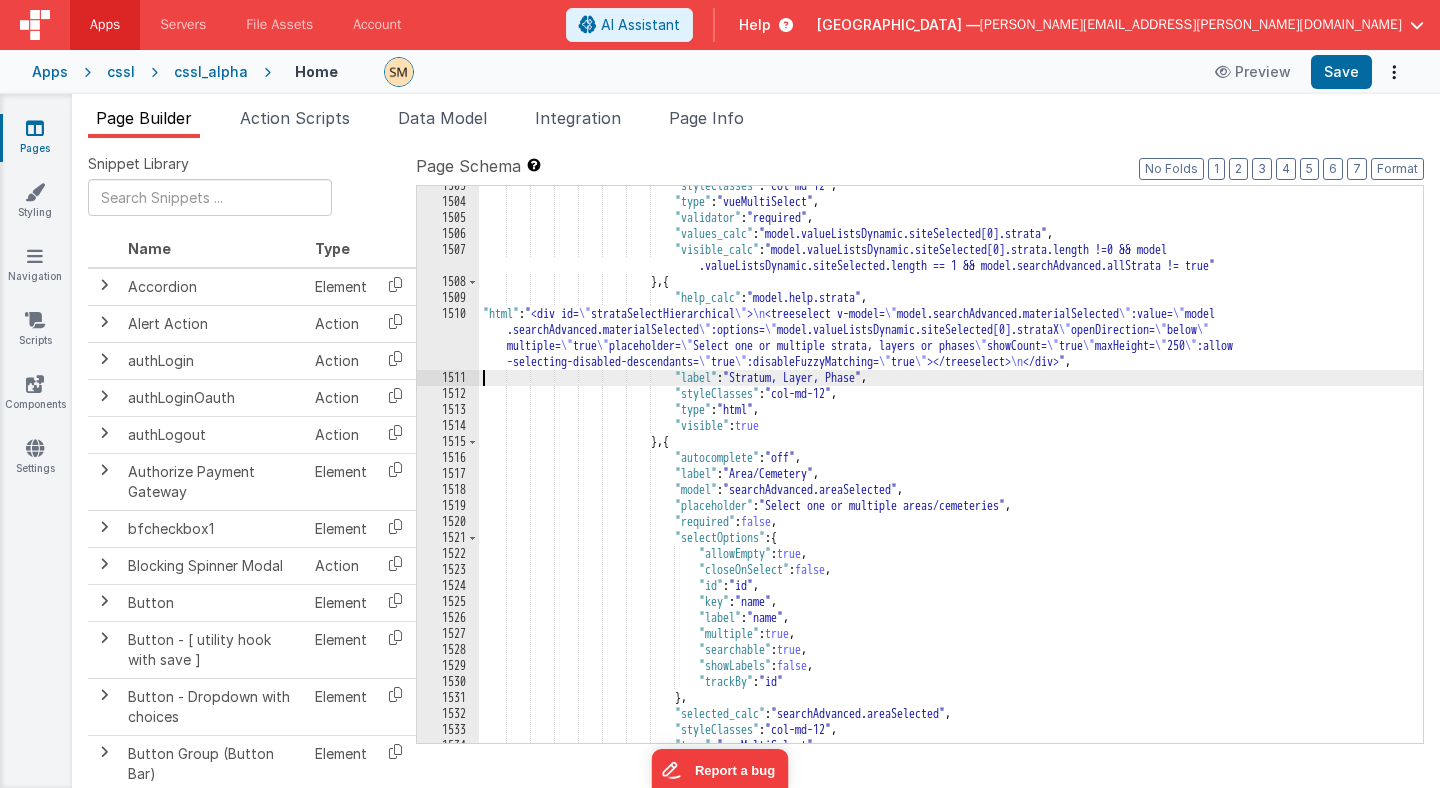 click on "1510" at bounding box center [448, 338] 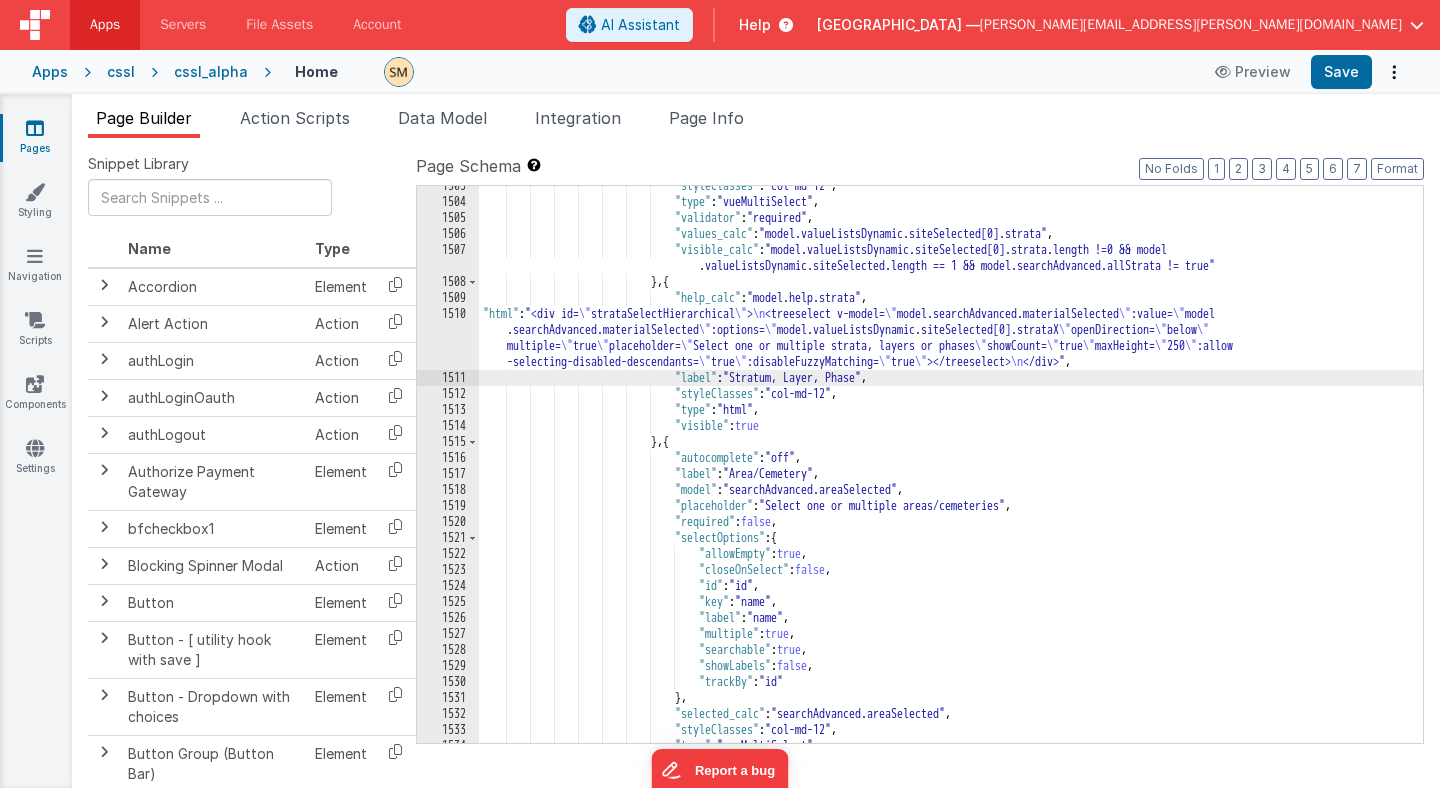click on ""styleClasses" :  "col-md-12" ,                                         "type" :  "vueMultiSelect" ,                                         "validator" :  "required" ,                                         "values_calc" :  "model.valueListsDynamic.siteSelected[0].strata" ,                                         "visible_calc" :  "model.valueListsDynamic.siteSelected[0].strata.length !=0 && model                                      .valueListsDynamic.siteSelected.length == 1 && model.searchAdvanced.allStrata != true"                                    } ,  {                                         "help_calc" :  "model.help.strata" , "html" :  "<div id= \" strataSelectHierarchical \" > \n     <treeselect v-model= \" model.searchAdvanced.materialSelected \"  :value= \" model      .searchAdvanced.materialSelected \"  :options= \" model.valueListsDynamic.siteSelected[0].strataX \"  openDirection= \" below \"        multiple=" at bounding box center (951, 472) 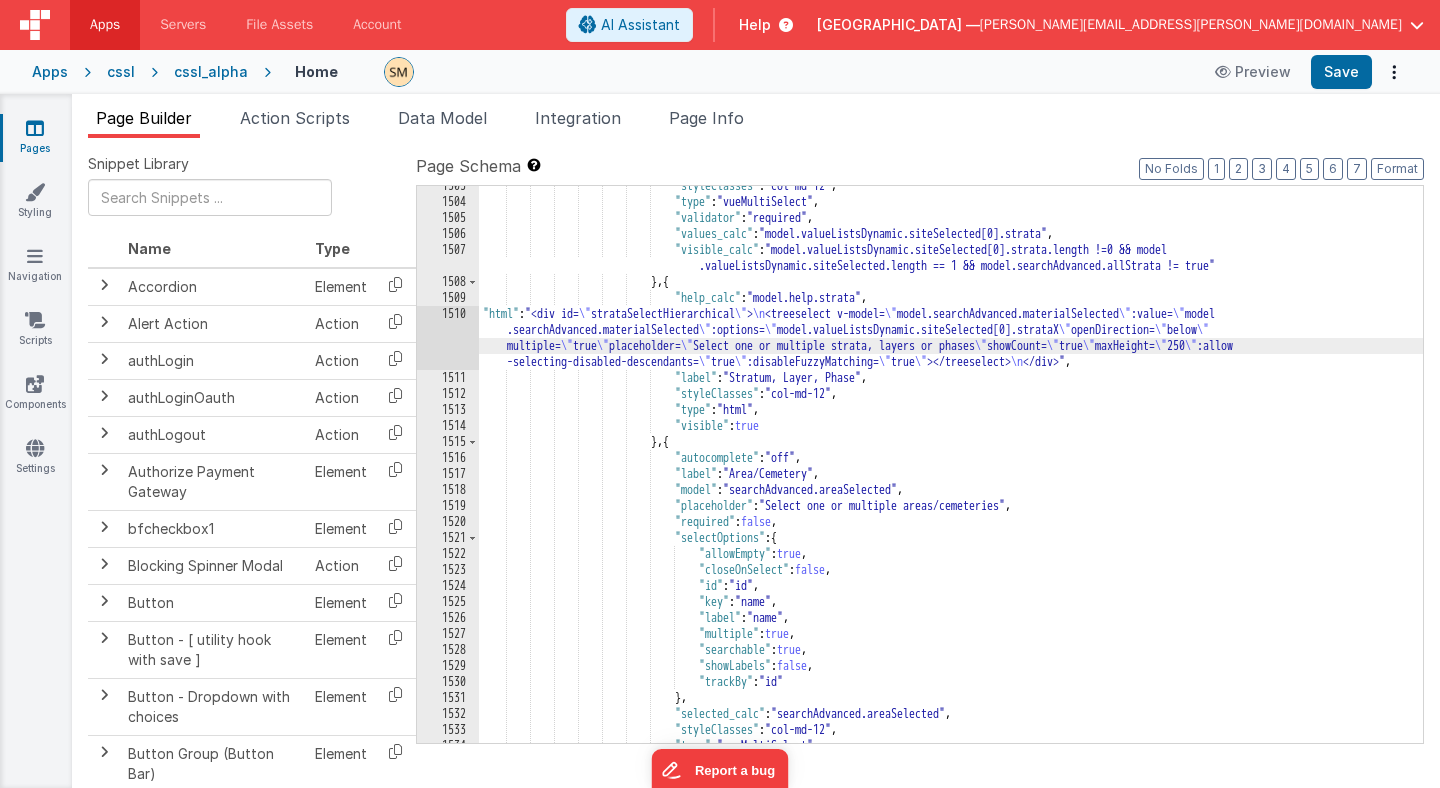 click on "1510" at bounding box center [448, 338] 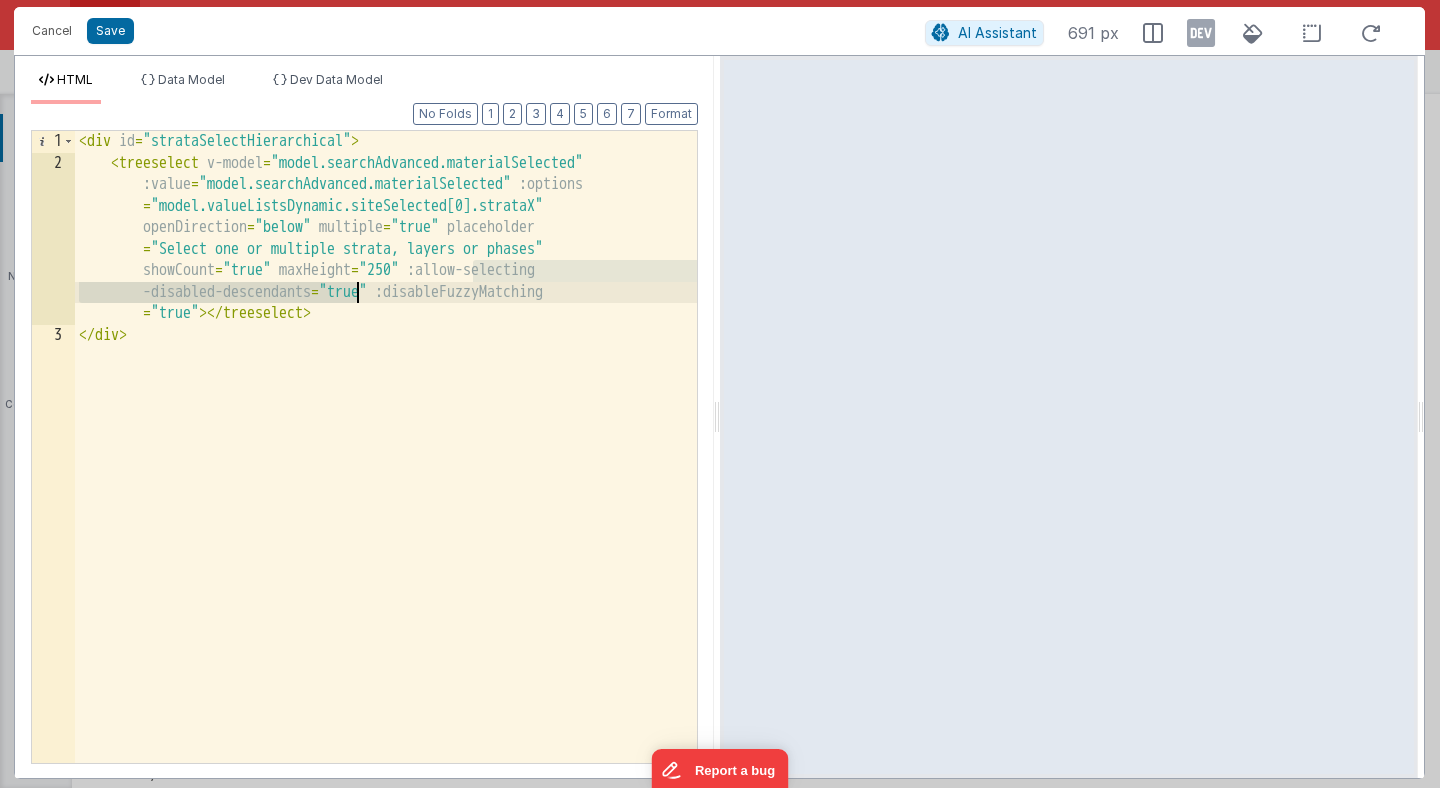 drag, startPoint x: 474, startPoint y: 269, endPoint x: 356, endPoint y: 296, distance: 121.049576 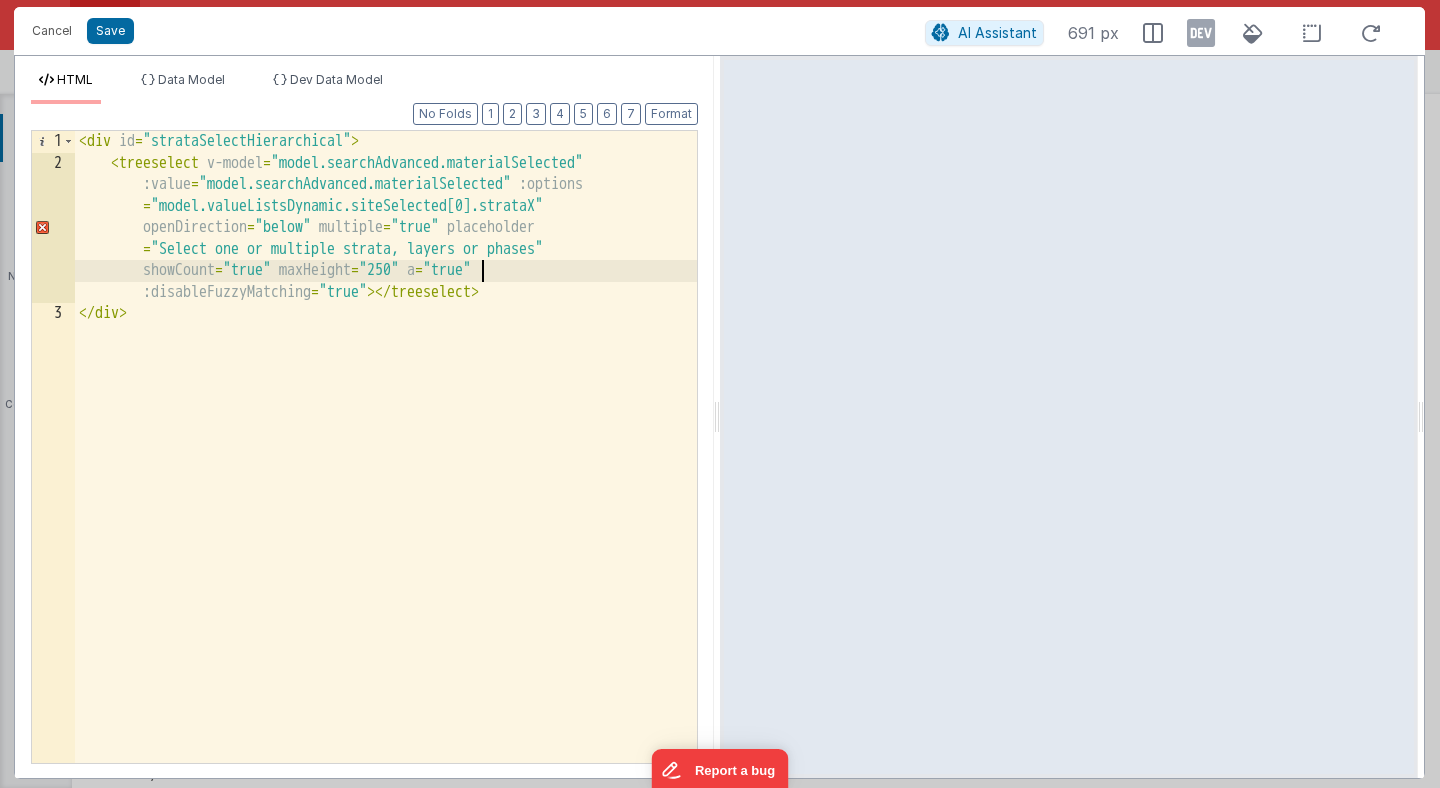 type 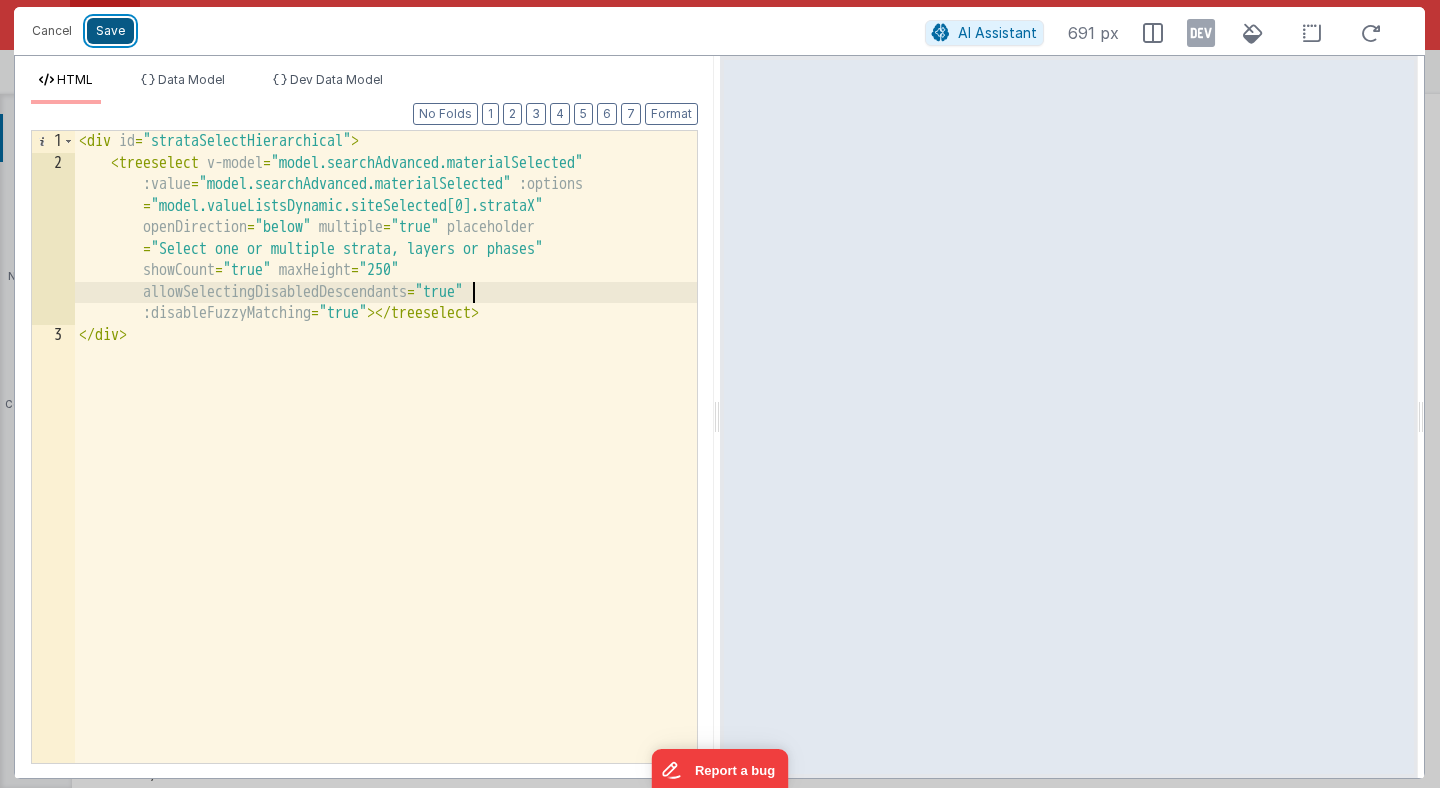 click on "Save" at bounding box center [110, 31] 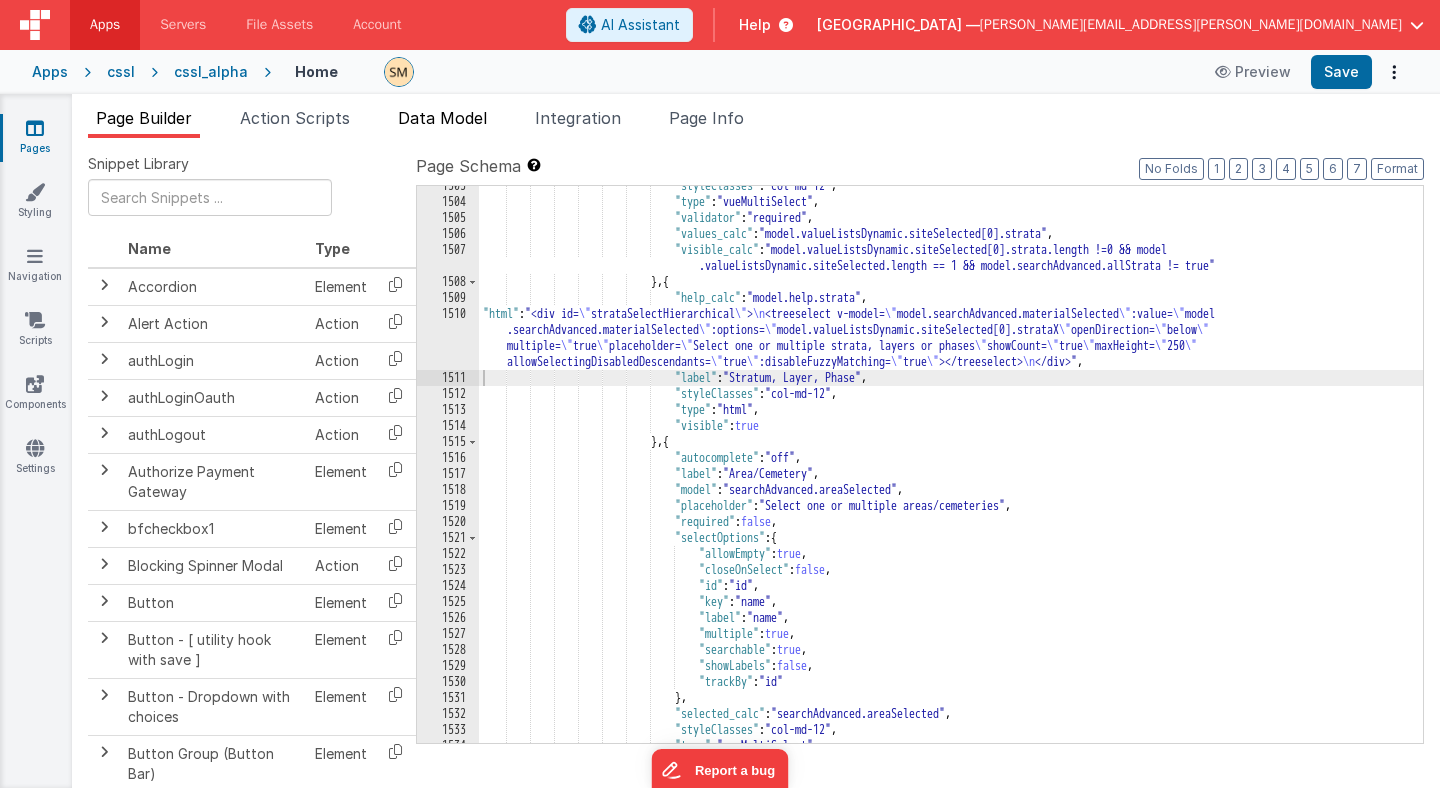 click on "Data Model" at bounding box center [442, 118] 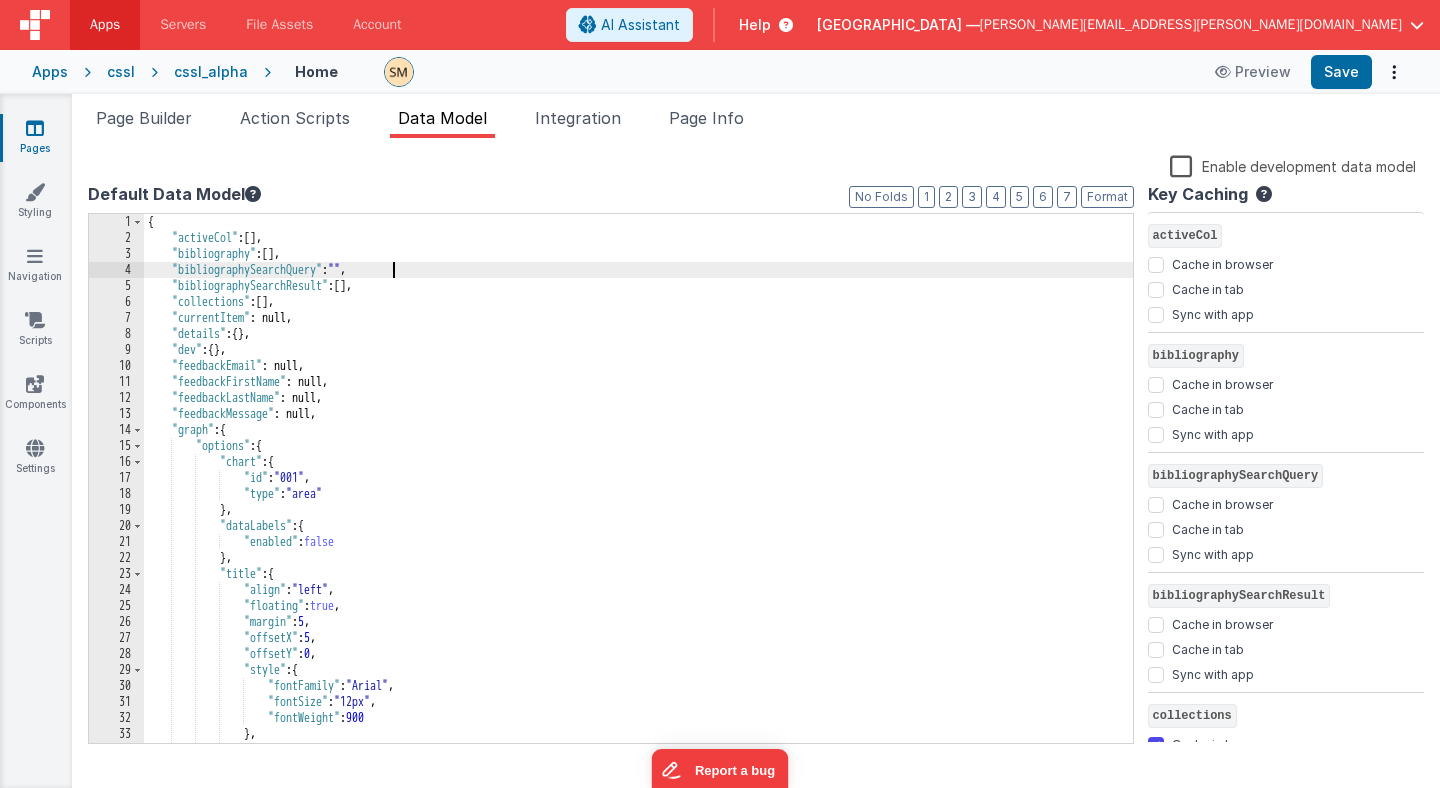 click on "{      "activeCol" :  [ ] ,      "bibliography" :  [ ] ,      "bibliographySearchQuery" :  "" ,      "bibliographySearchResult" :  [ ] ,      "collections" :  [ ] ,      "currentItem" : null,      "details" :  { } ,      "dev" :  { } ,      "feedbackEmail" : null,      "feedbackFirstName" : null,      "feedbackLastName" : null,      "feedbackMessage" : null,      "graph" :  {           "options" :  {                "chart" :  {                     "id" :  "001" ,                     "type" :  "area"                } ,                "dataLabels" :  {                     "enabled" :  false                } ,                "title" :  {                     "align" :  "left" ,                     "floating" :  true ,                     "margin" :  5 ,                     "offsetX" :  5 ,                     "offsetY" :  0 ,                     "style" :  {                          "fontFamily" :  "Arial" ,                          "fontSize" :  "12px" ,                          "fontWeight" :  900           } ," at bounding box center (638, 494) 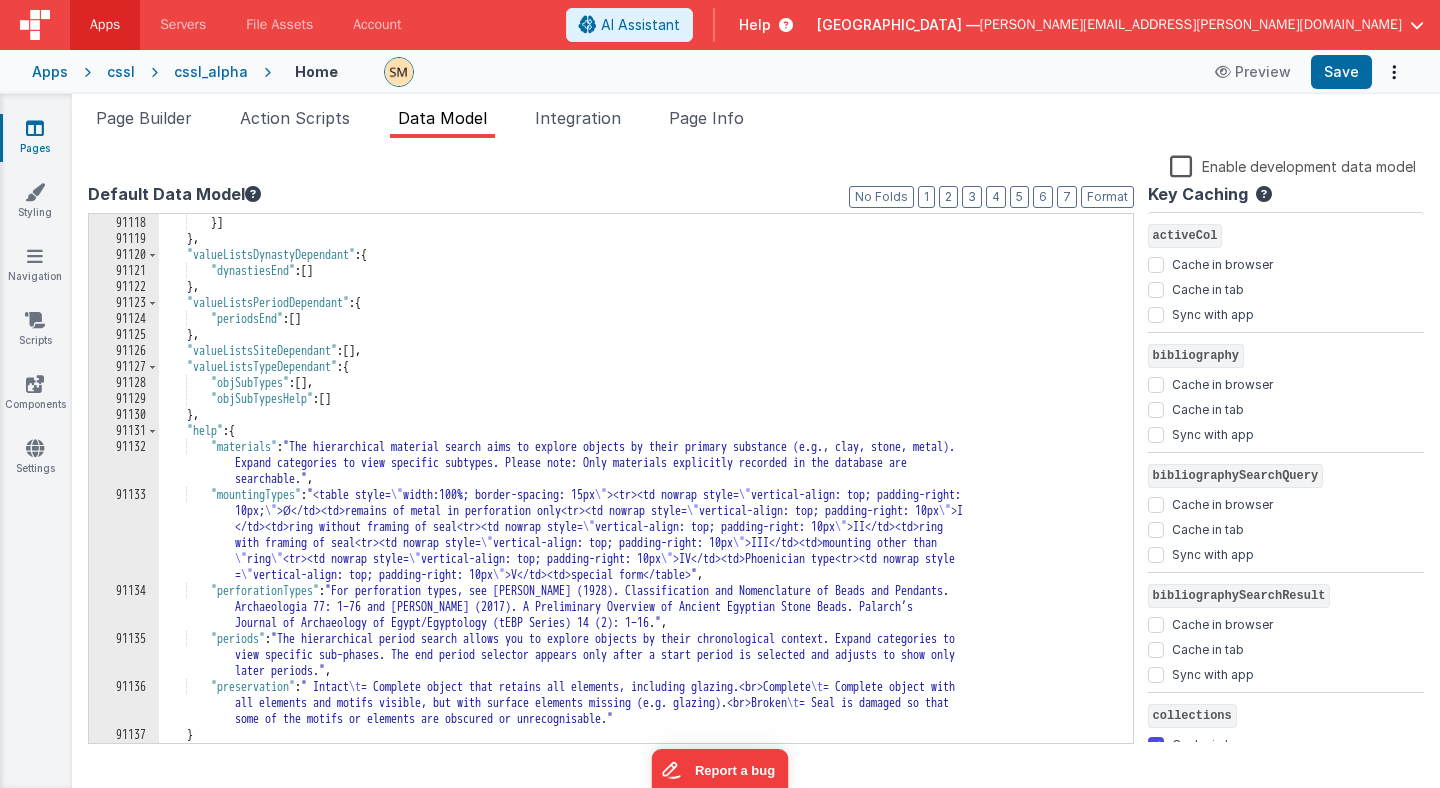 scroll, scrollTop: 32239, scrollLeft: 0, axis: vertical 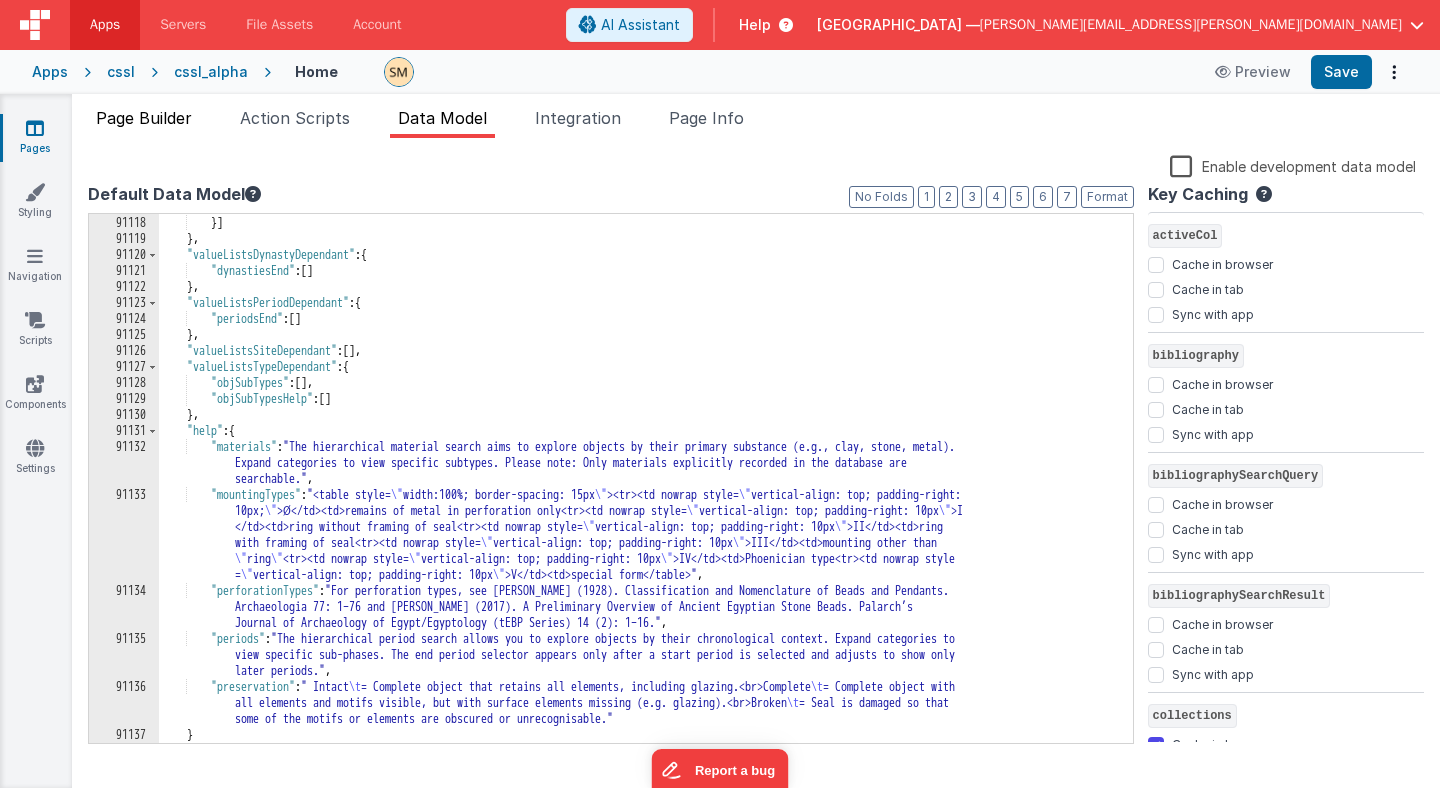 click on "Page Builder" at bounding box center [144, 122] 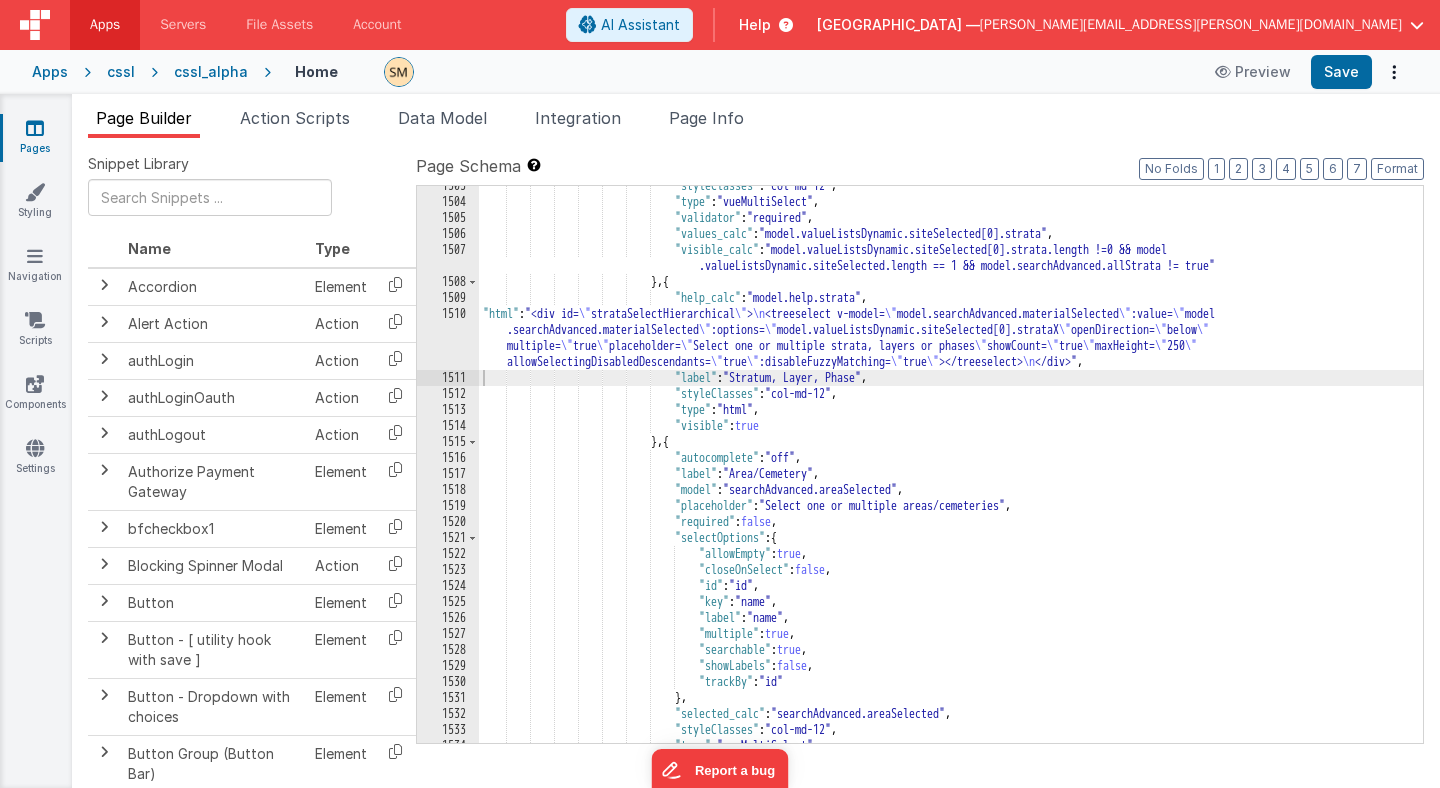click on "1510" at bounding box center [448, 338] 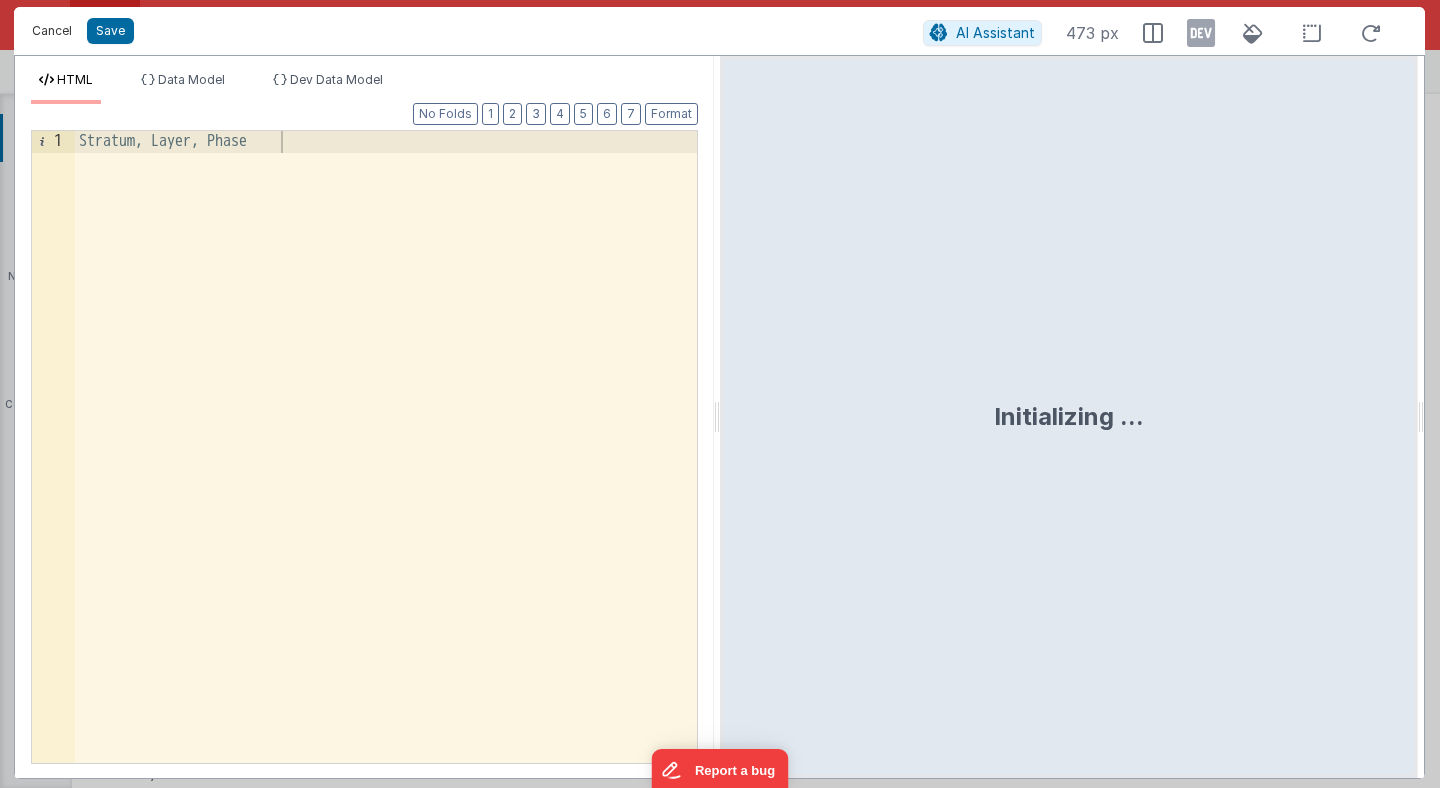 click on "Cancel" at bounding box center (52, 31) 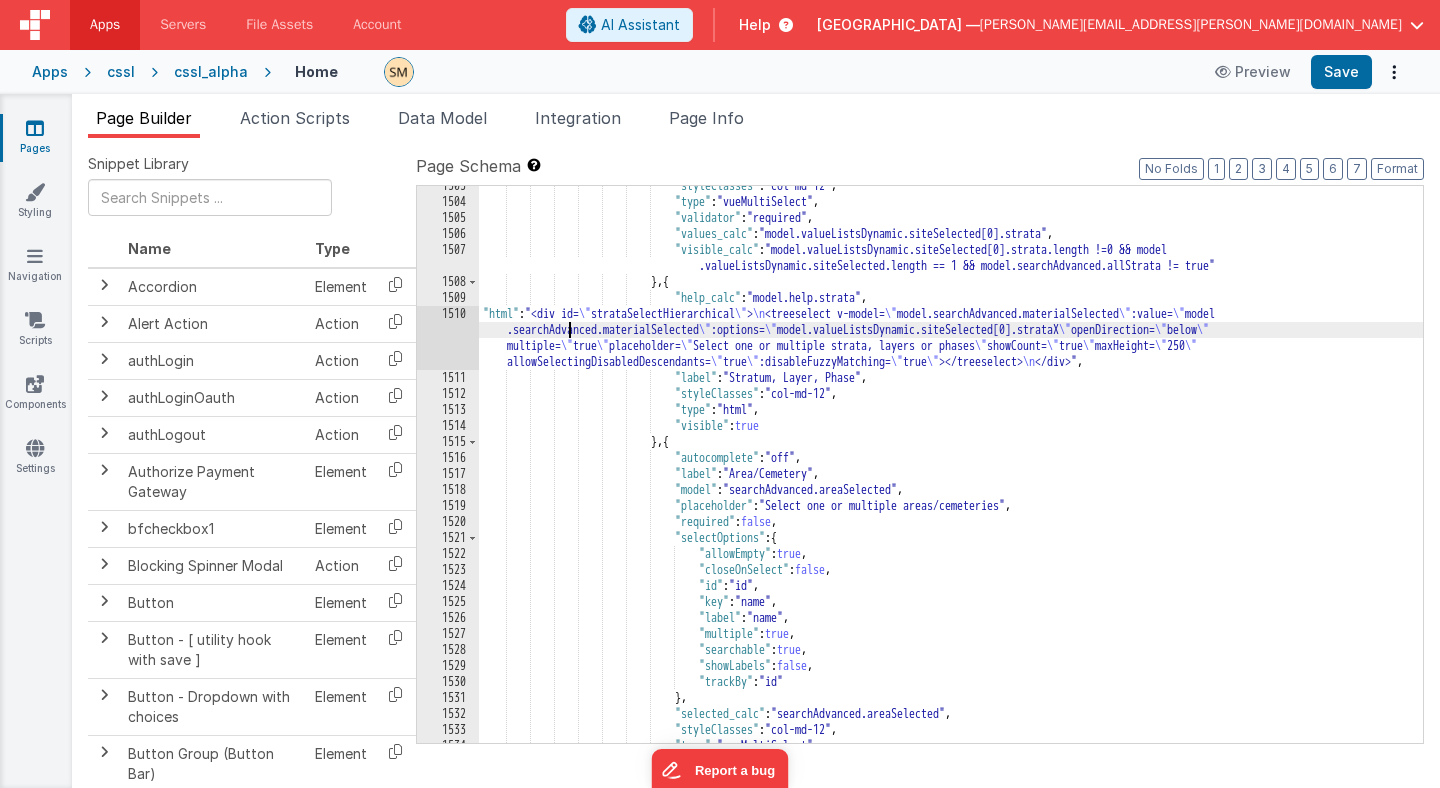 click on ""styleClasses" :  "col-md-12" ,                                         "type" :  "vueMultiSelect" ,                                         "validator" :  "required" ,                                         "values_calc" :  "model.valueListsDynamic.siteSelected[0].strata" ,                                         "visible_calc" :  "model.valueListsDynamic.siteSelected[0].strata.length !=0 && model                                      .valueListsDynamic.siteSelected.length == 1 && model.searchAdvanced.allStrata != true"                                    } ,  {                                         "help_calc" :  "model.help.strata" , "html" :  "<div id= \" strataSelectHierarchical \" > \n     <treeselect v-model= \" model.searchAdvanced.materialSelected \"  :value= \" model      .searchAdvanced.materialSelected \"  :options= \" model.valueListsDynamic.siteSelected[0].strataX \"  openDirection= \" below \"        multiple=" at bounding box center [951, 472] 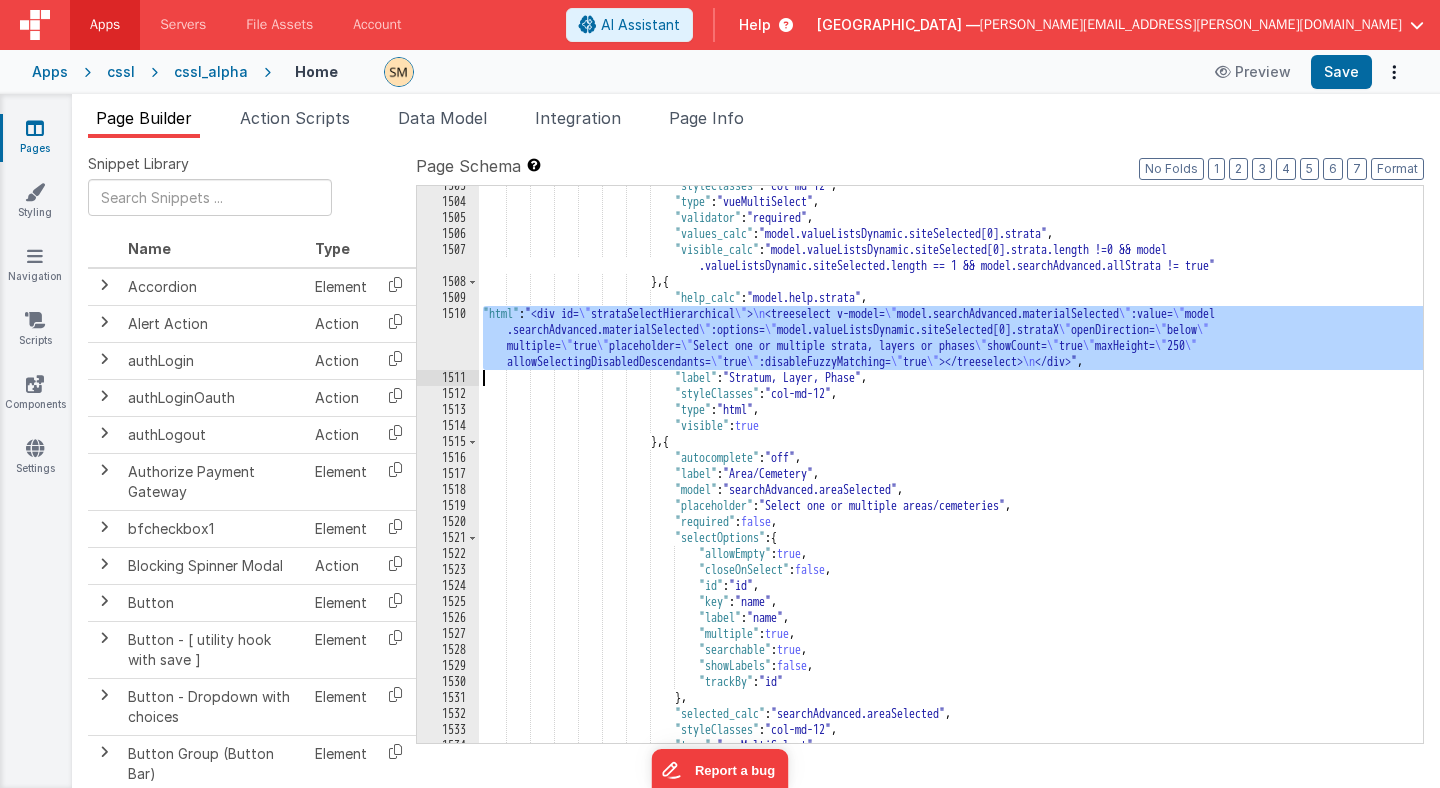 click on "1510" at bounding box center [448, 338] 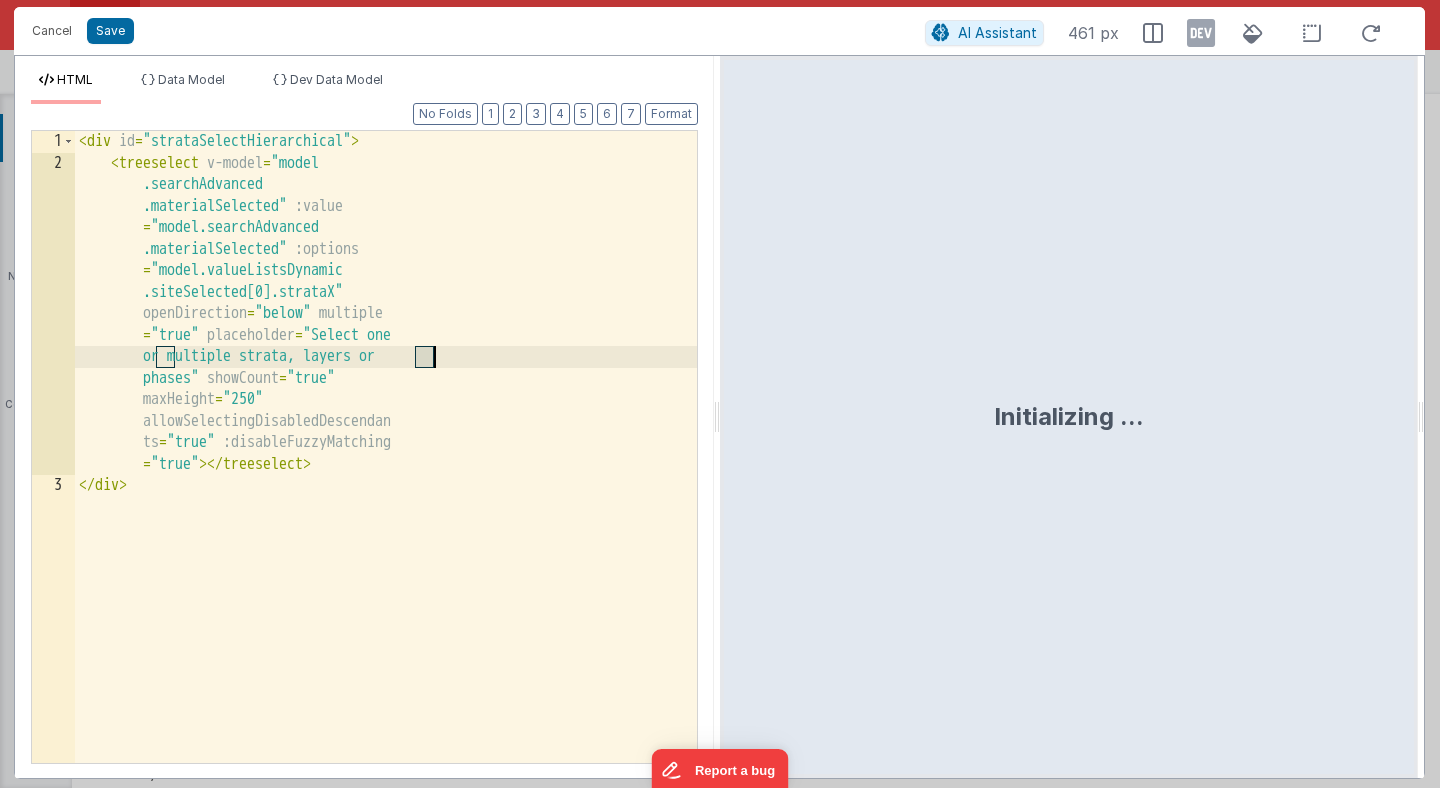 click on "Initializing ..." at bounding box center (1069, 417) 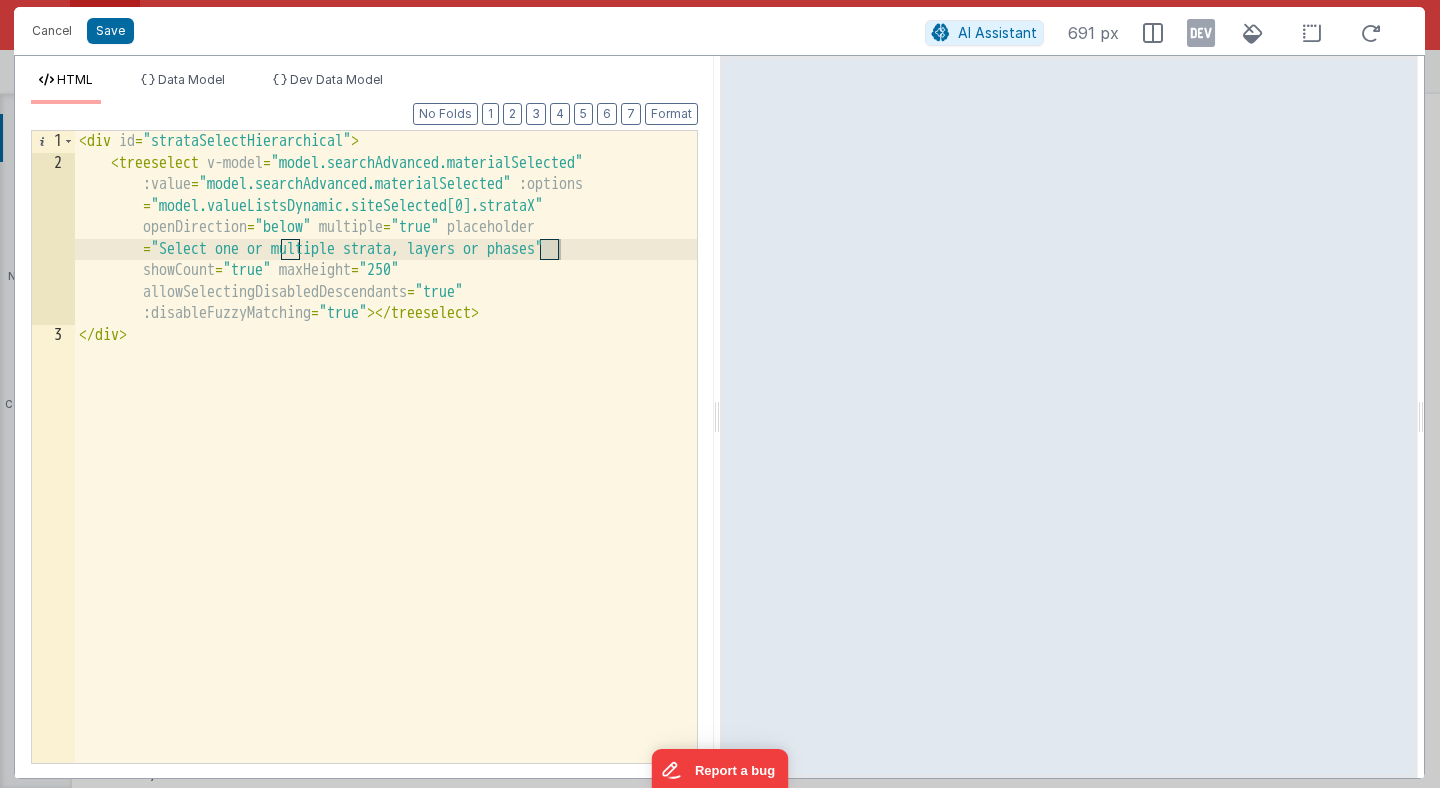 click on "< div   id = "strataSelectHierarchical" >      < treeselect   v-model = "model.searchAdvanced.materialSelected"            :value = "model.searchAdvanced.materialSelected"   :options          = "model.valueListsDynamic.siteSelected[0].strataX"            openDirection = "below"   multiple = "true"   placeholder          = "Select one or multiple strata, layers or phases"            showCount = "true"   maxHeight = "250"            allowSelectingDisabledDescendants = "true"            :disableFuzzyMatching = "true" > </ treeselect > </ div >" at bounding box center [386, 468] 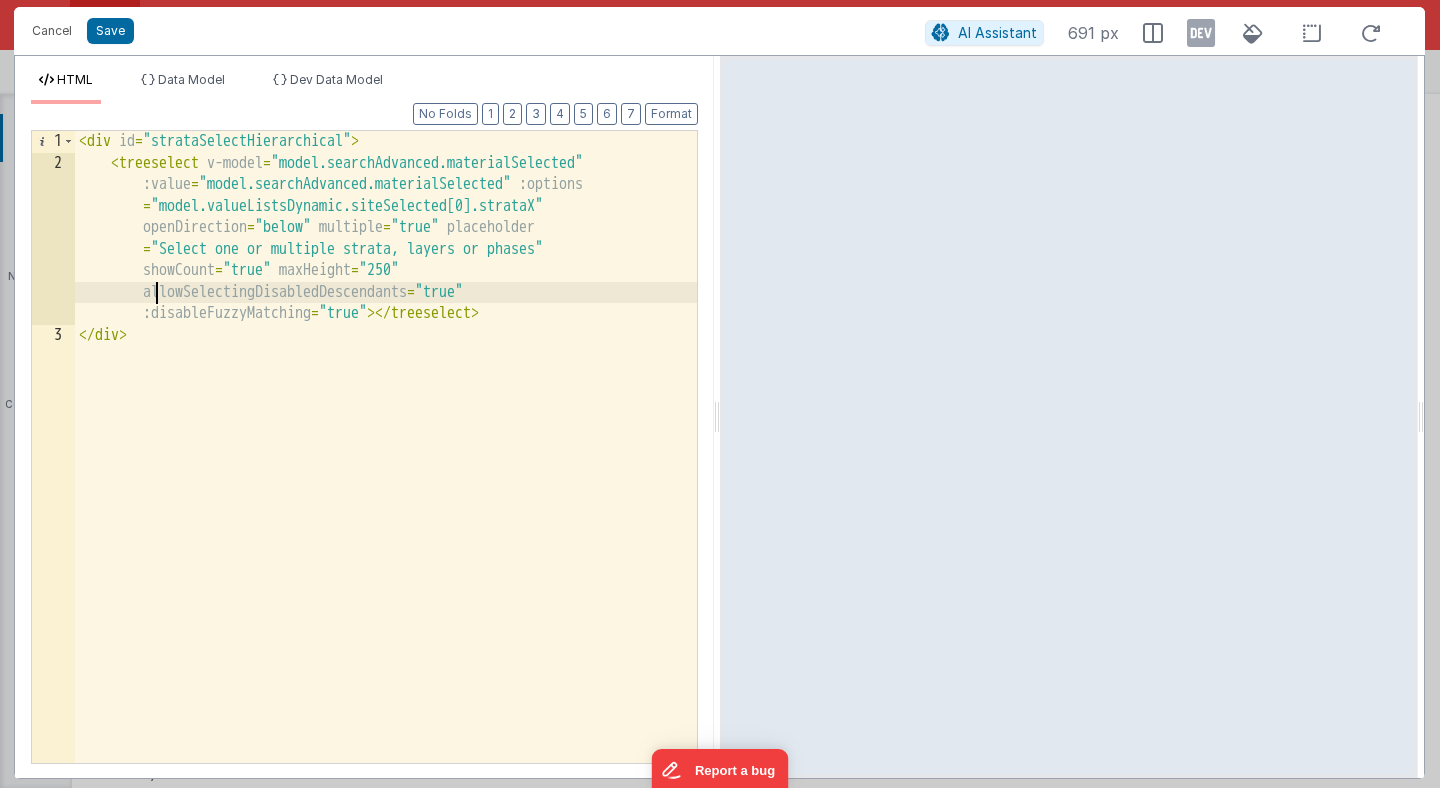 click on "< div   id = "strataSelectHierarchical" >      < treeselect   v-model = "model.searchAdvanced.materialSelected"            :value = "model.searchAdvanced.materialSelected"   :options          = "model.valueListsDynamic.siteSelected[0].strataX"            openDirection = "below"   multiple = "true"   placeholder          = "Select one or multiple strata, layers or phases"            showCount = "true"   maxHeight = "250"            allowSelectingDisabledDescendants = "true"            :disableFuzzyMatching = "true" > </ treeselect > </ div >" at bounding box center [386, 468] 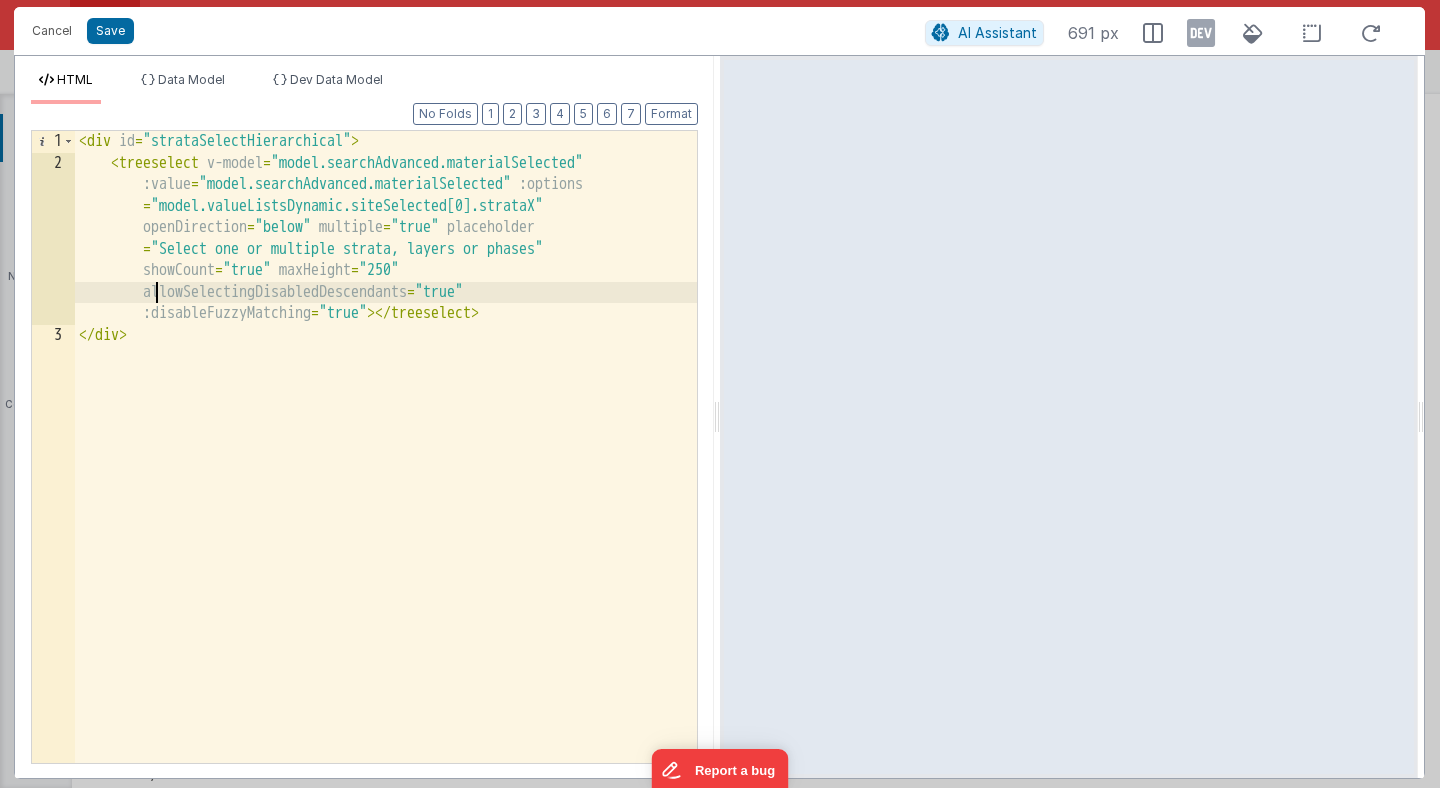 type 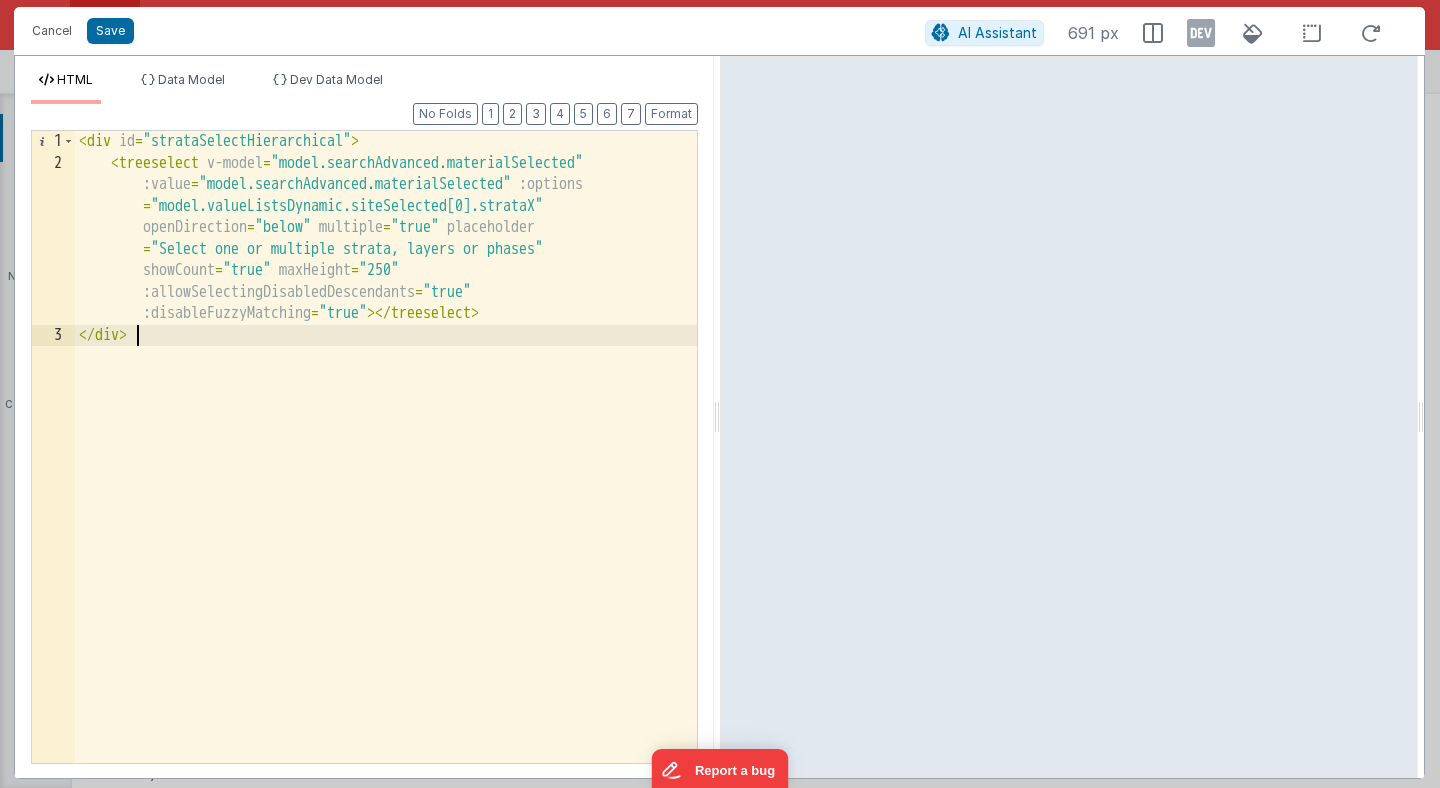 click on "< div   id = "strataSelectHierarchical" >      < treeselect   v-model = "model.searchAdvanced.materialSelected"            :value = "model.searchAdvanced.materialSelected"   :options          = "model.valueListsDynamic.siteSelected[0].strataX"            openDirection = "below"   multiple = "true"   placeholder          = "Select one or multiple strata, layers or phases"            showCount = "true"   maxHeight = "250"            :allowSelectingDisabledDescendants = "true"            :disableFuzzyMatching = "true" > </ treeselect > </ div >" at bounding box center [386, 468] 